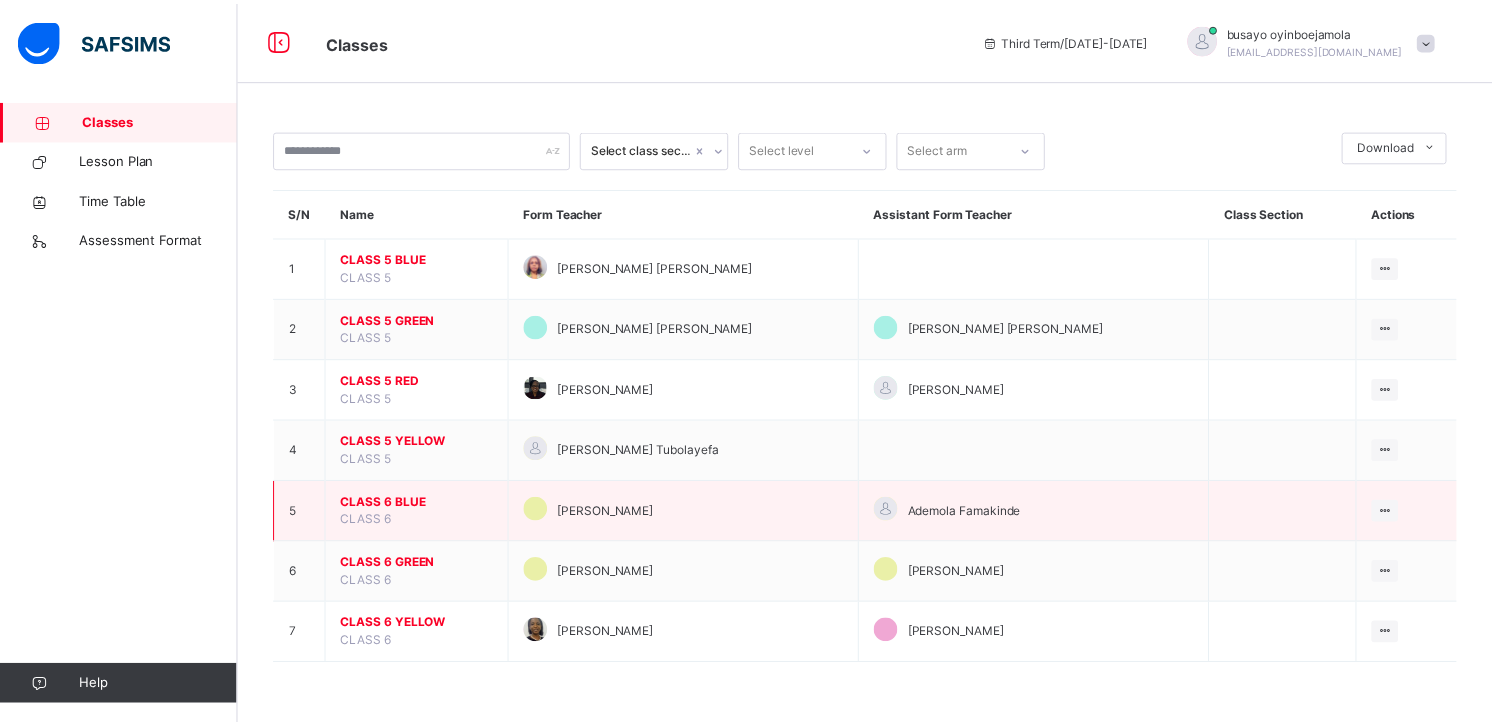 scroll, scrollTop: 0, scrollLeft: 0, axis: both 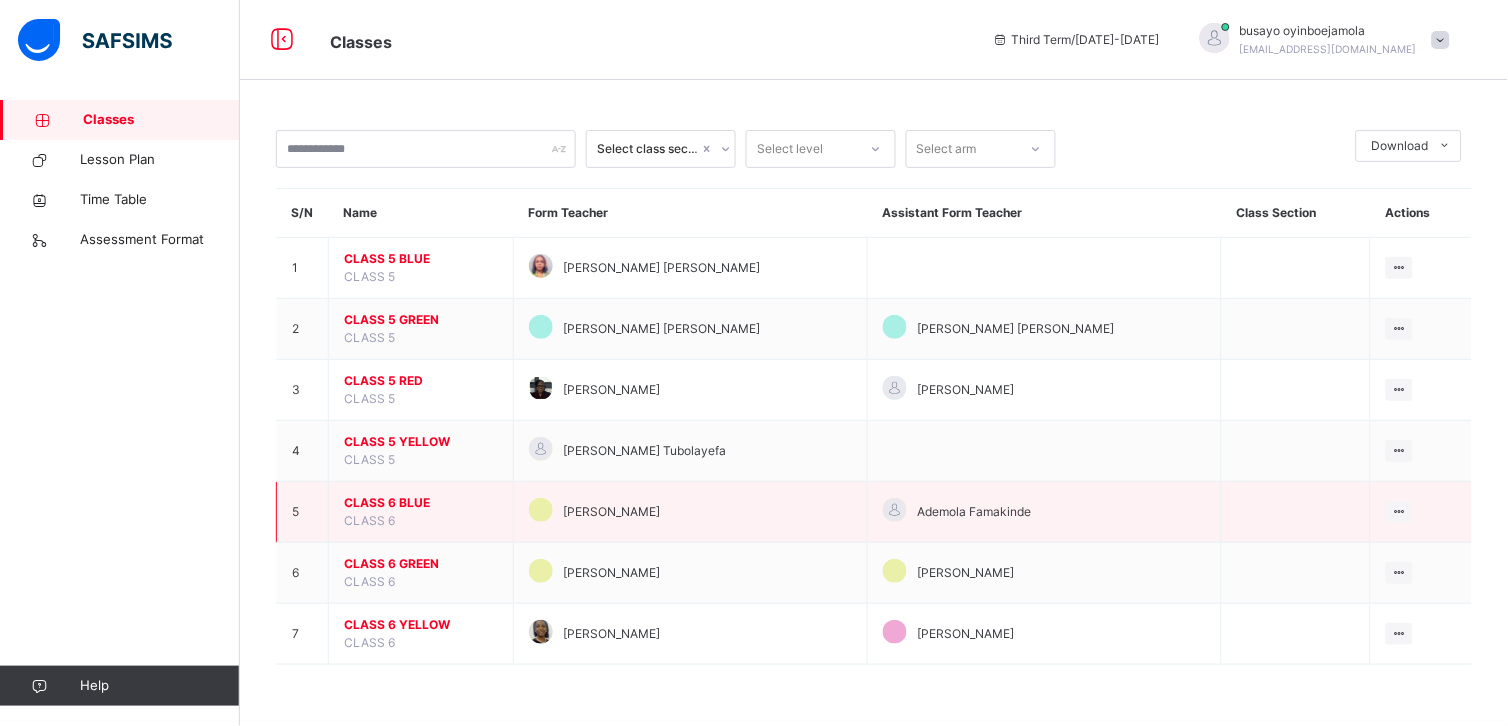 click on "CLASS 6   BLUE" at bounding box center [421, 503] 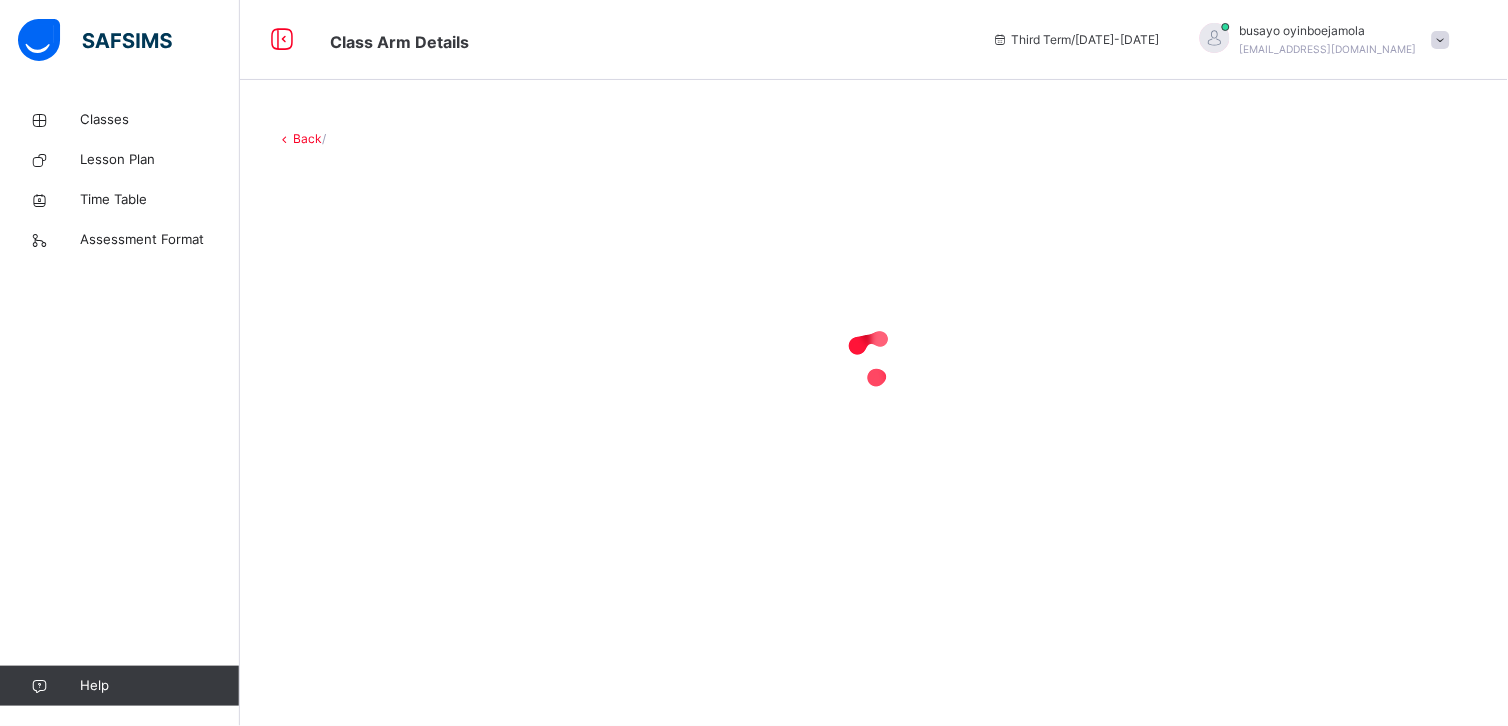 click at bounding box center (874, 358) 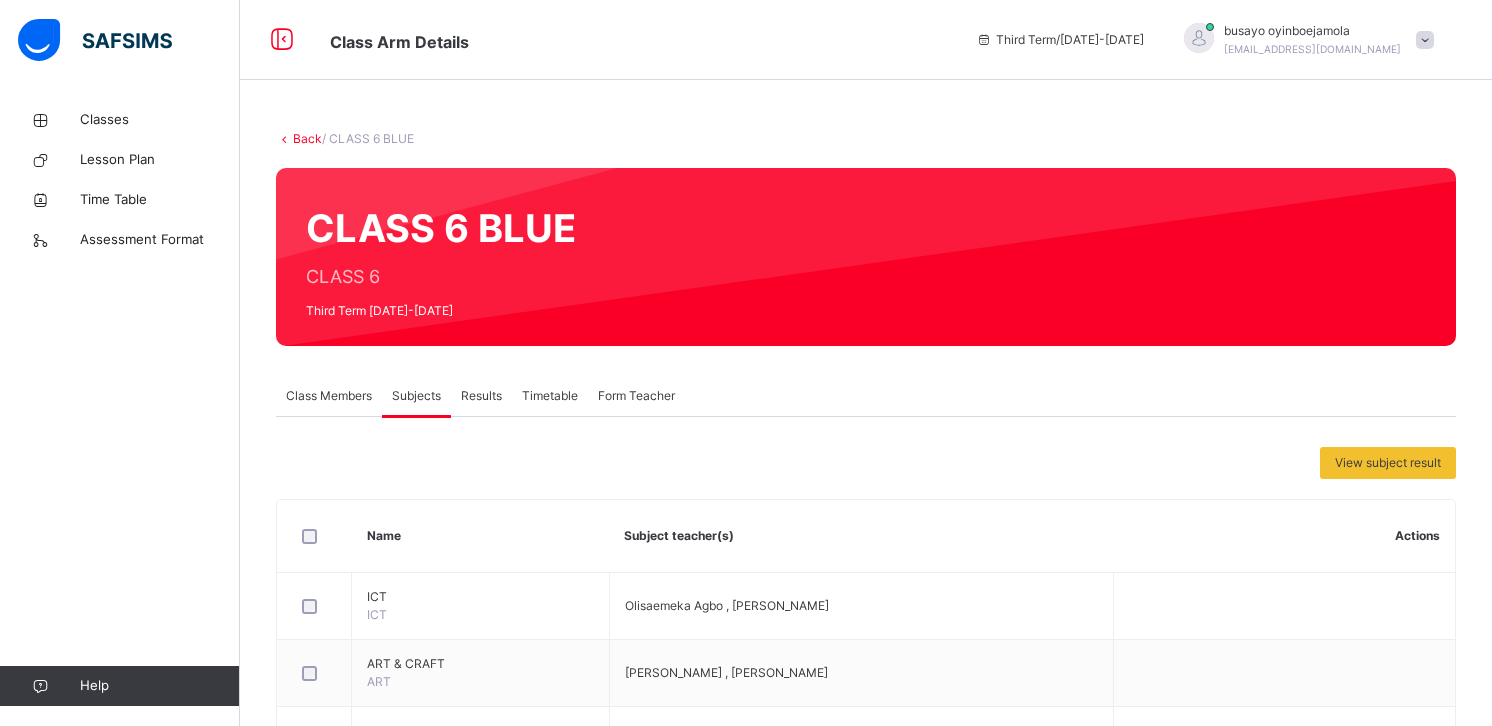 scroll, scrollTop: 590, scrollLeft: 0, axis: vertical 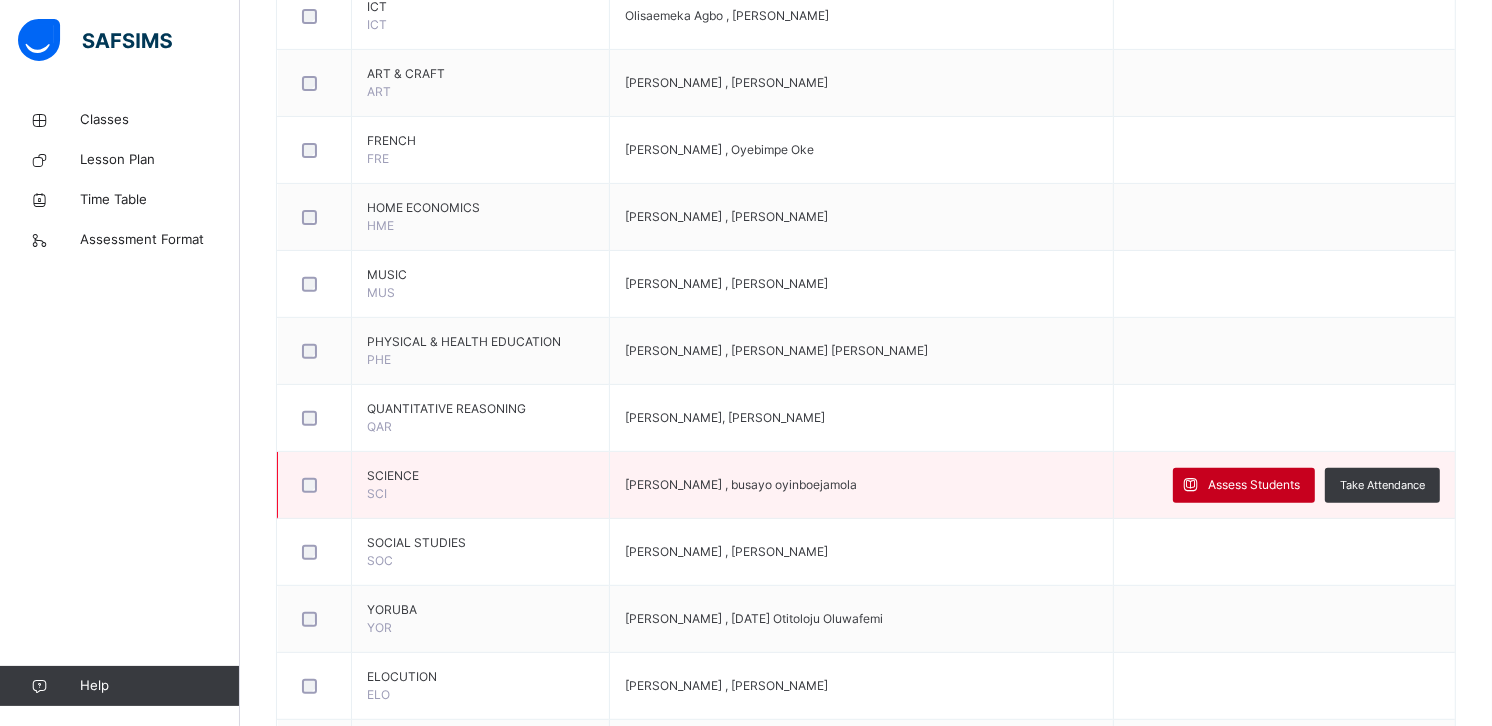 click on "Assess Students" at bounding box center (1254, 485) 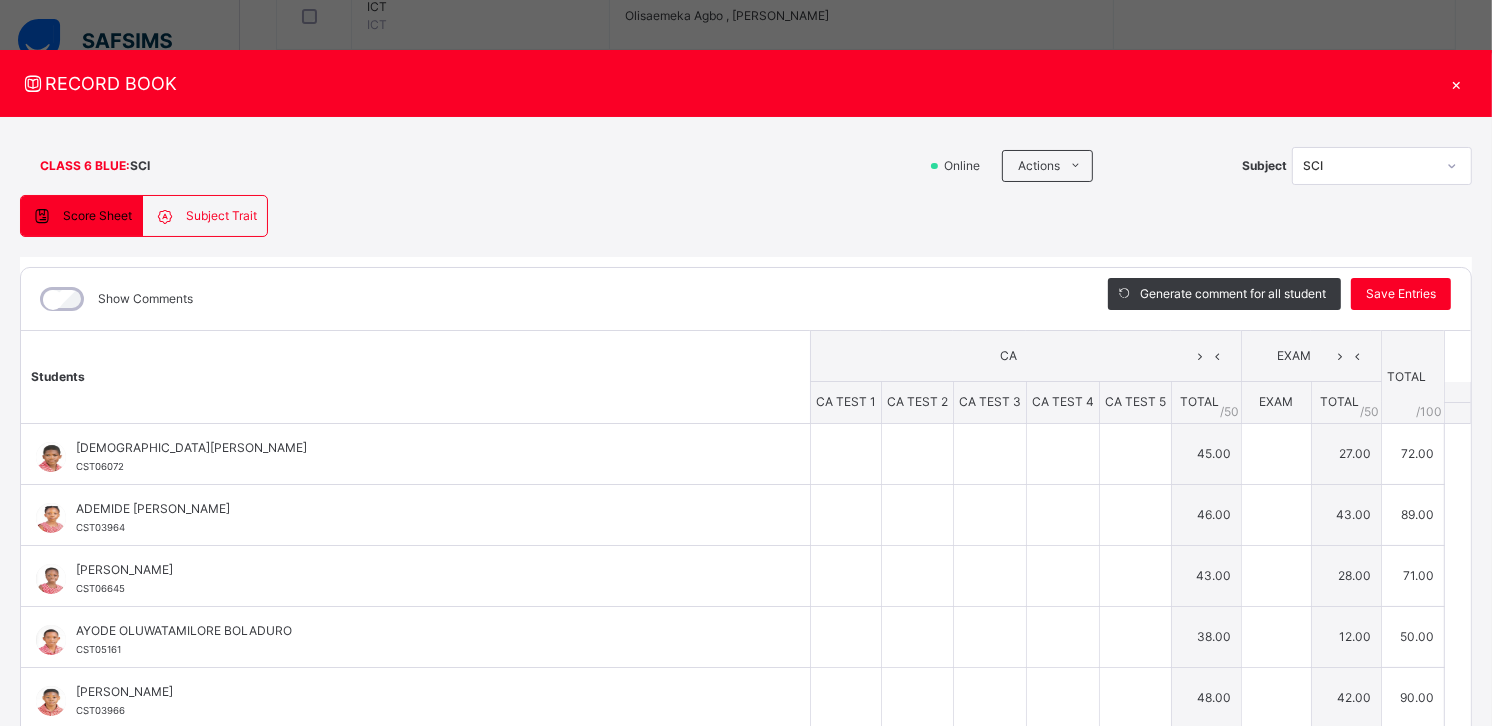 type on "*" 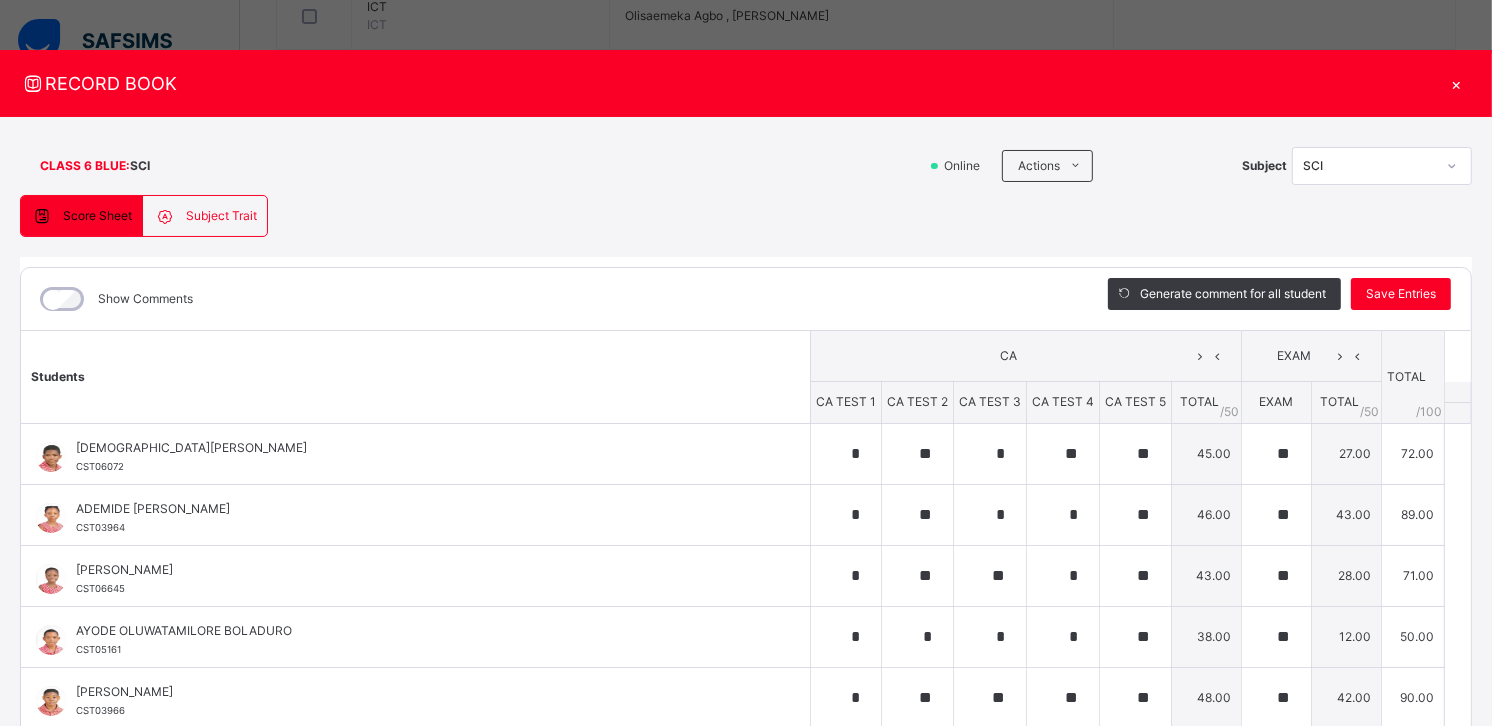 type on "**" 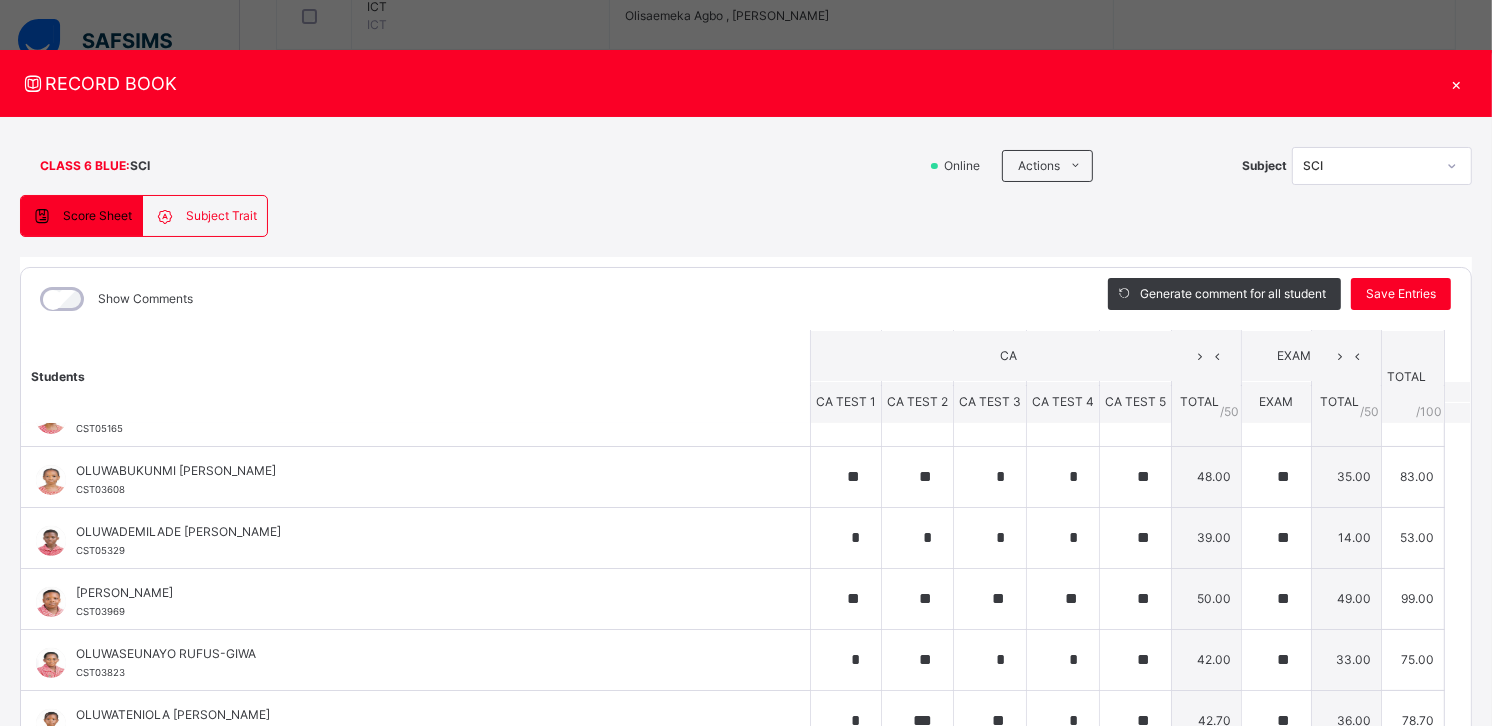 scroll, scrollTop: 655, scrollLeft: 0, axis: vertical 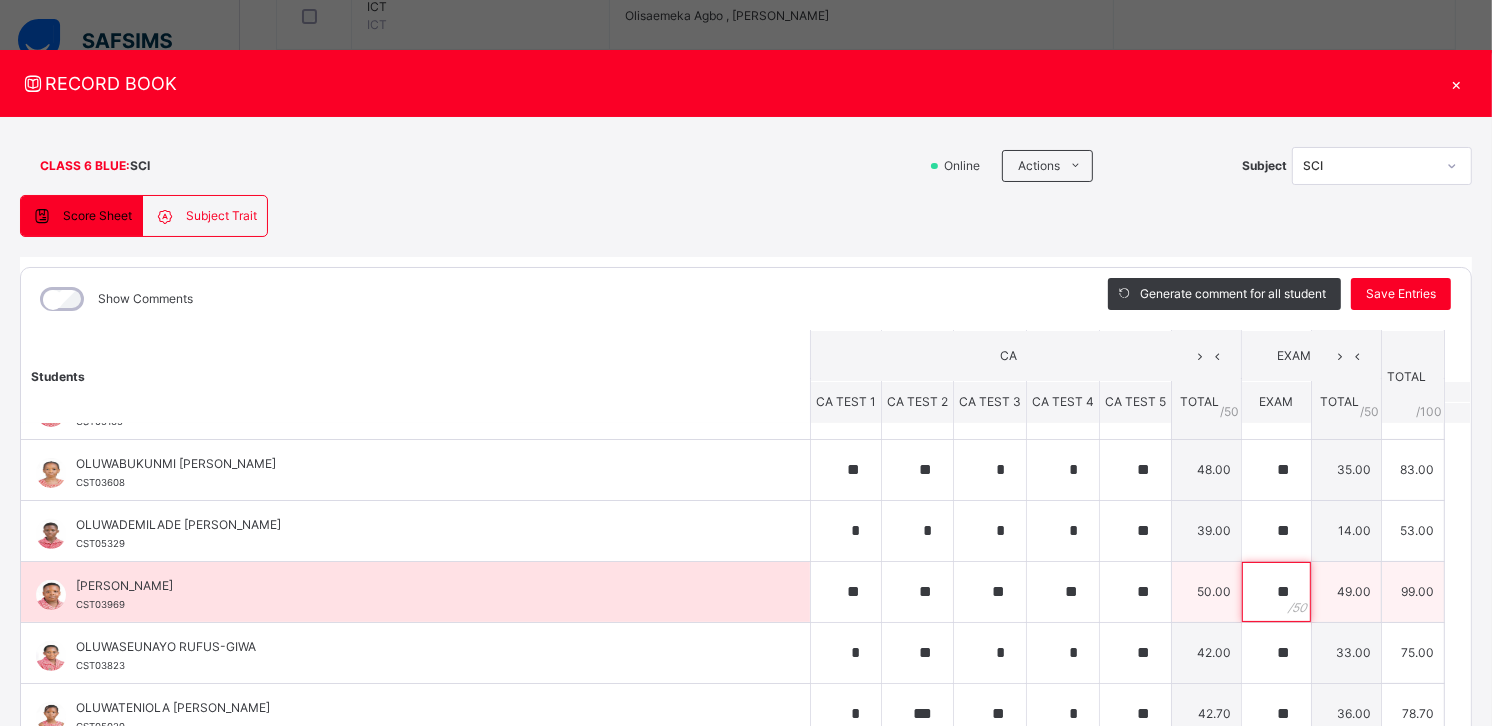 click on "**" at bounding box center (1276, 592) 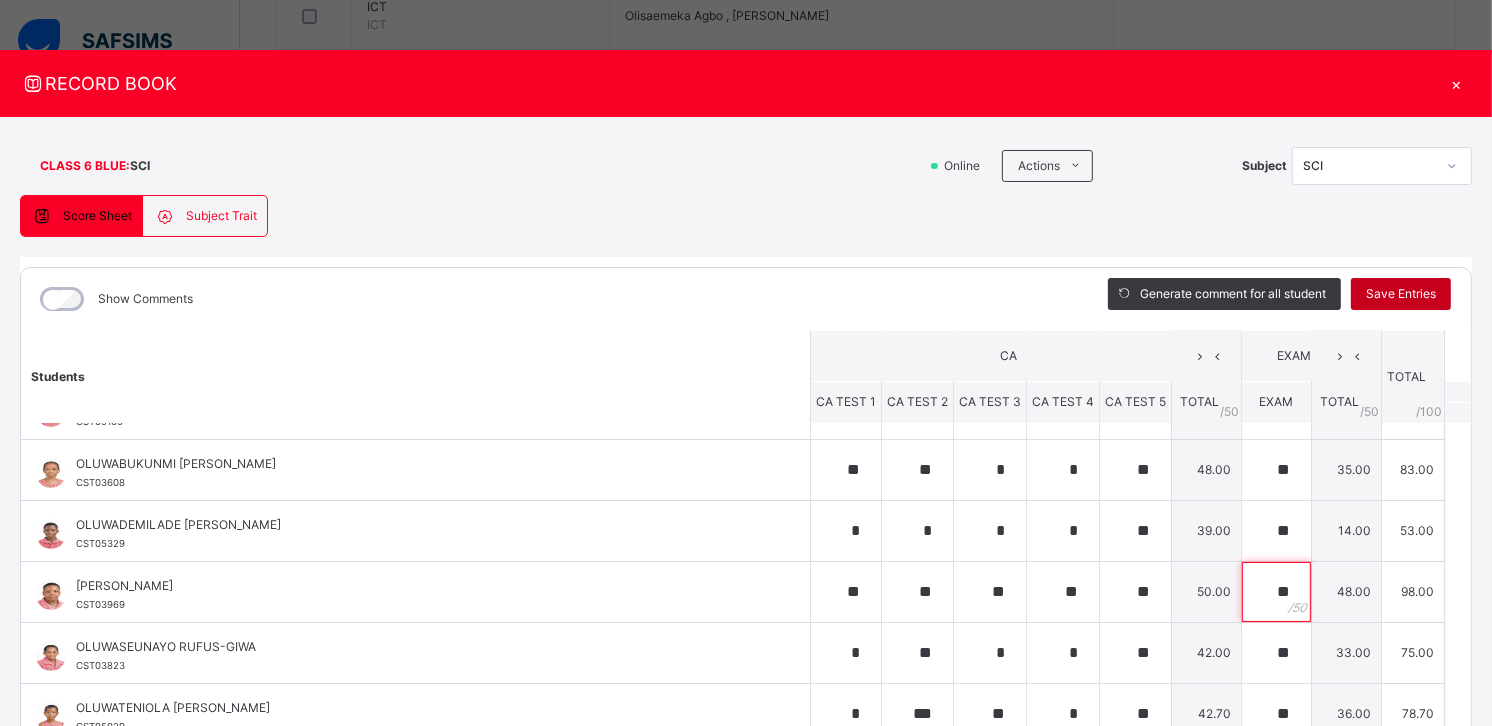 type on "**" 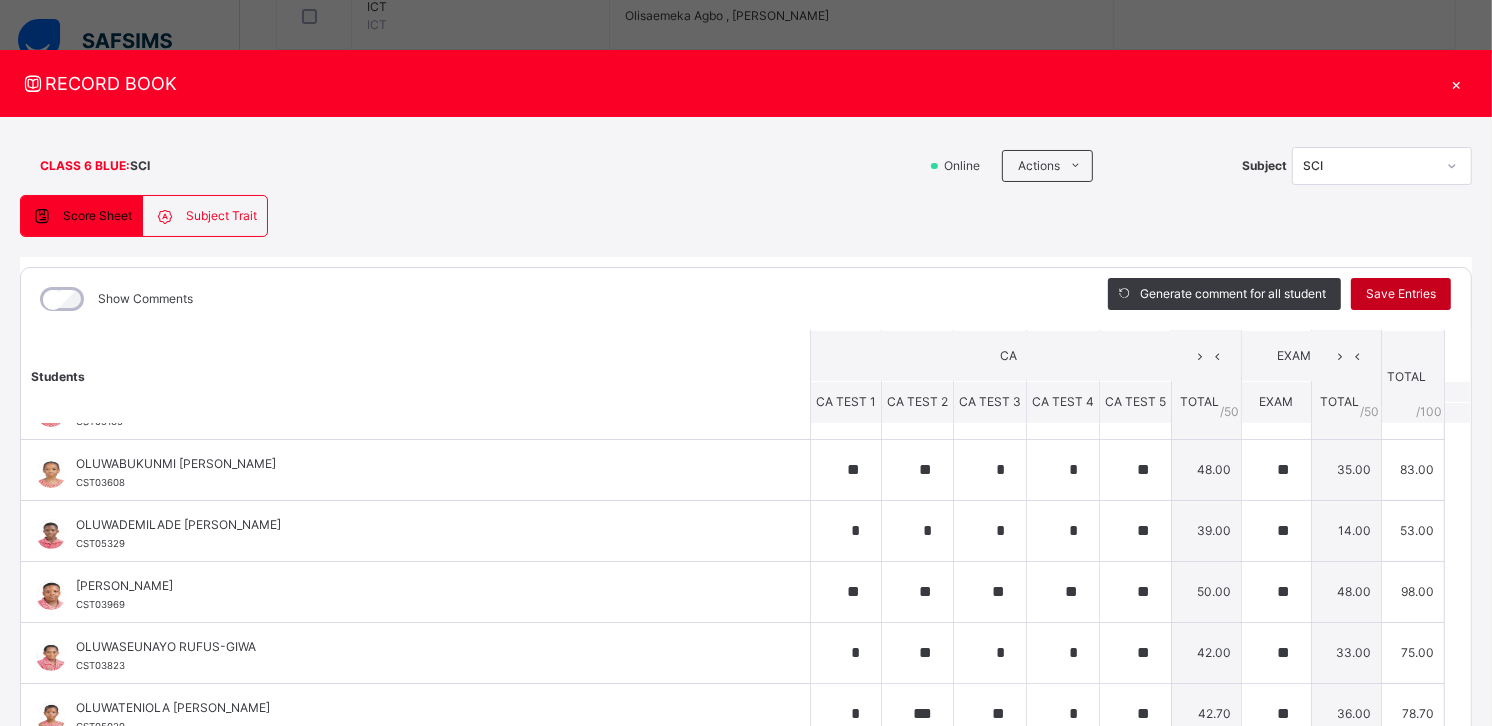 click on "Save Entries" at bounding box center (1401, 294) 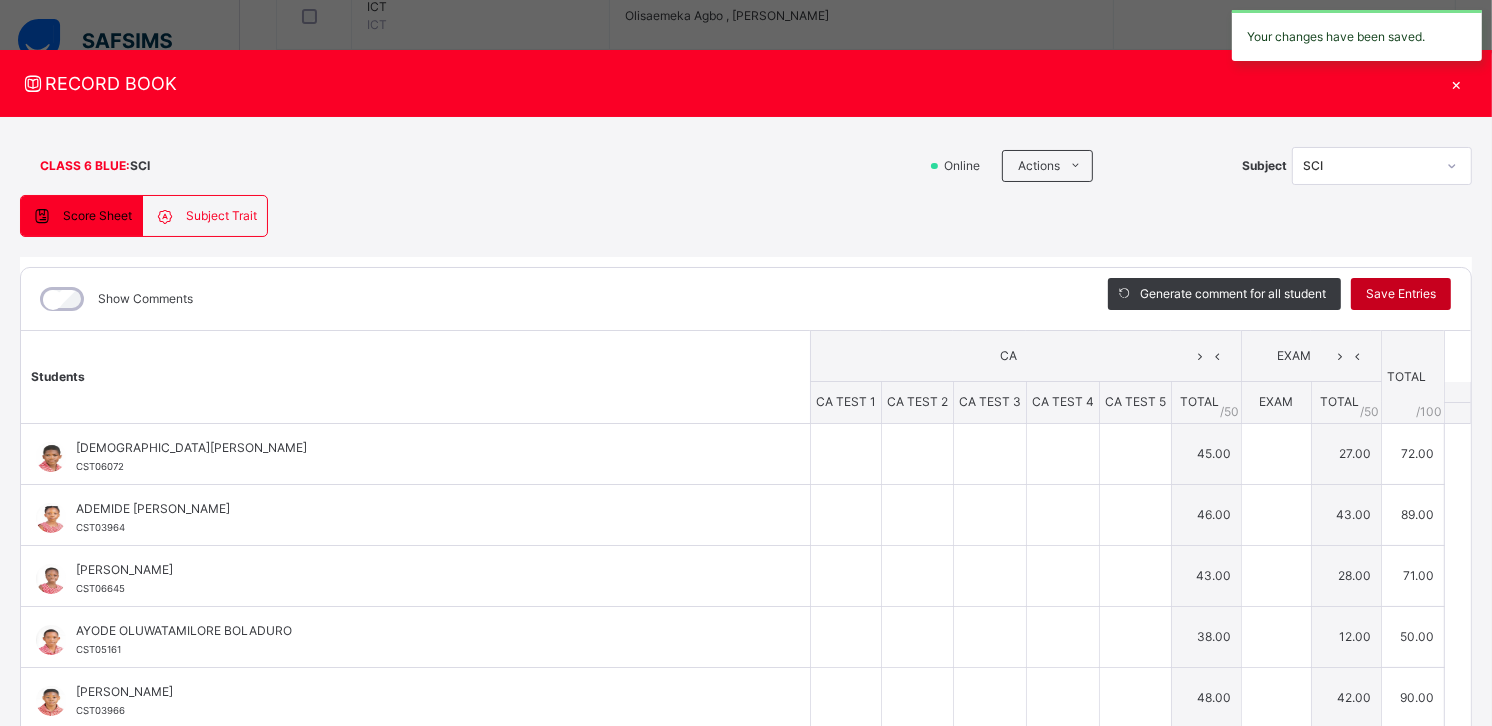 type on "*" 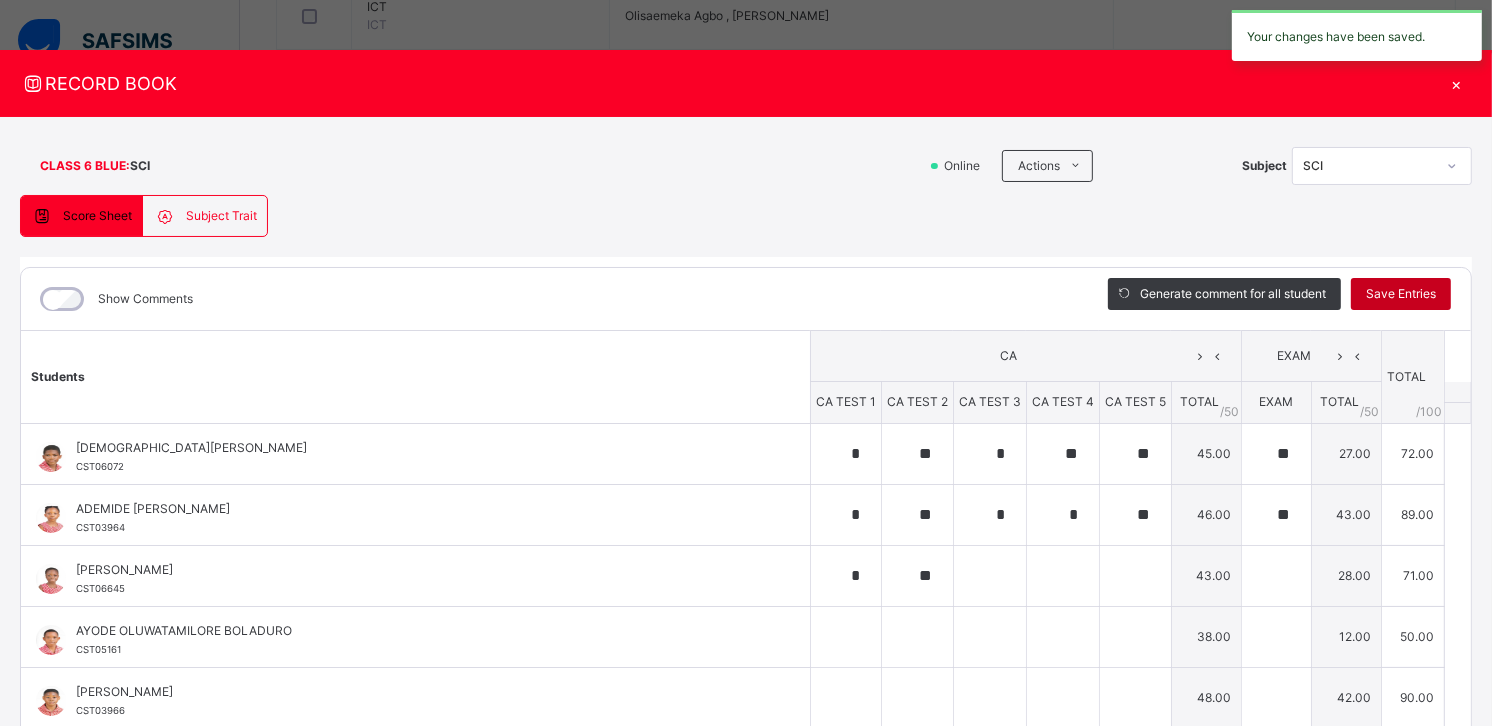 type on "**" 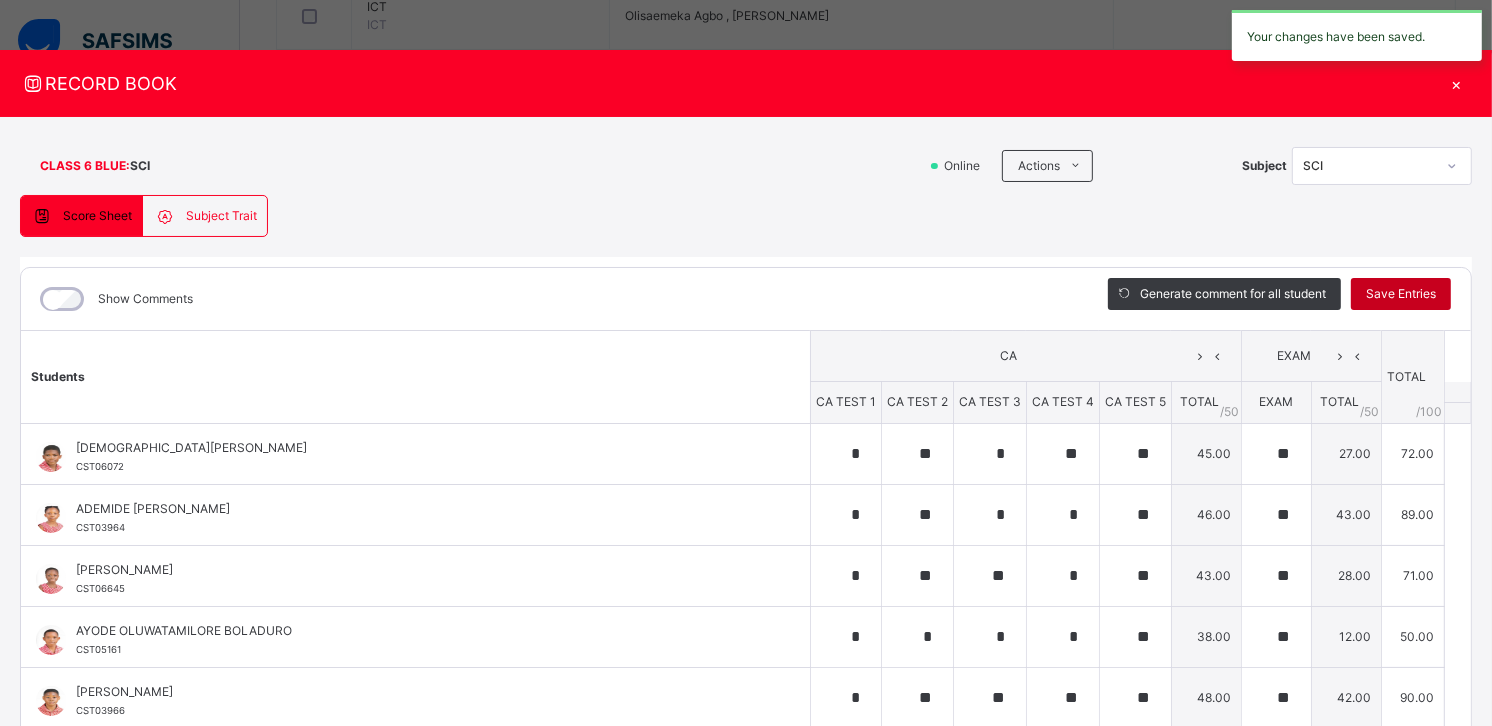type on "**" 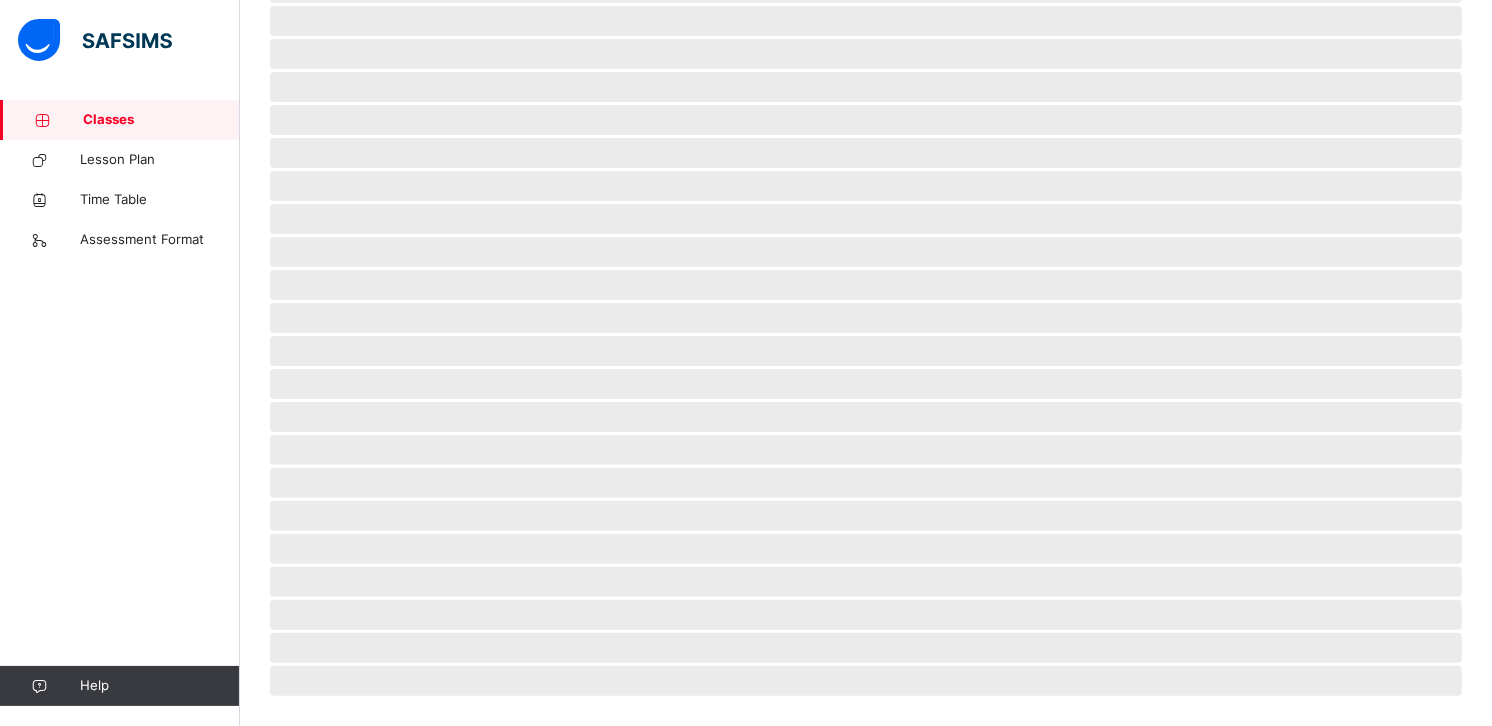scroll, scrollTop: 0, scrollLeft: 0, axis: both 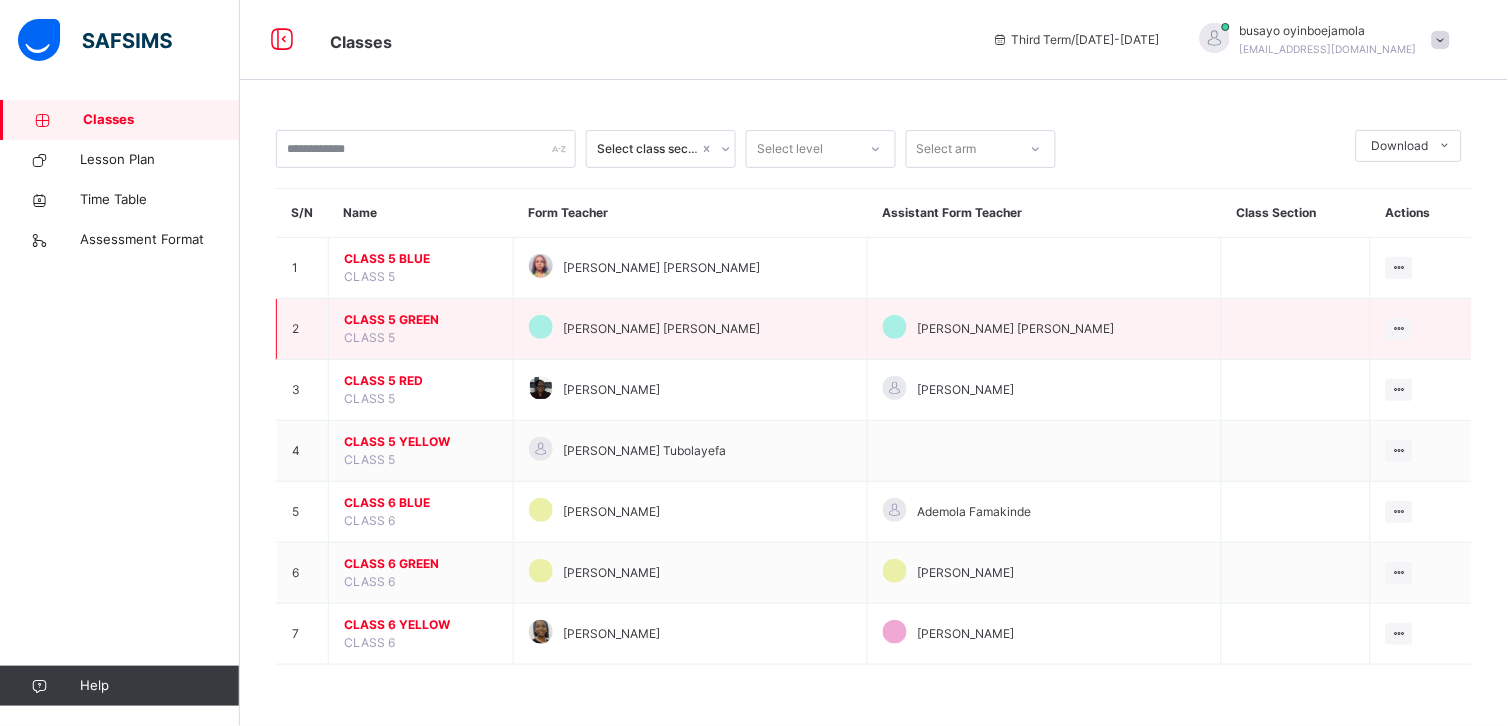 click on "CLASS 5   GREEN" at bounding box center [421, 320] 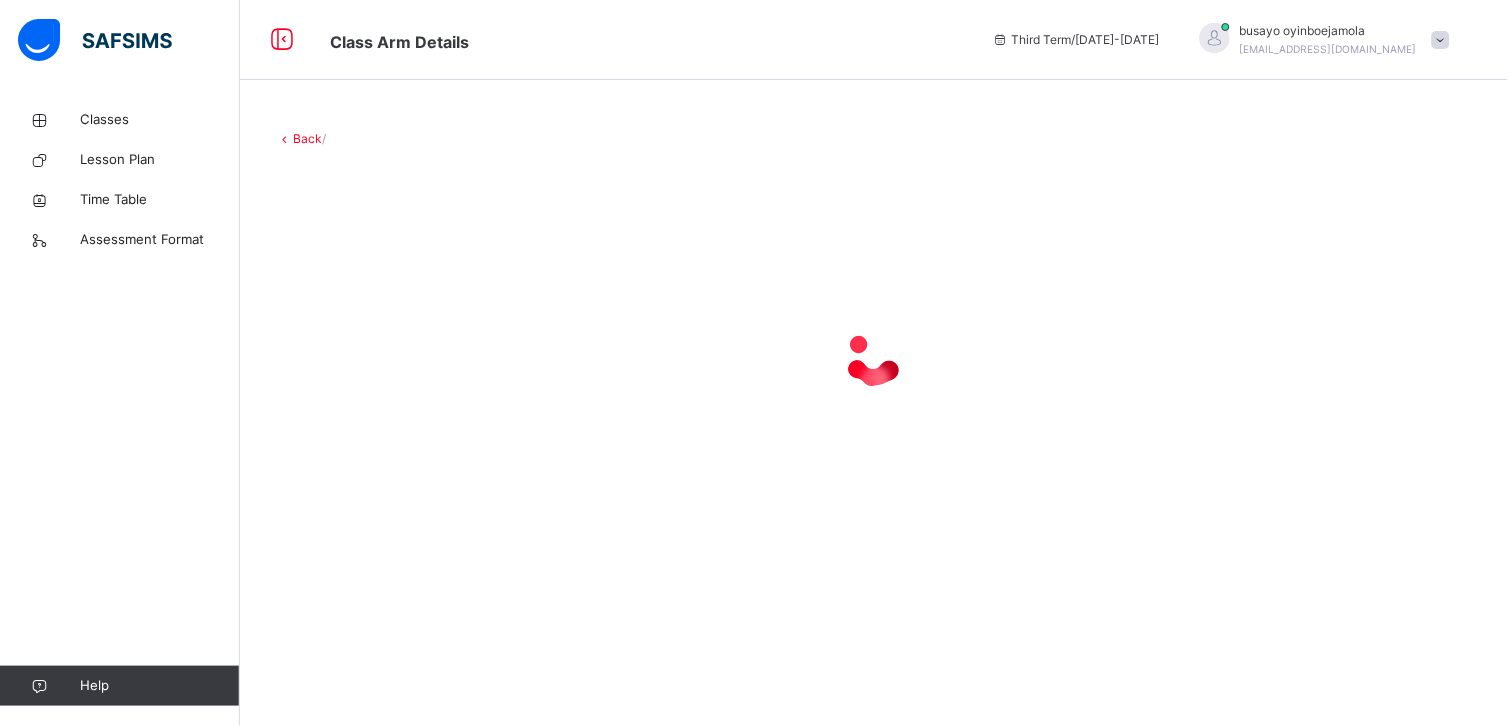 click at bounding box center [874, 358] 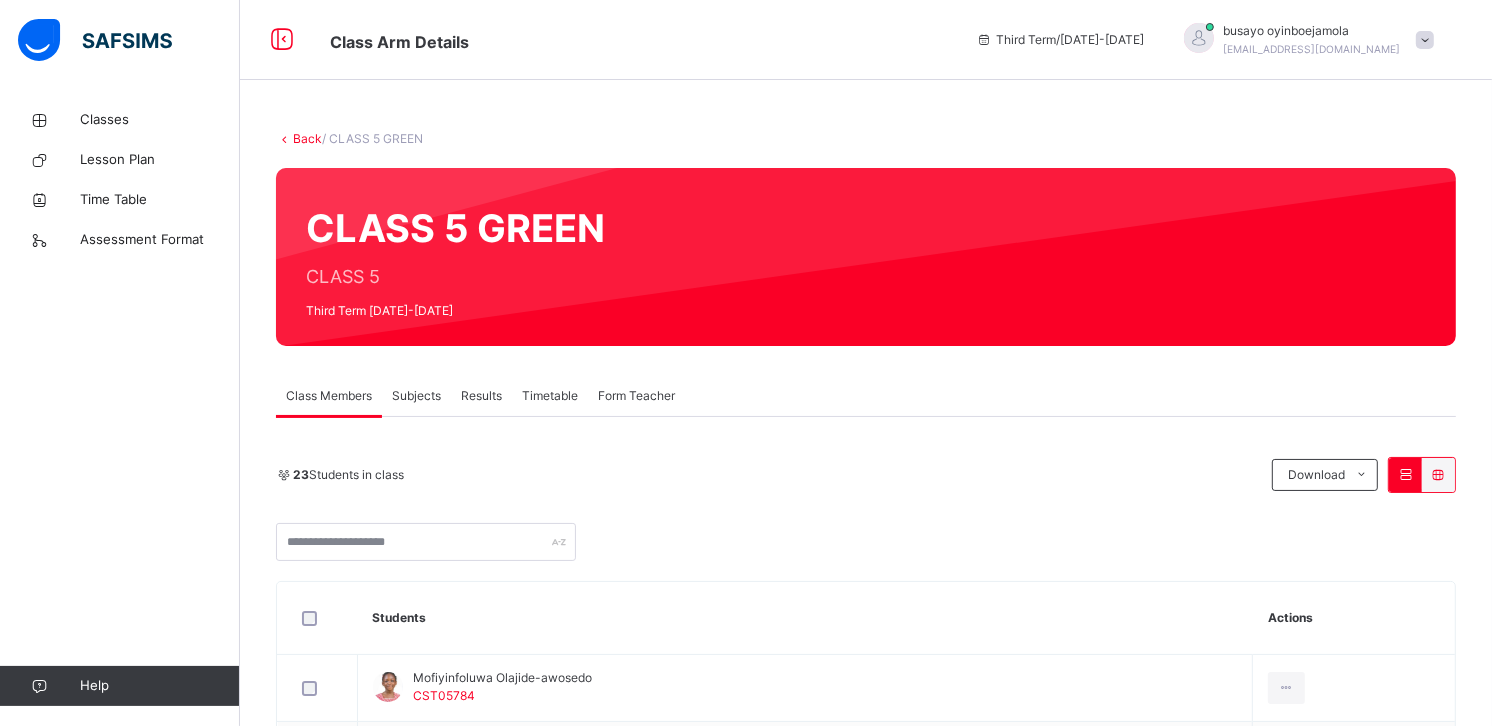 drag, startPoint x: 356, startPoint y: 324, endPoint x: 416, endPoint y: 396, distance: 93.723 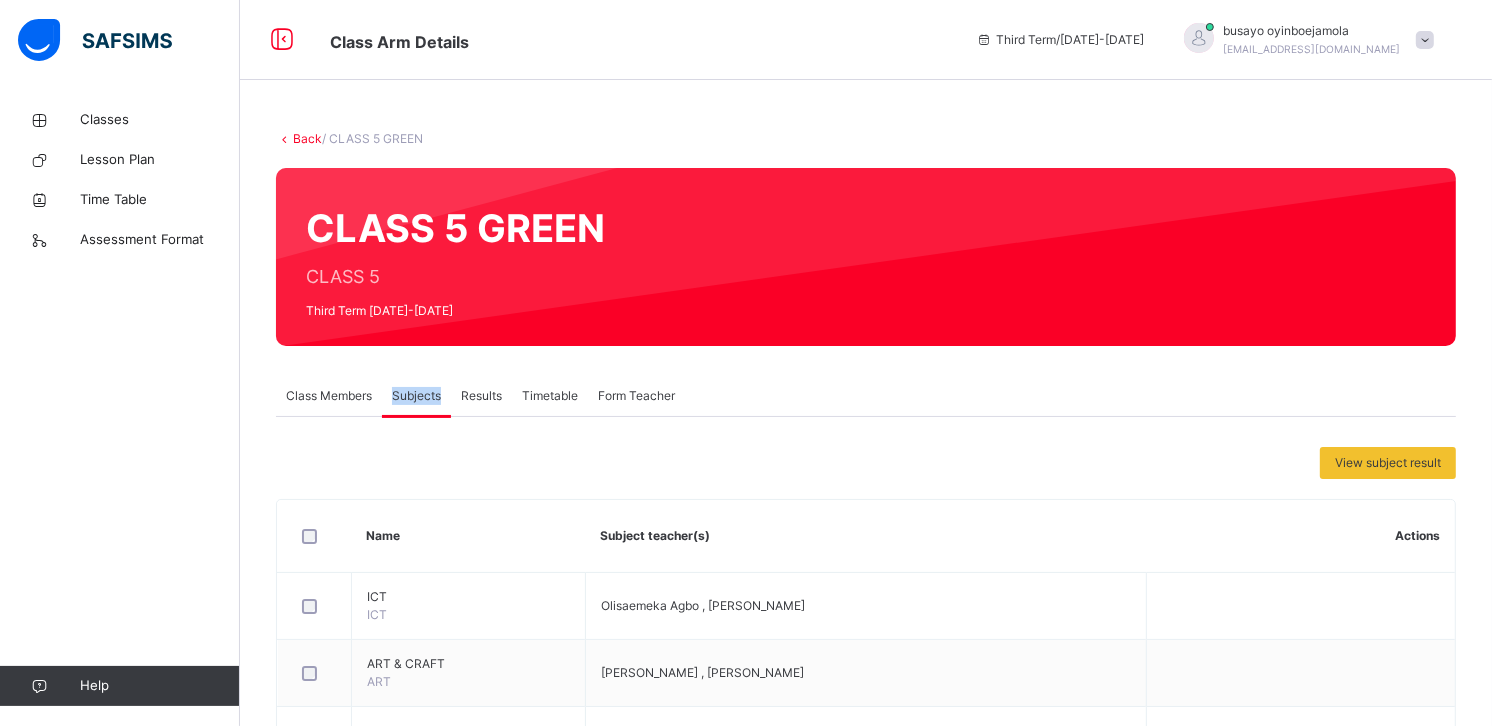 click on "Subjects" at bounding box center [416, 396] 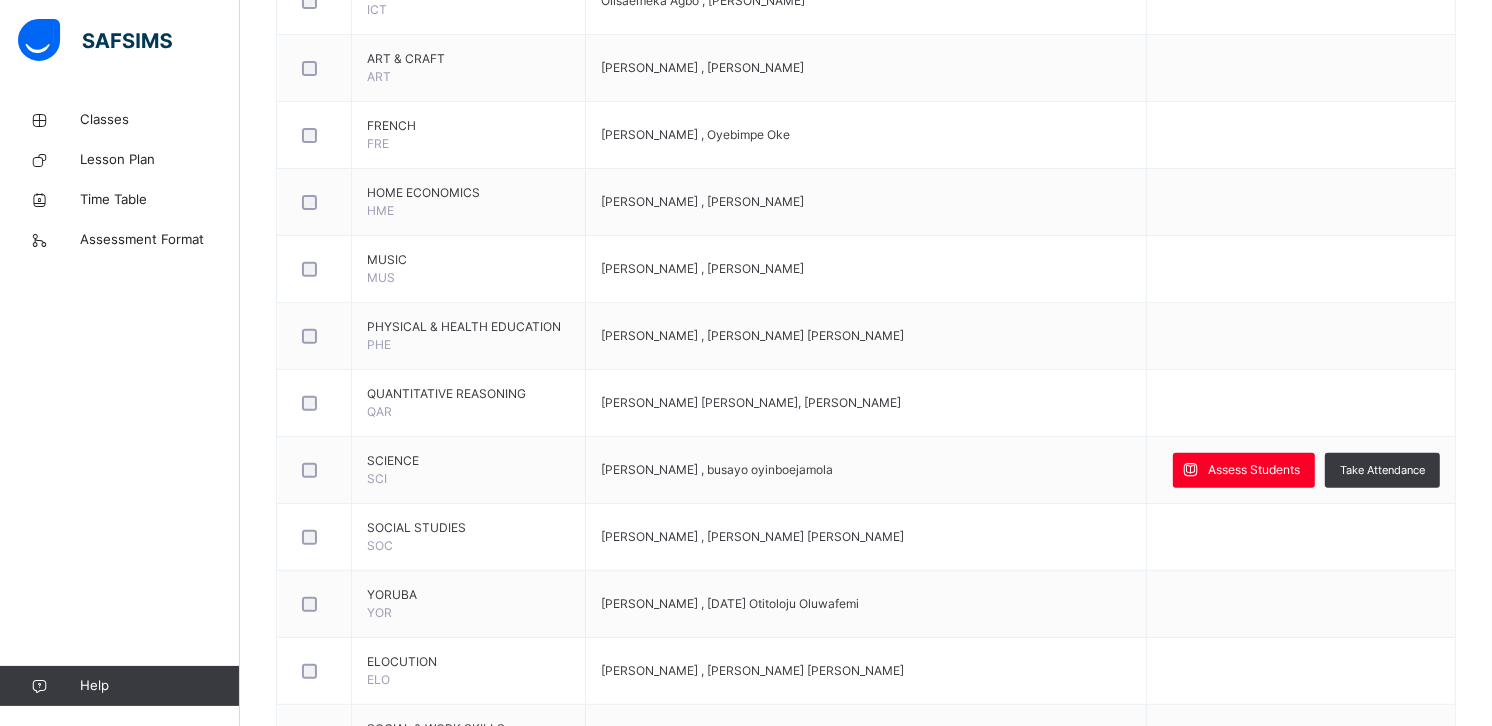 scroll, scrollTop: 612, scrollLeft: 0, axis: vertical 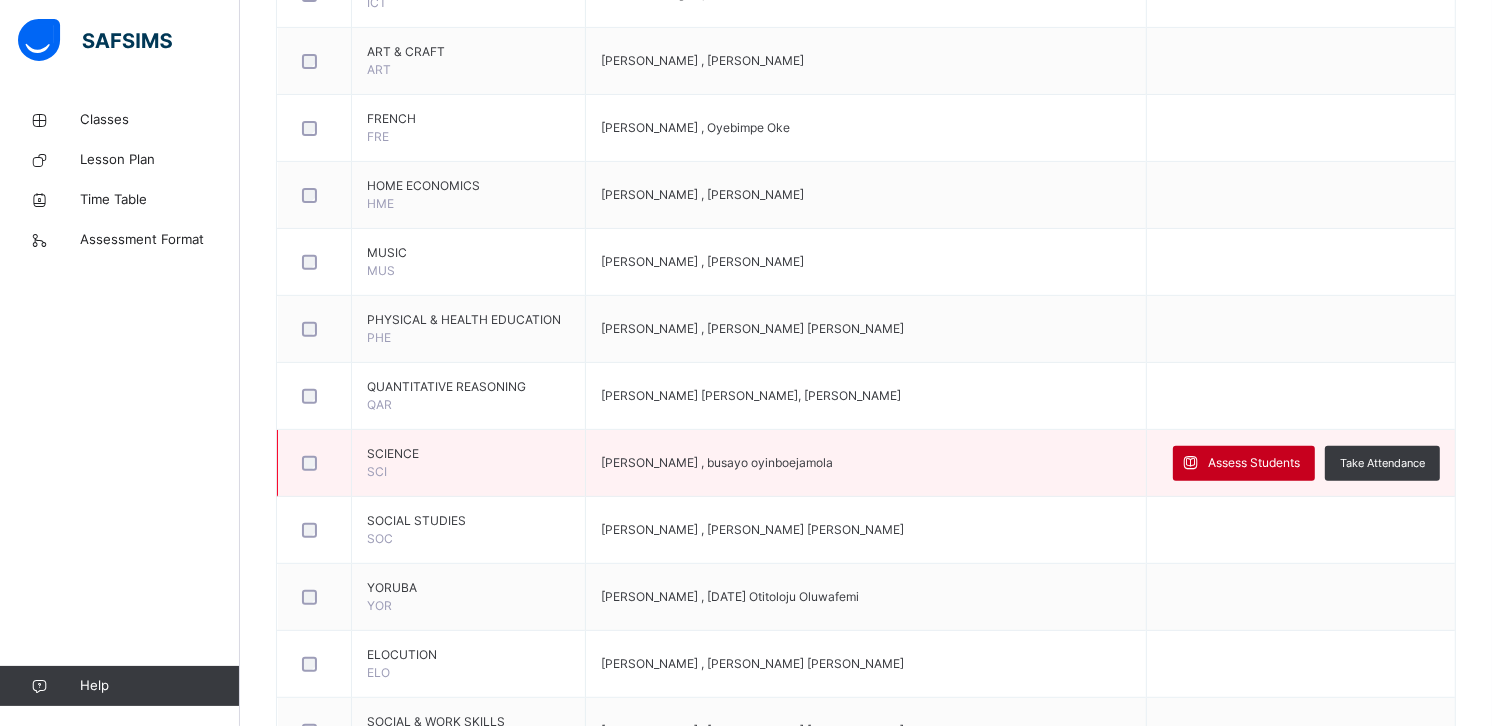 click on "Assess Students" at bounding box center [1254, 463] 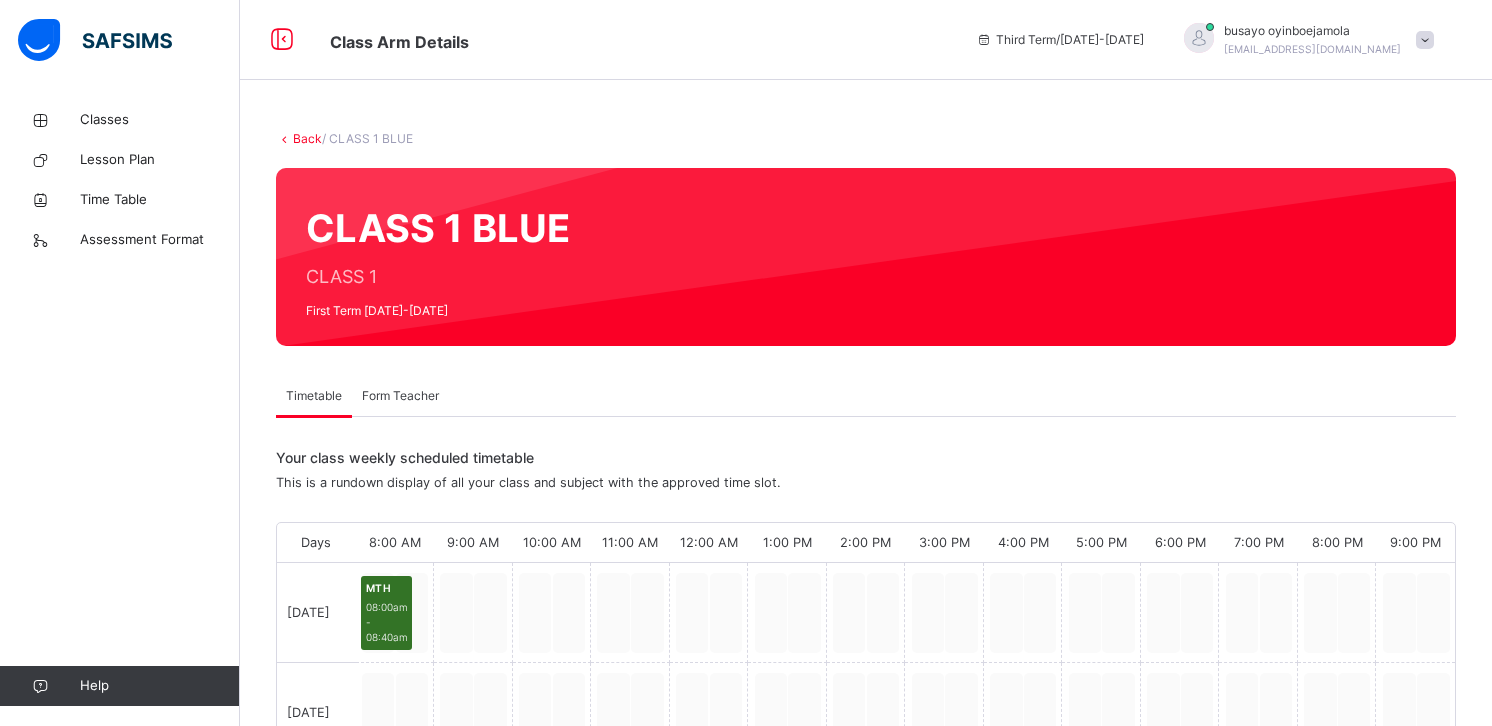 scroll, scrollTop: 0, scrollLeft: 0, axis: both 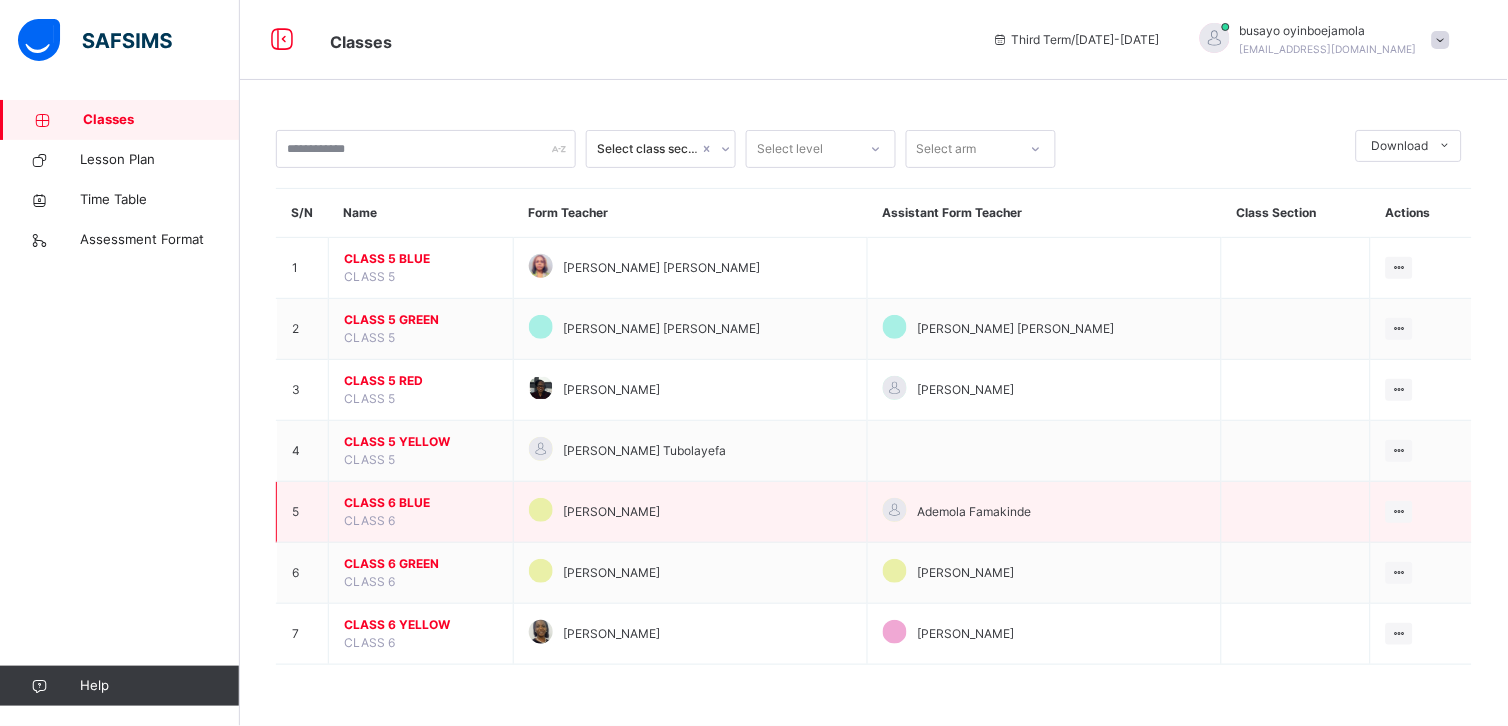 click on "CLASS 6   BLUE" at bounding box center [421, 503] 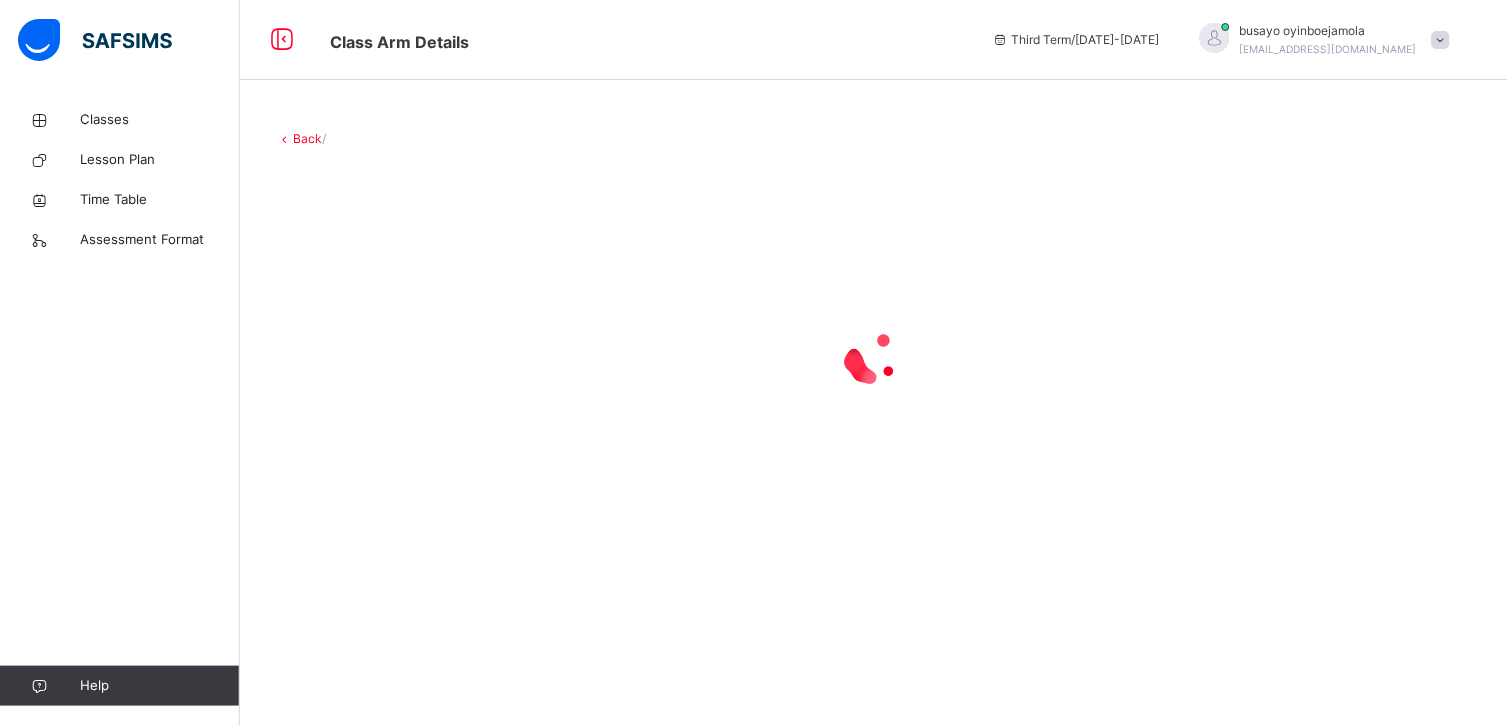 click at bounding box center (874, 358) 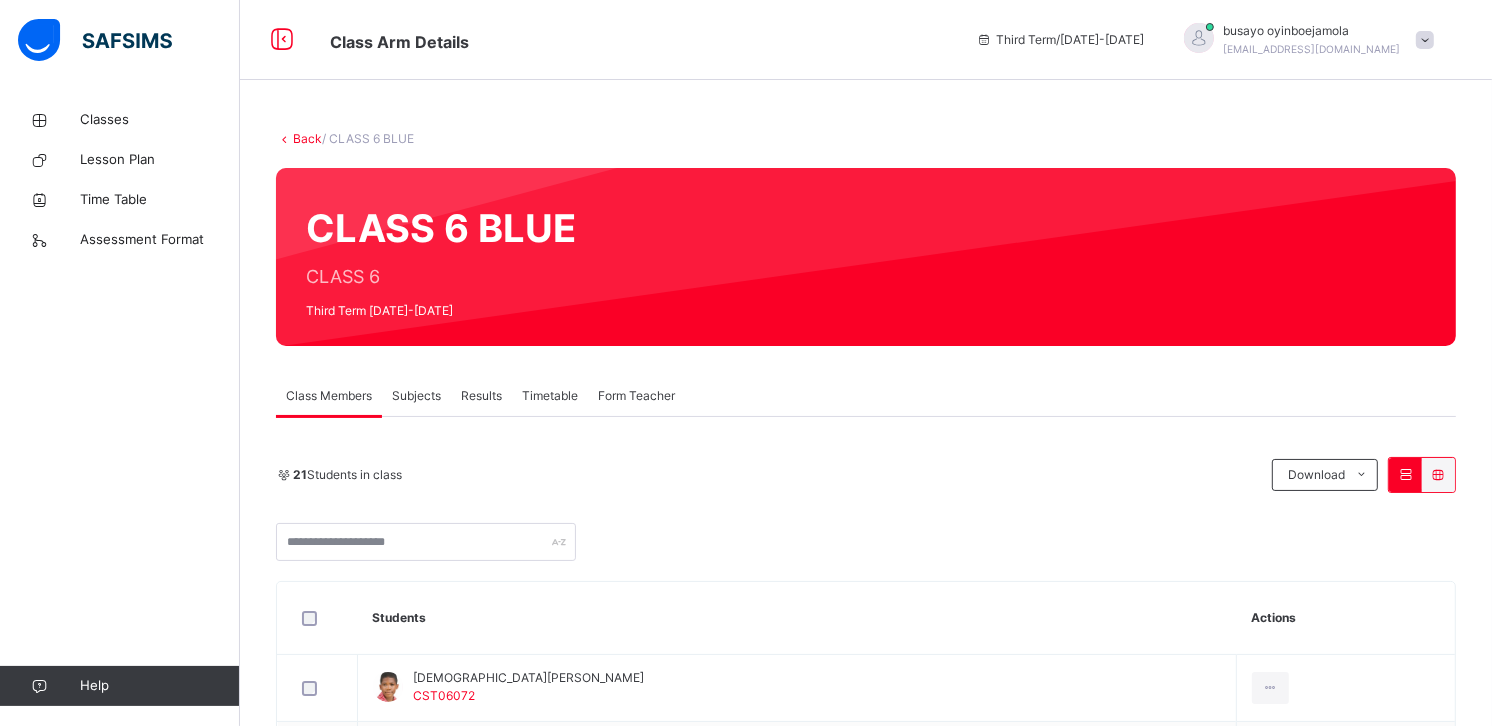 drag, startPoint x: 398, startPoint y: 502, endPoint x: 400, endPoint y: 402, distance: 100.02 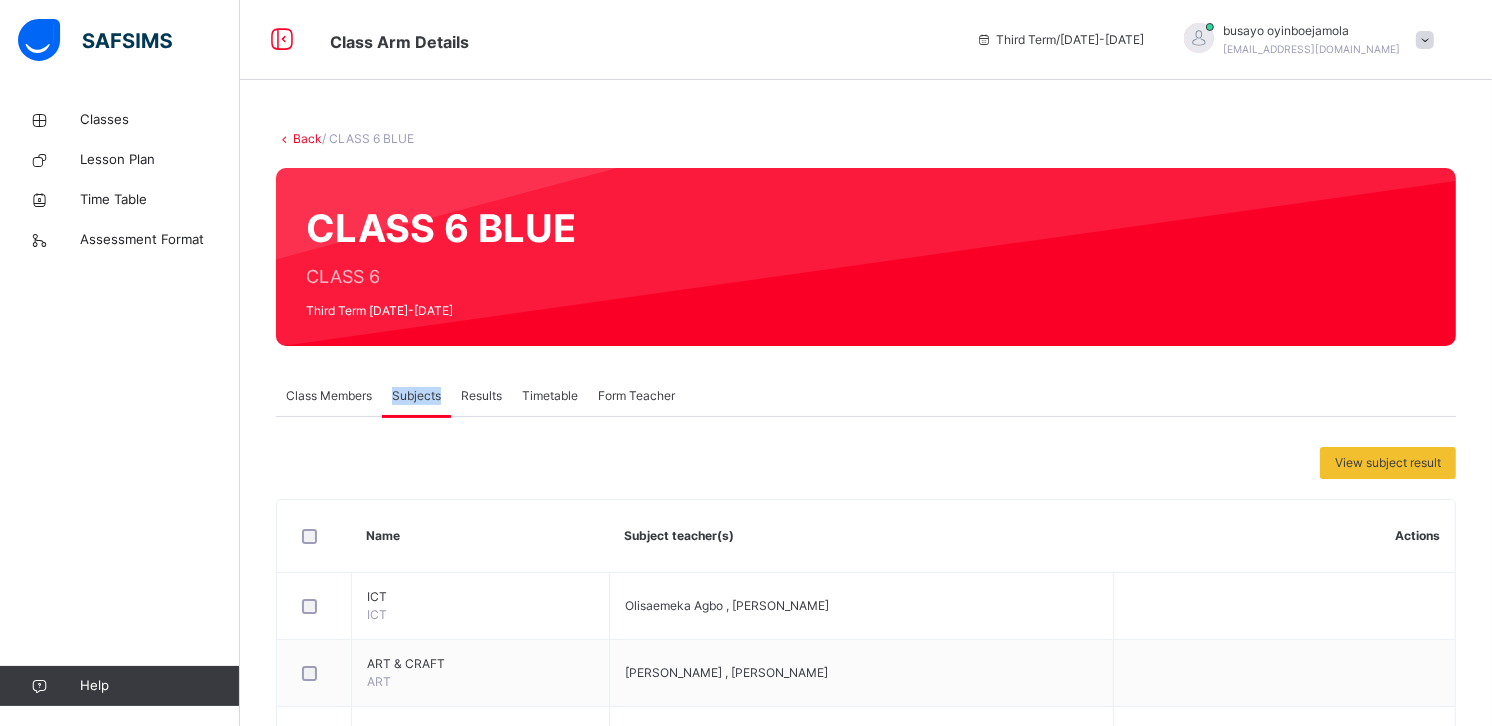 click on "Subjects" at bounding box center [416, 396] 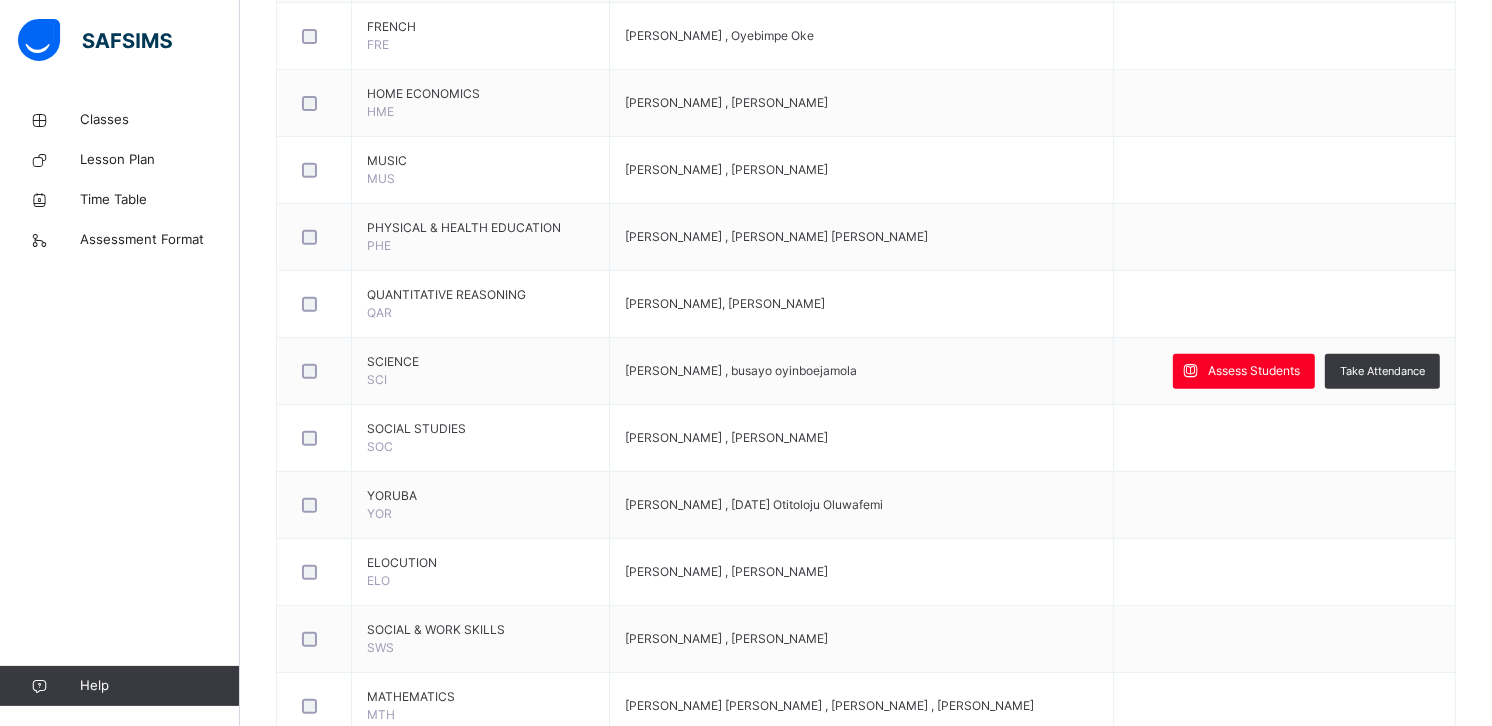 scroll, scrollTop: 811, scrollLeft: 0, axis: vertical 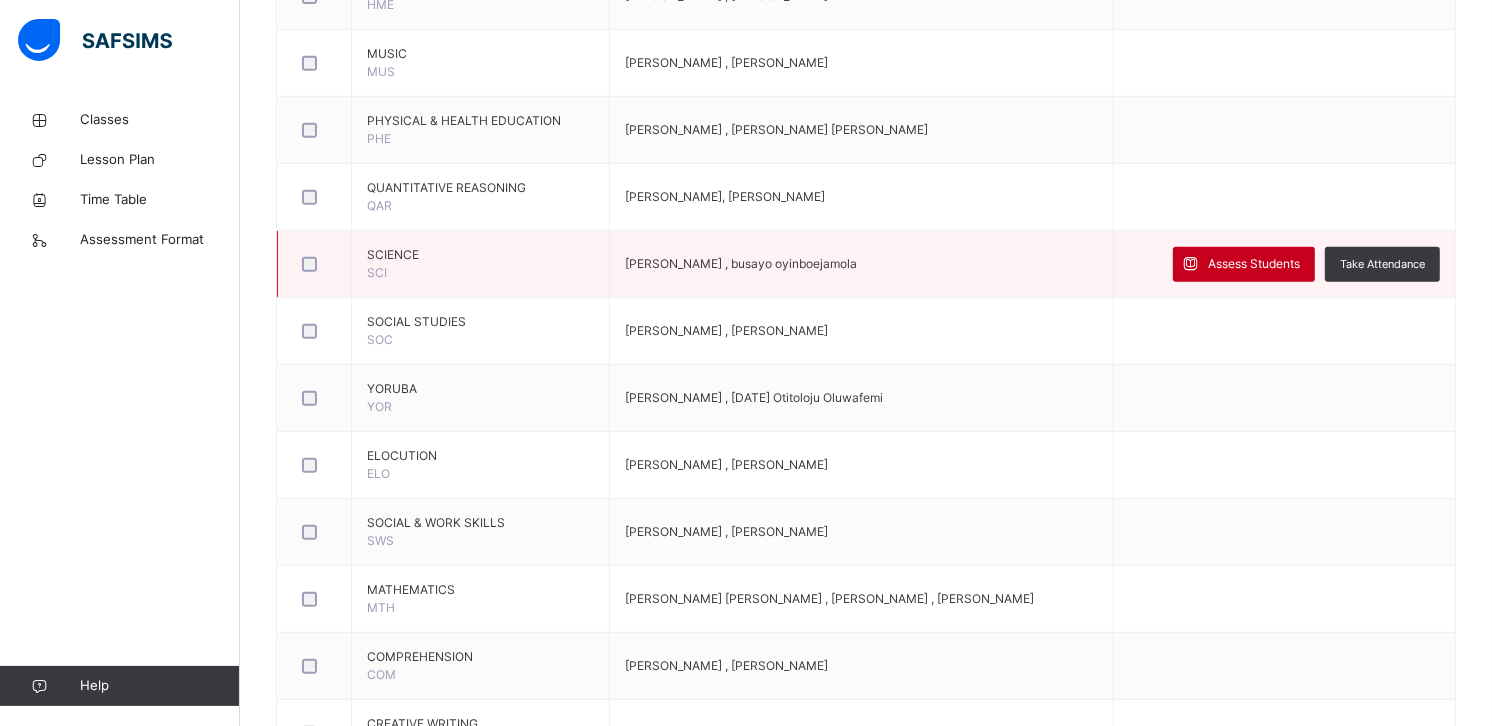 click on "Assess Students" at bounding box center (1254, 264) 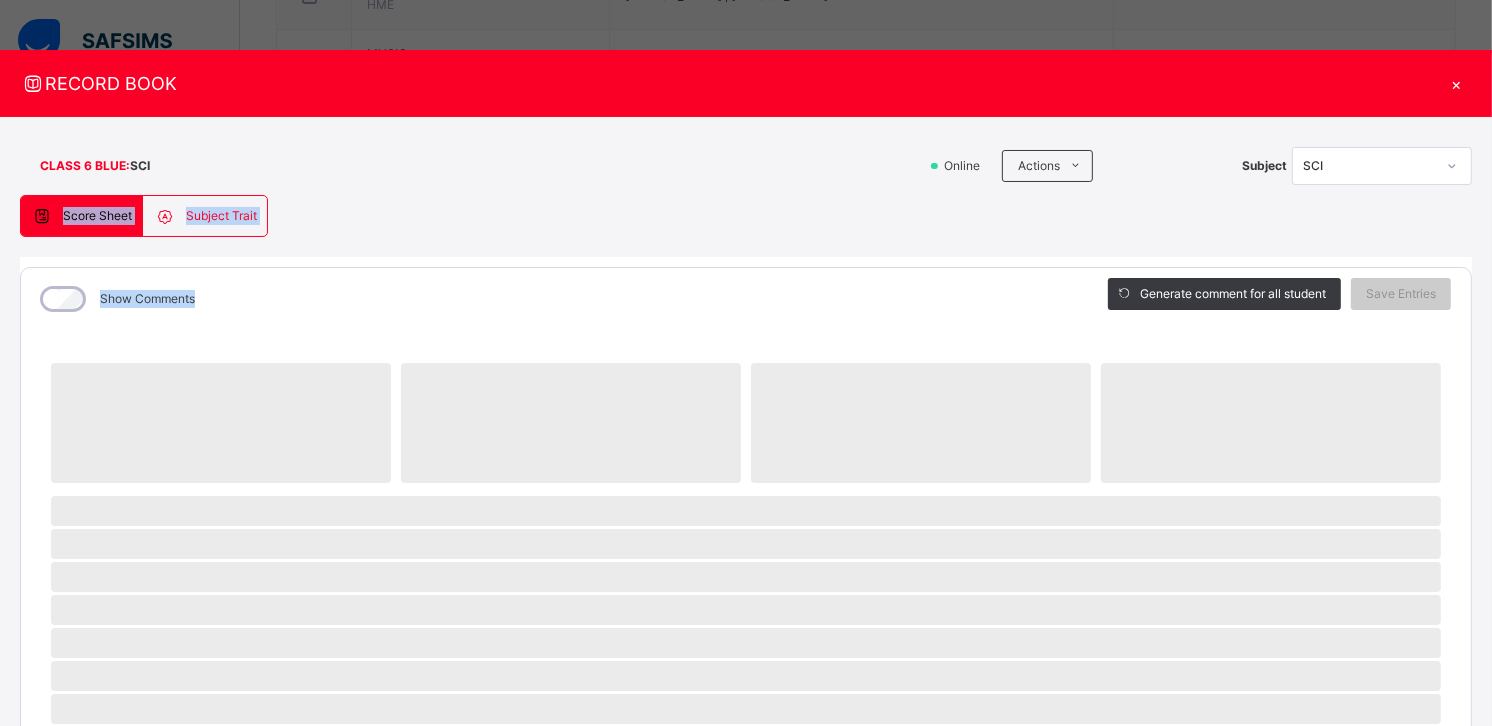 click on "CLASS 6   BLUE :   SCI Online Actions  Download Empty Score Sheet  Upload/map score sheet Subject  SCI Corona School Ikoyi Date: 16th Jul 2025, 7:28:09 am Score Sheet Subject Trait Score Sheet Subject Trait Show Comments   Generate comment for all student   Save Entries Class Level:  CLASS 6   BLUE Subject:  SCI Session:  2024/2025 Session Session:  Third Term ‌ ‌ ‌ ‌ ‌ ‌ ‌ ‌ ‌ ‌ ‌ ‌ ‌ ‌ ‌ ‌ ‌ ‌ ‌ ‌ ‌ ‌ ‌ ‌ ‌ ‌ ‌ ‌ ‌   ×   Subject Teacher’s Comment Generate and see in full the comment developed by the AI with an option to regenerate the comment Sims Bot Please wait while the Sims Bot generates comments for all your students Select a Student Select a student from the list to the left to view and enter subject trait records" at bounding box center (746, 748) 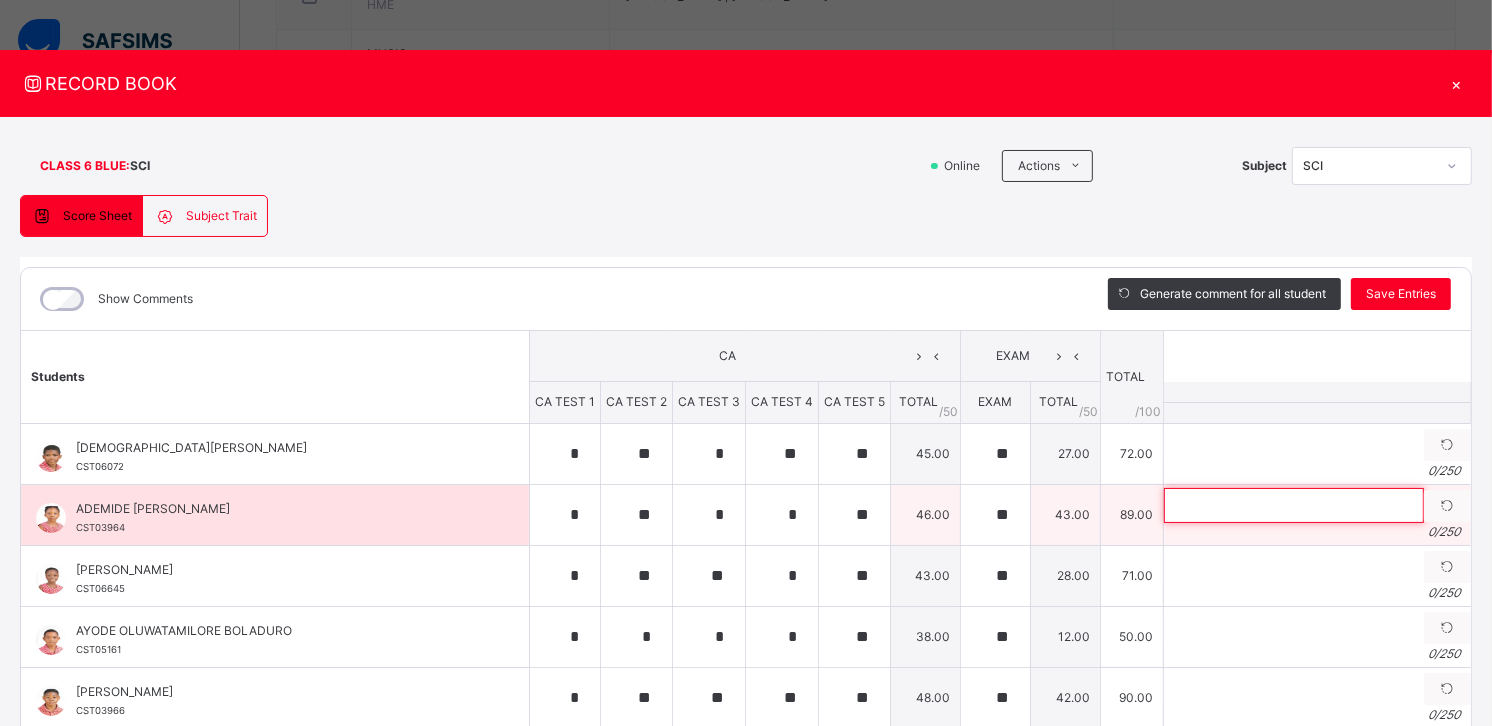 click at bounding box center (1294, 505) 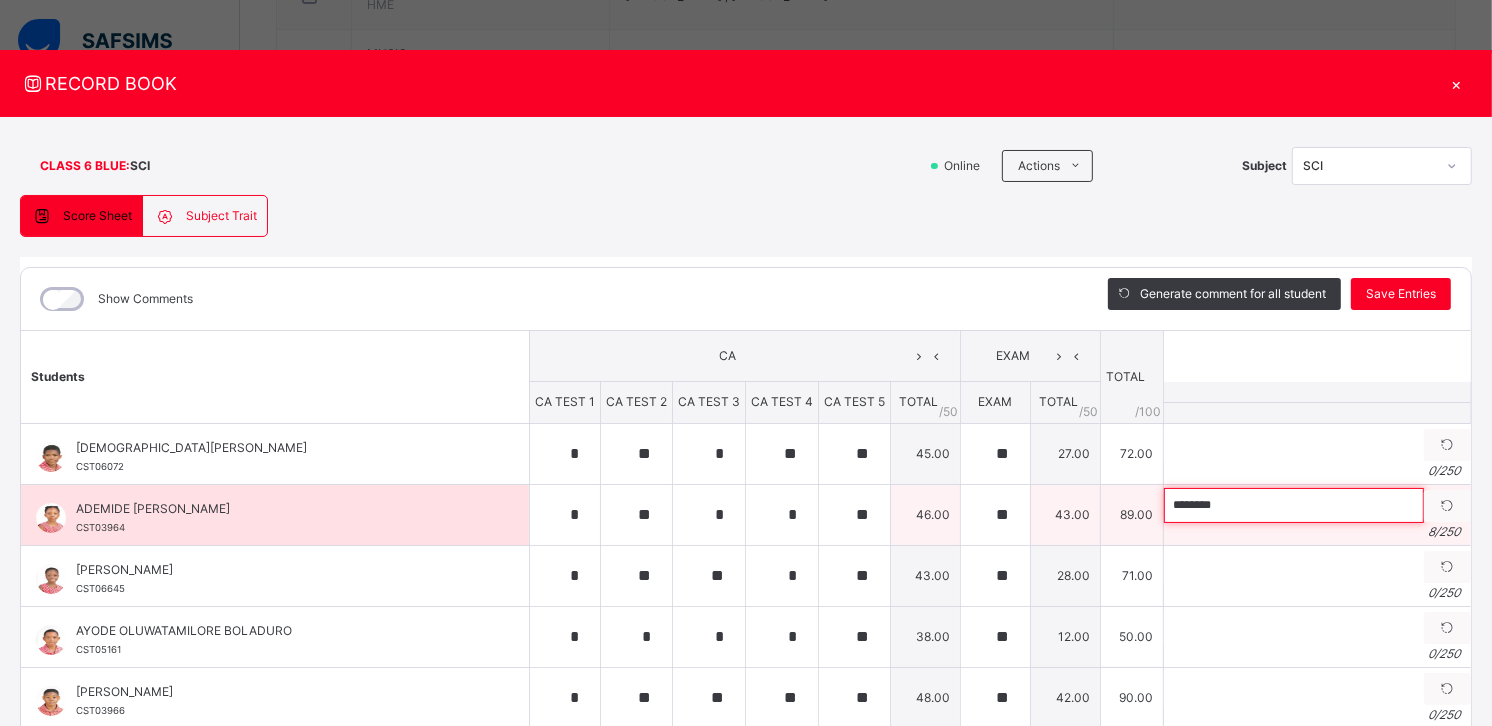 paste on "**********" 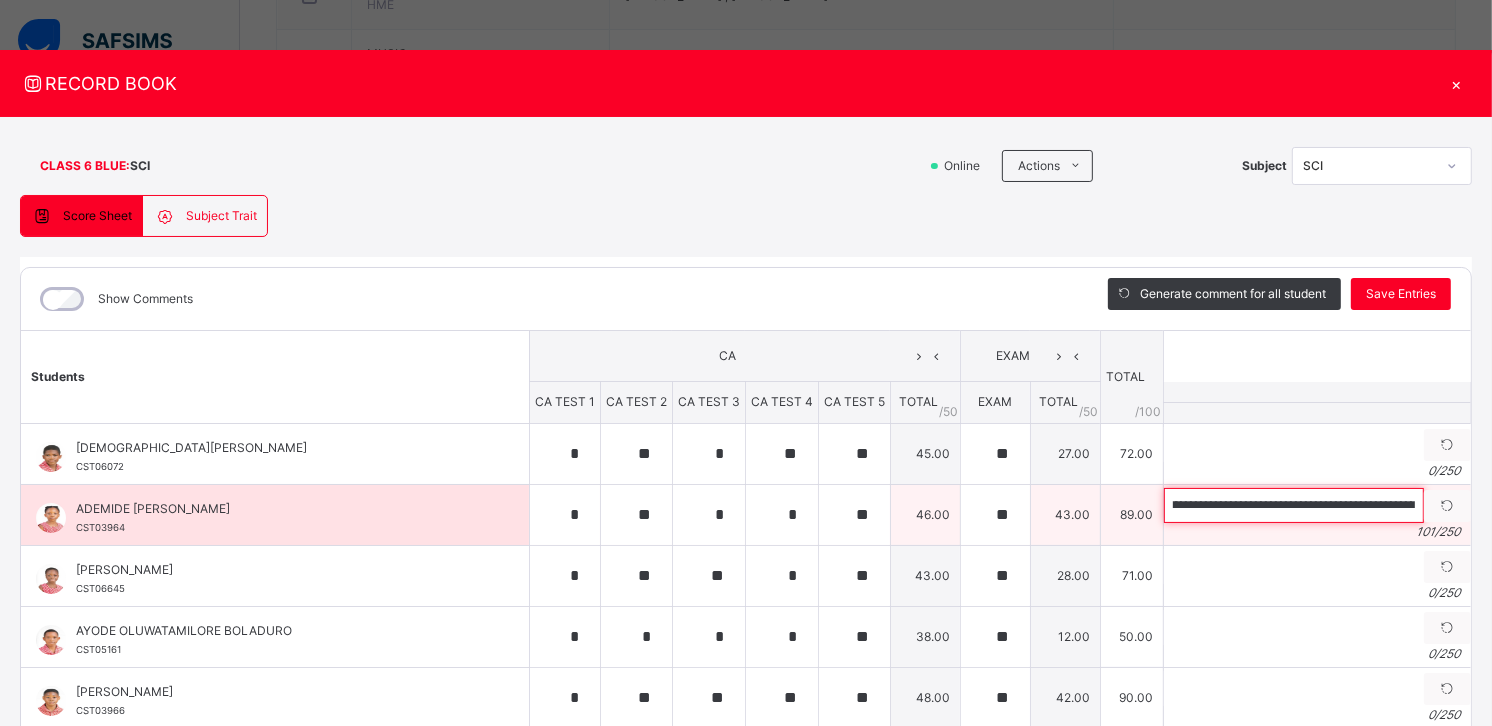 scroll, scrollTop: 0, scrollLeft: 0, axis: both 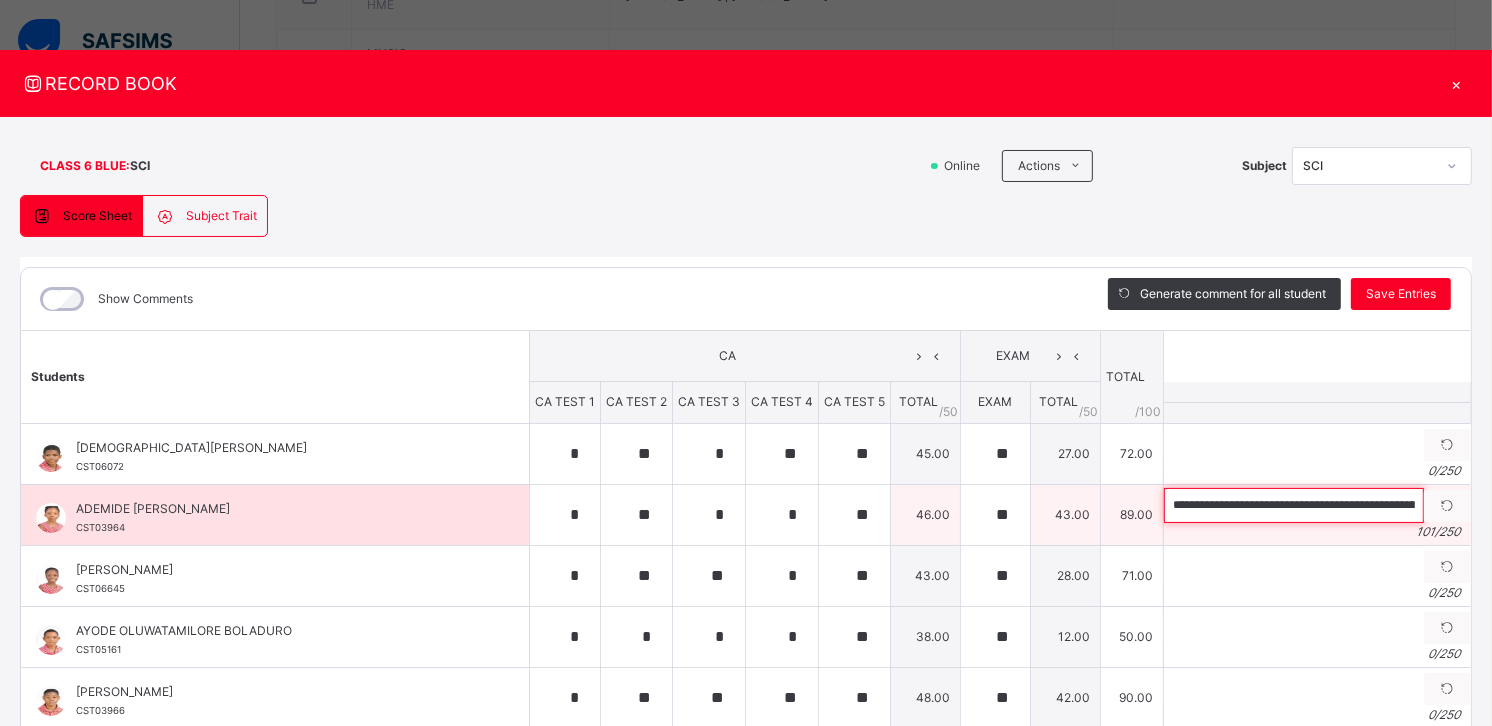click on "**********" at bounding box center (1294, 505) 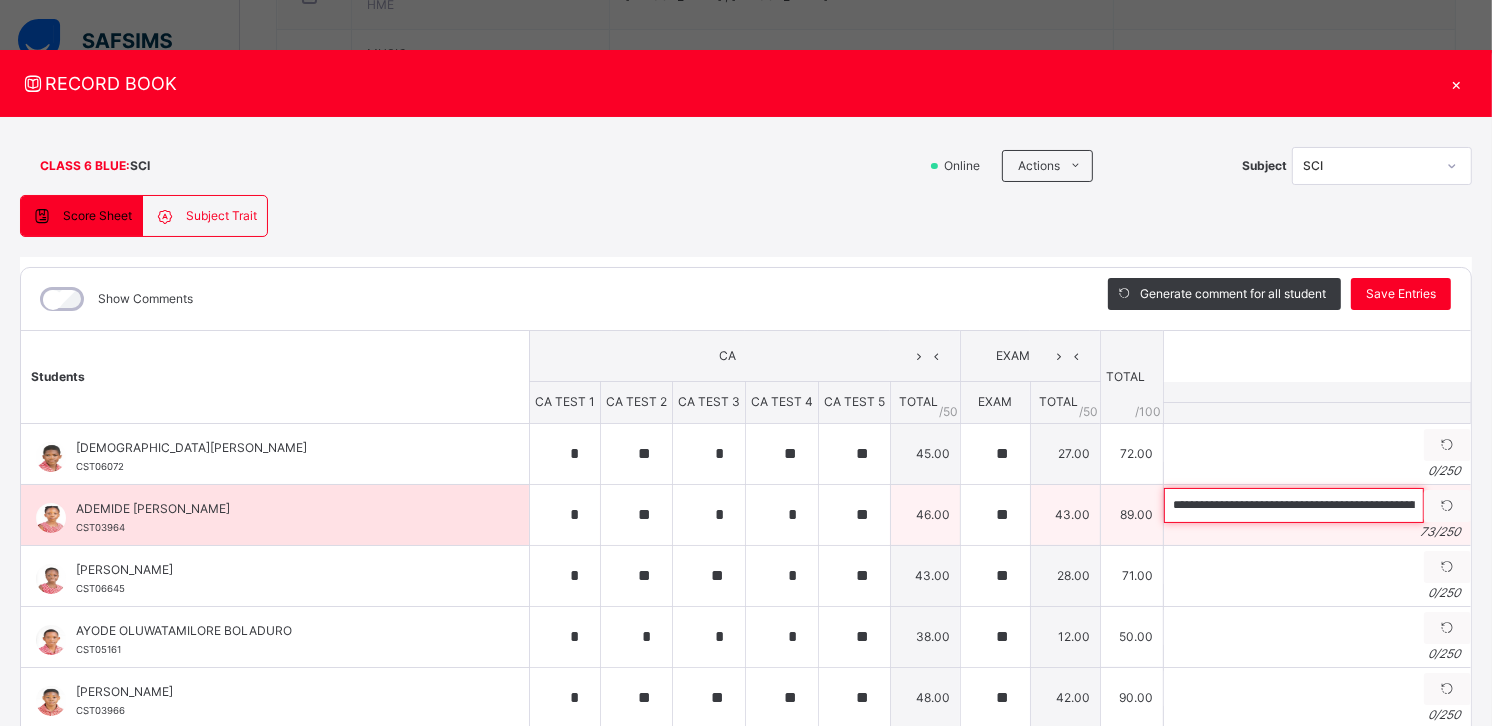 click on "**********" at bounding box center (1294, 505) 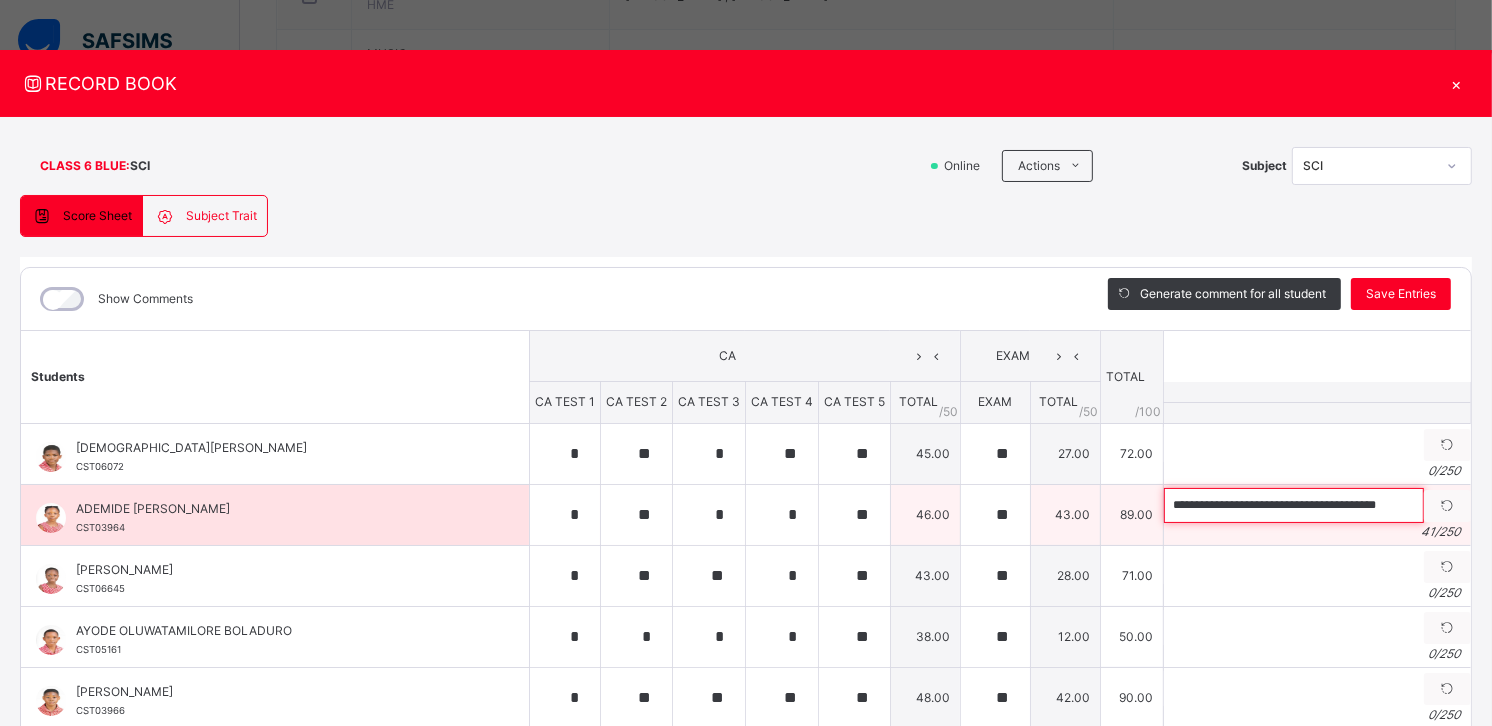 click on "**********" at bounding box center (1294, 505) 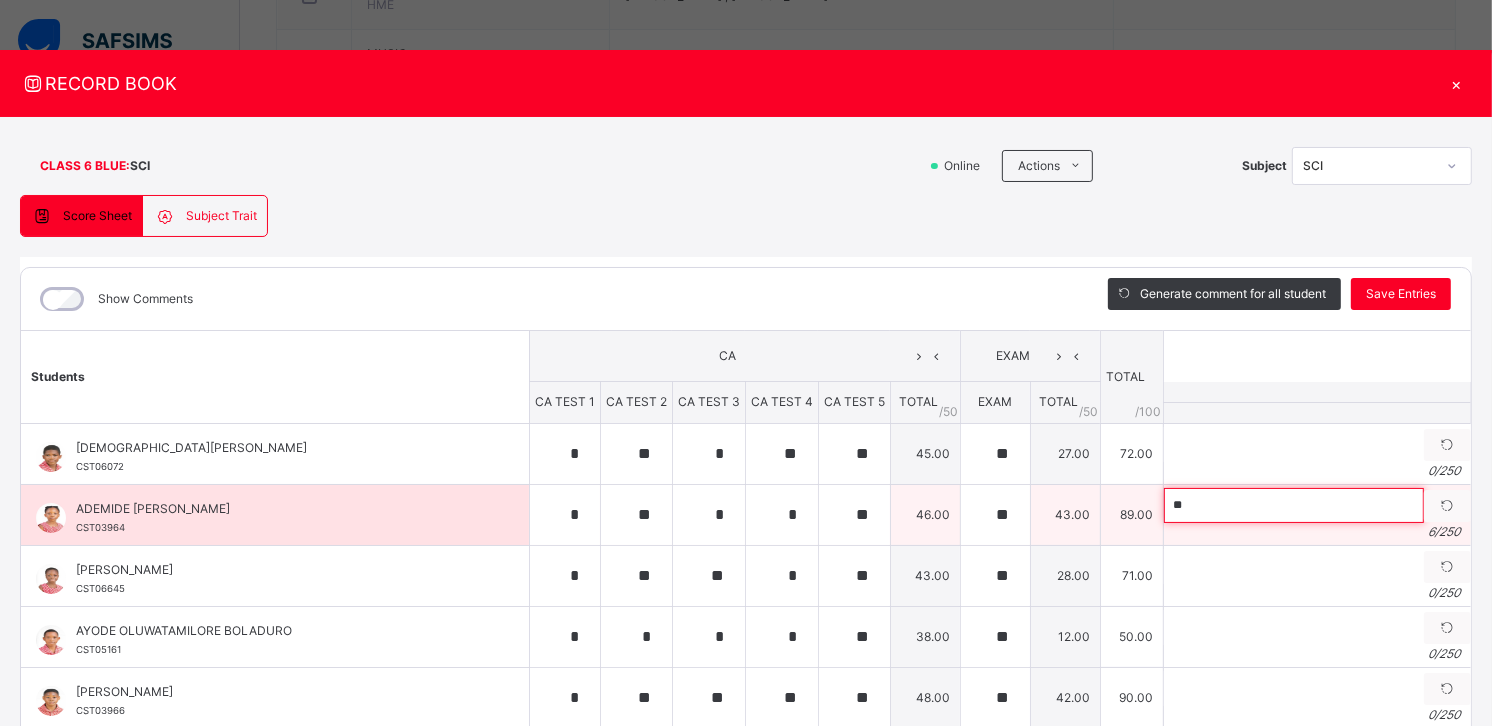 type on "*" 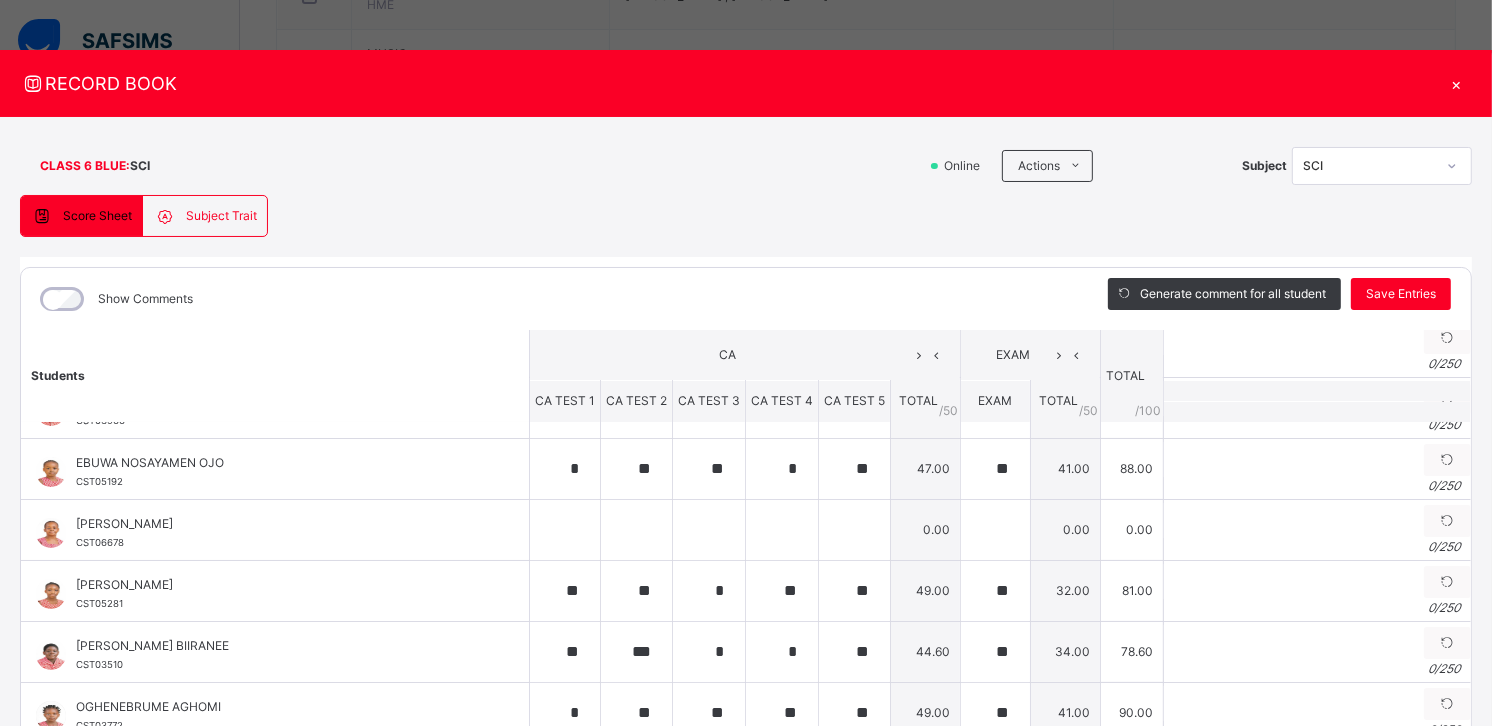scroll, scrollTop: 0, scrollLeft: 0, axis: both 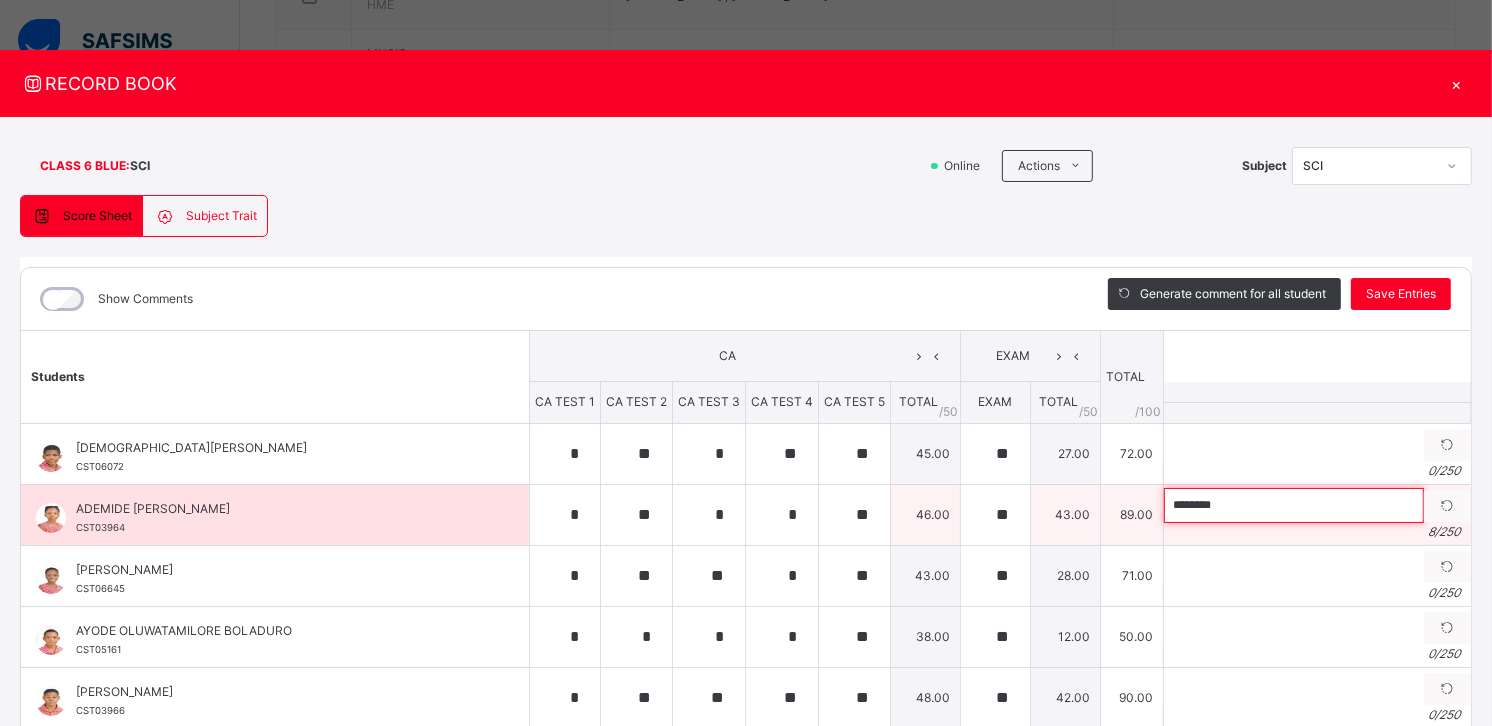 paste on "**********" 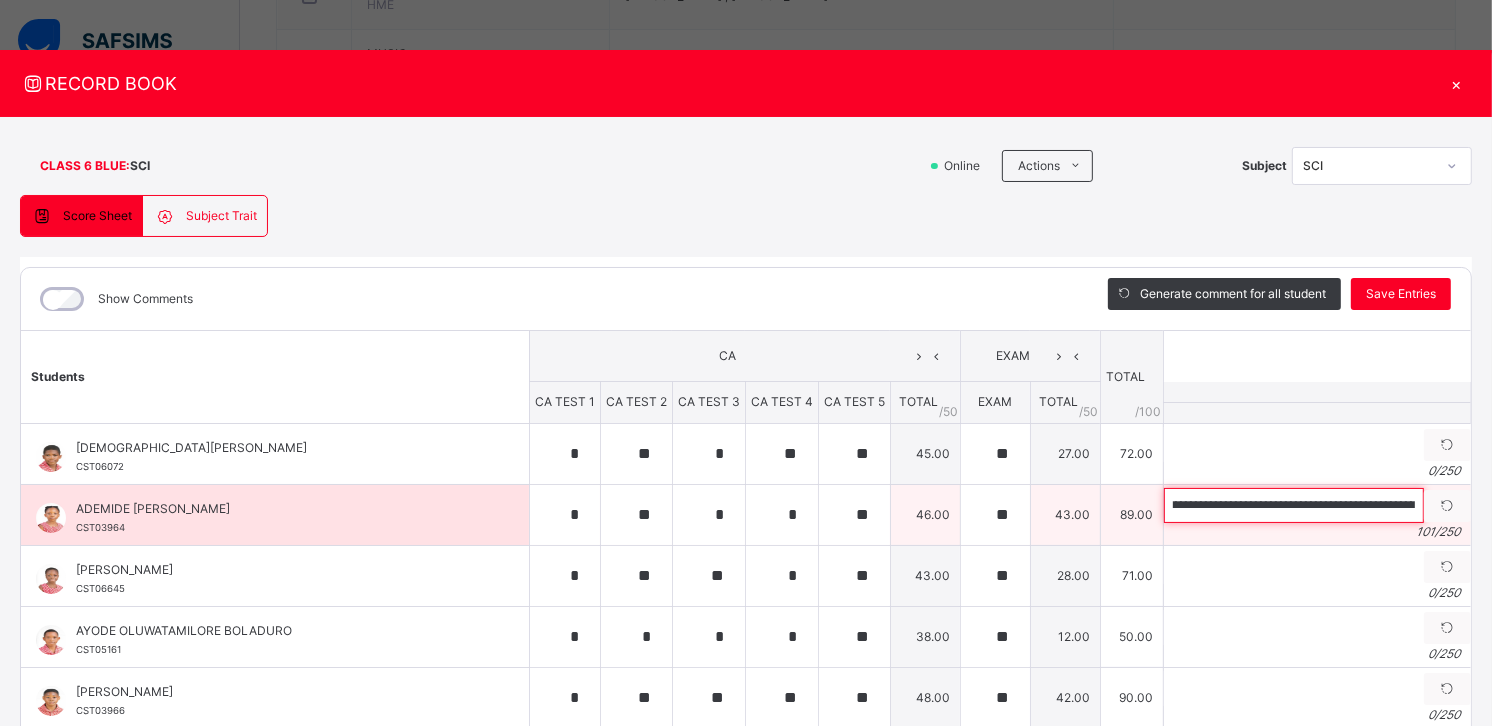 scroll, scrollTop: 0, scrollLeft: 0, axis: both 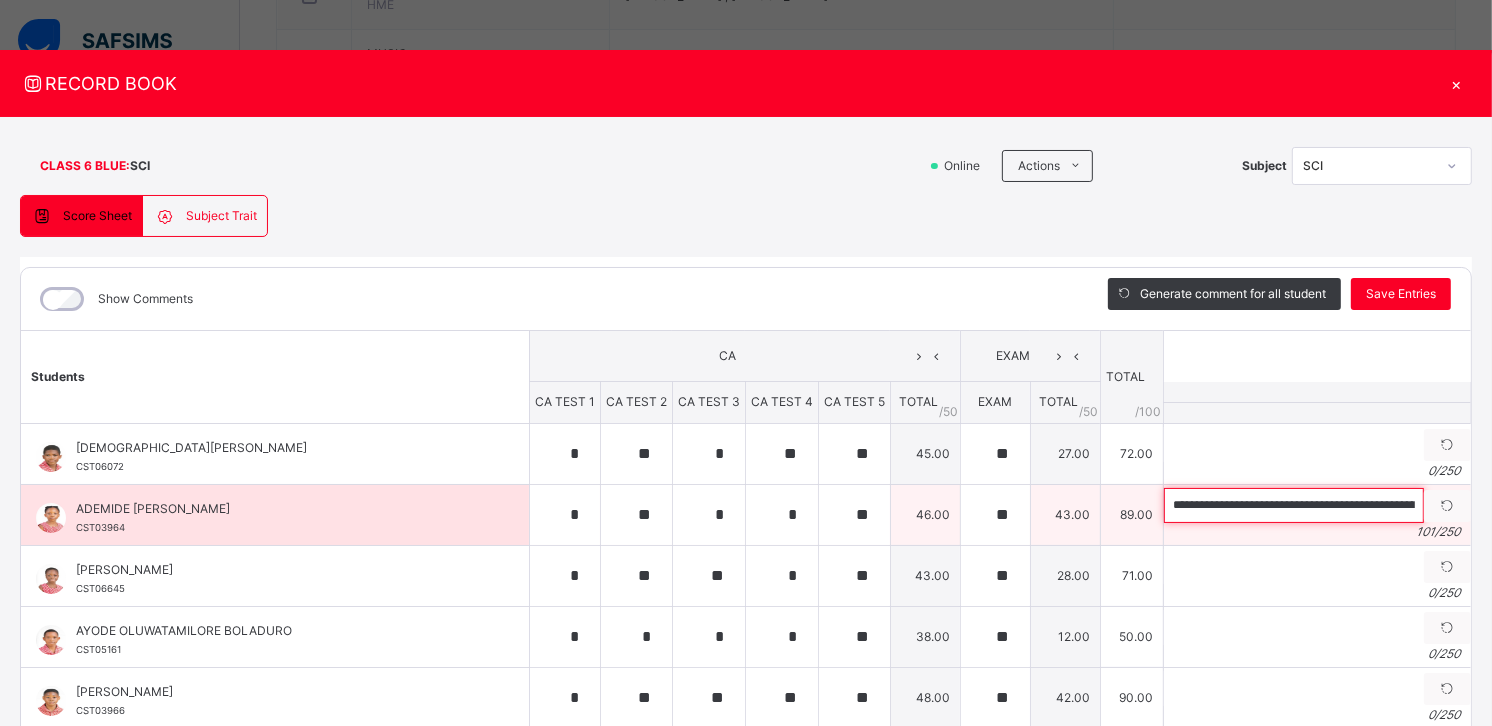 click on "**********" at bounding box center [1294, 505] 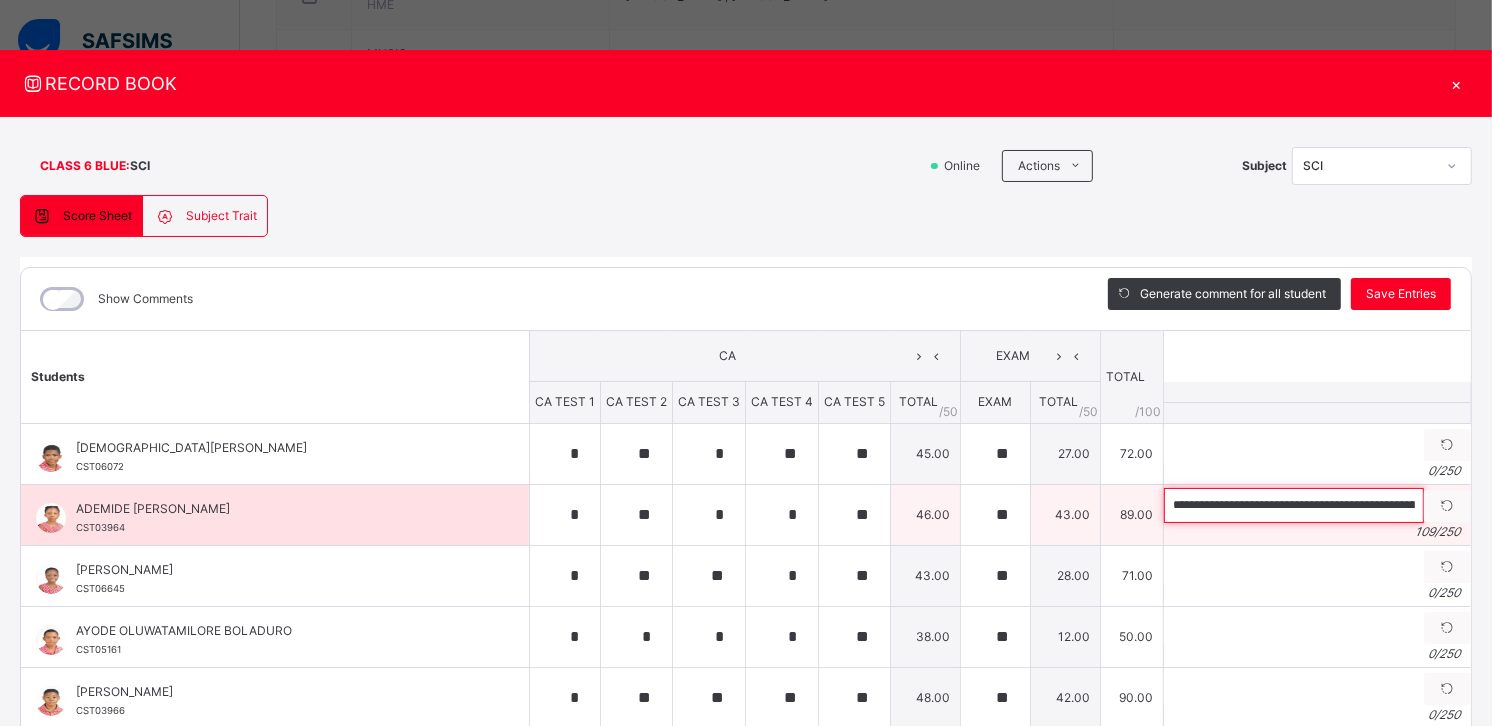 click on "**********" at bounding box center (1294, 505) 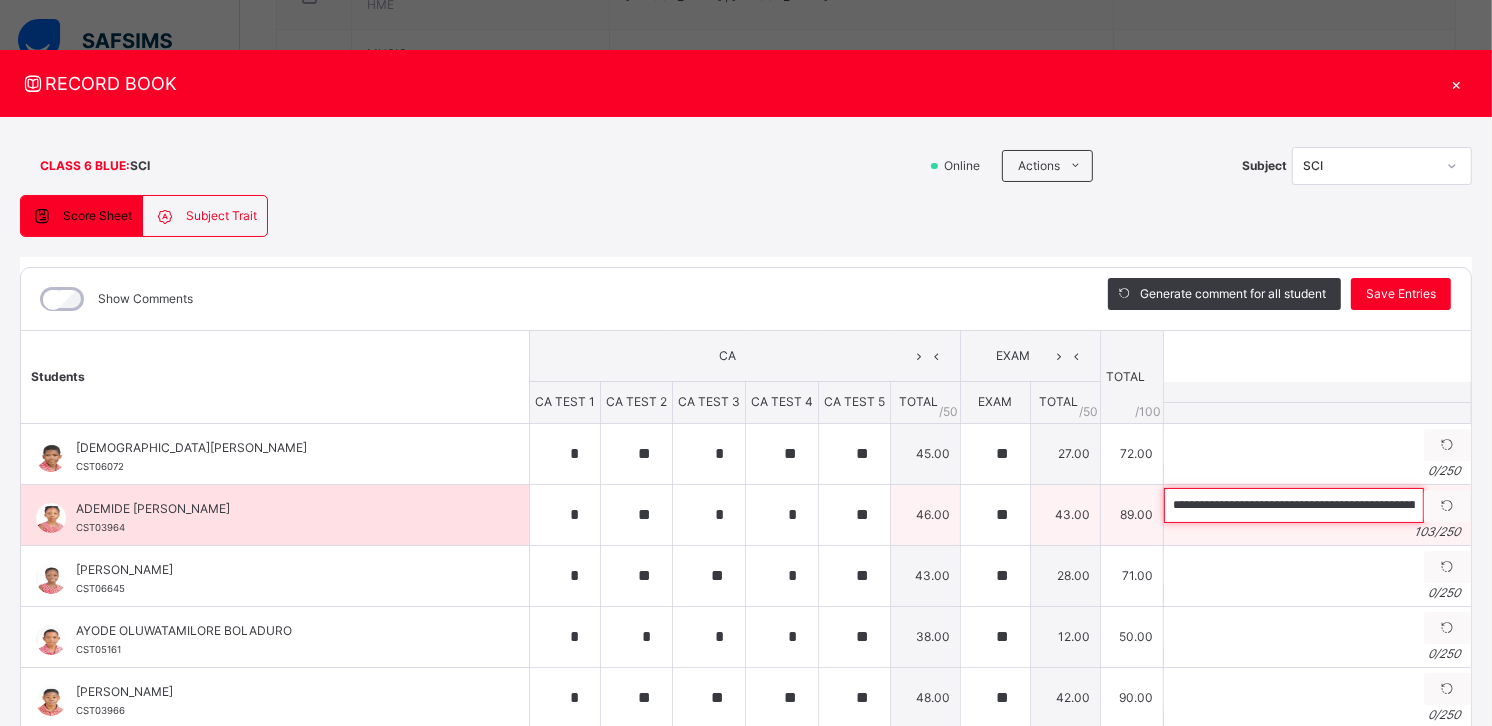 click on "**********" at bounding box center (1294, 505) 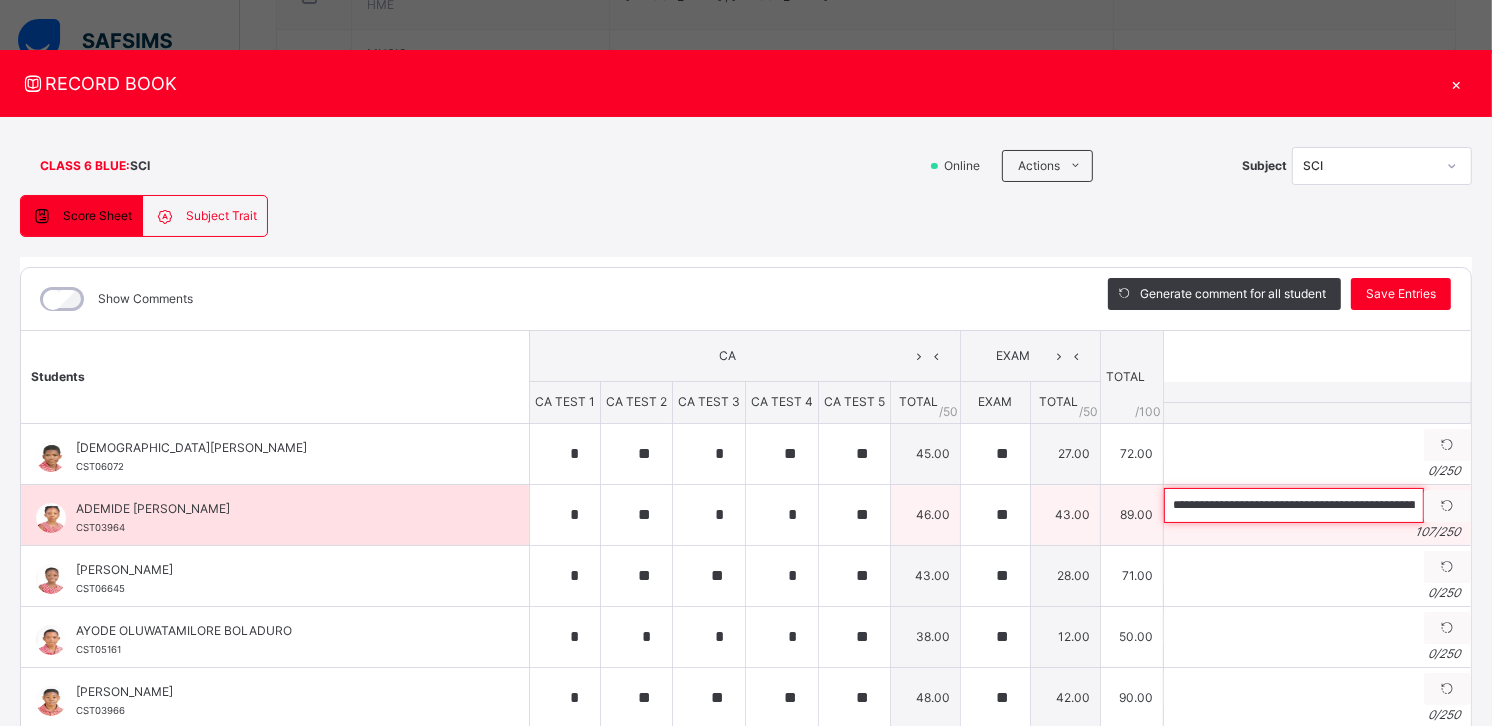 click on "**********" at bounding box center (1294, 505) 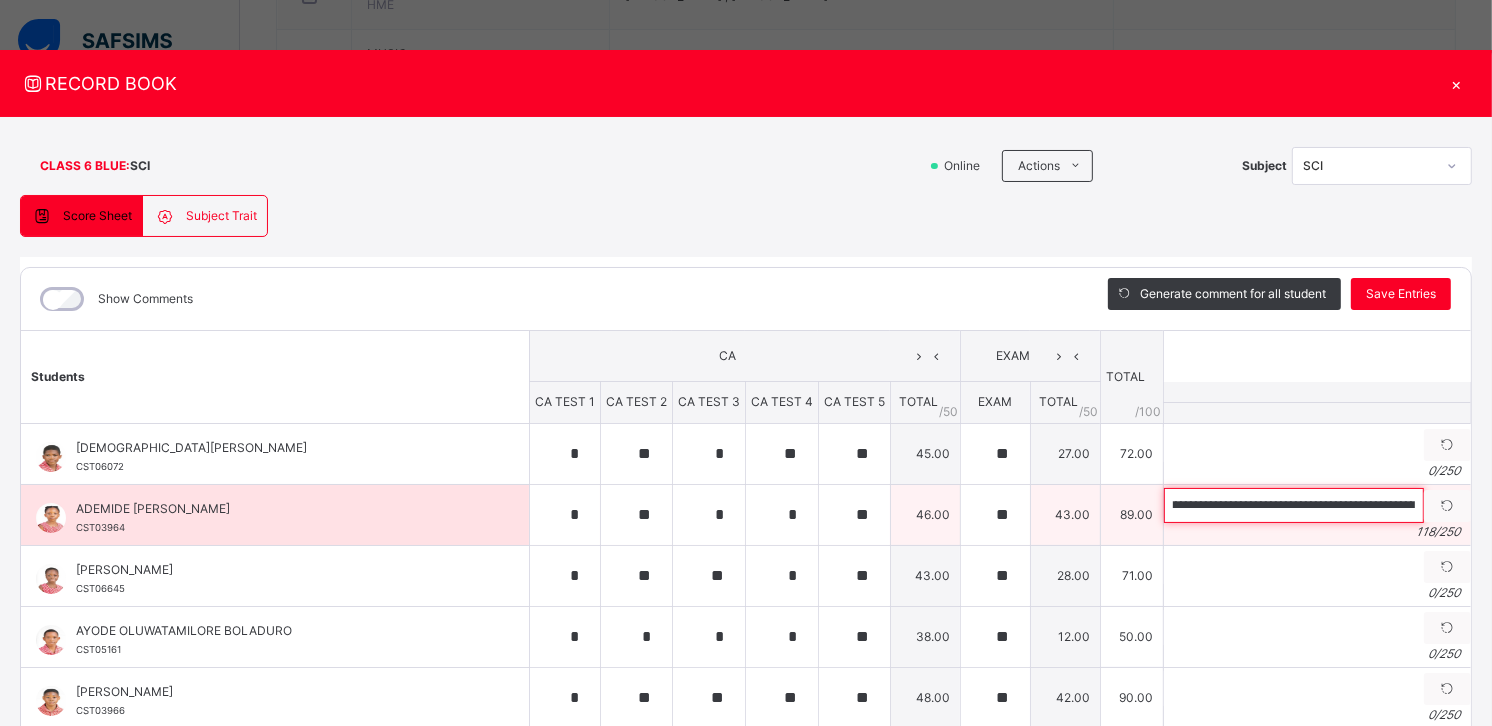 scroll, scrollTop: 0, scrollLeft: 0, axis: both 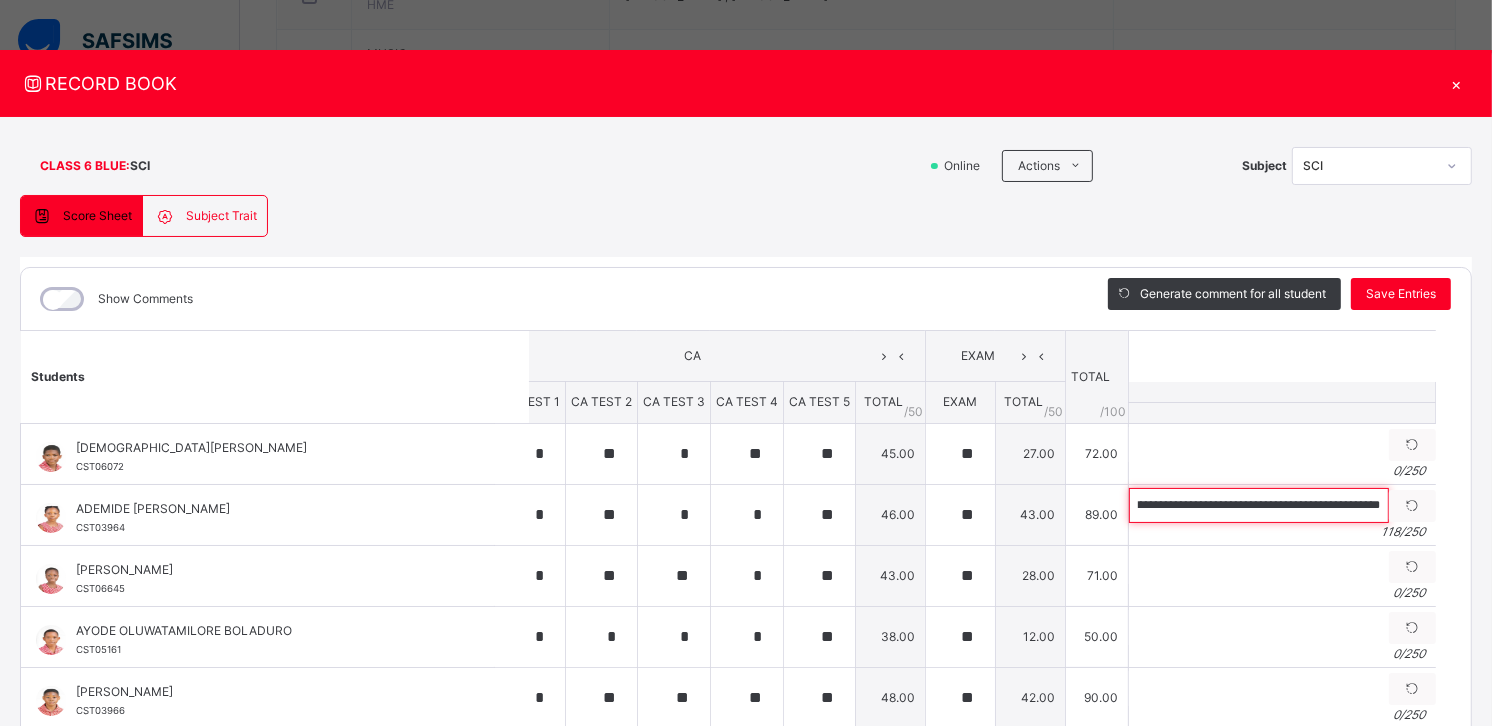 drag, startPoint x: 1200, startPoint y: 504, endPoint x: 1456, endPoint y: 498, distance: 256.0703 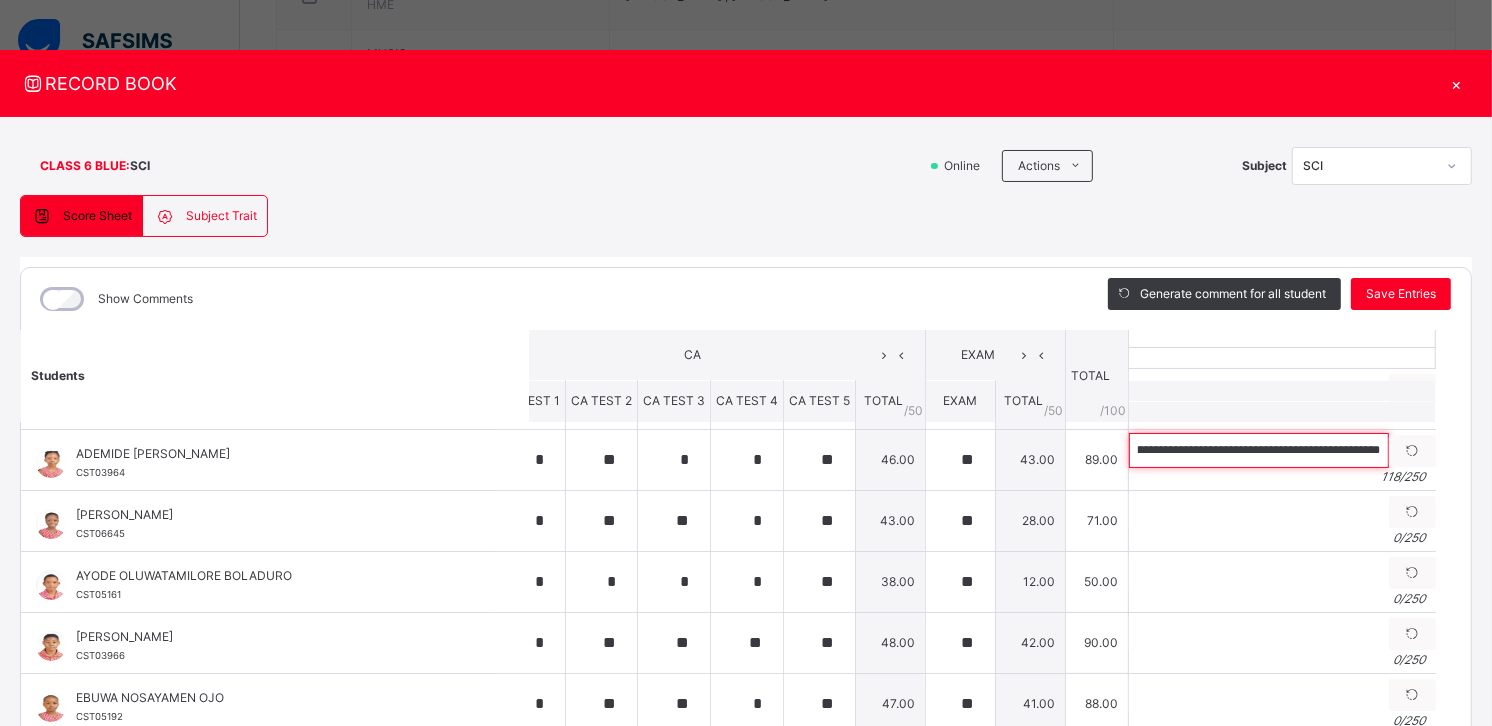 scroll, scrollTop: 10, scrollLeft: 35, axis: both 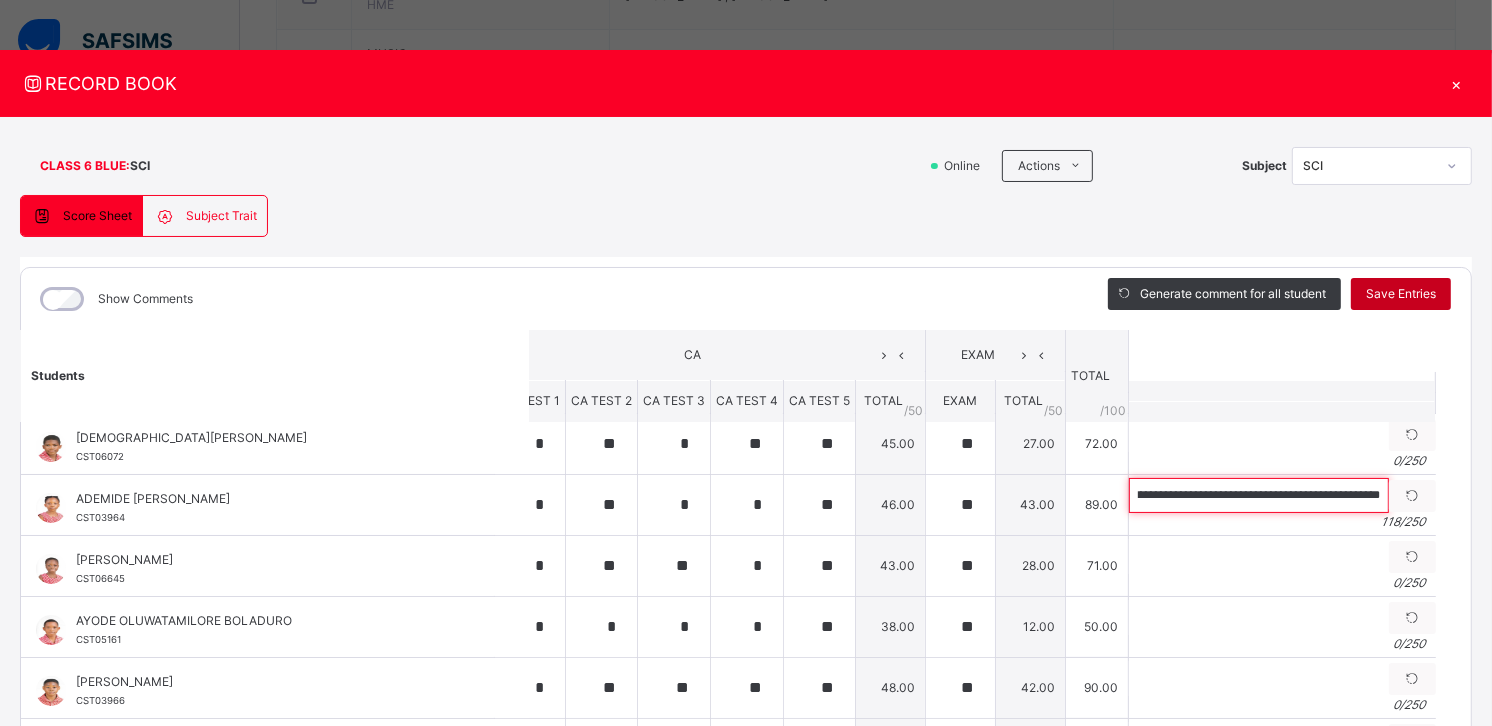 type on "**********" 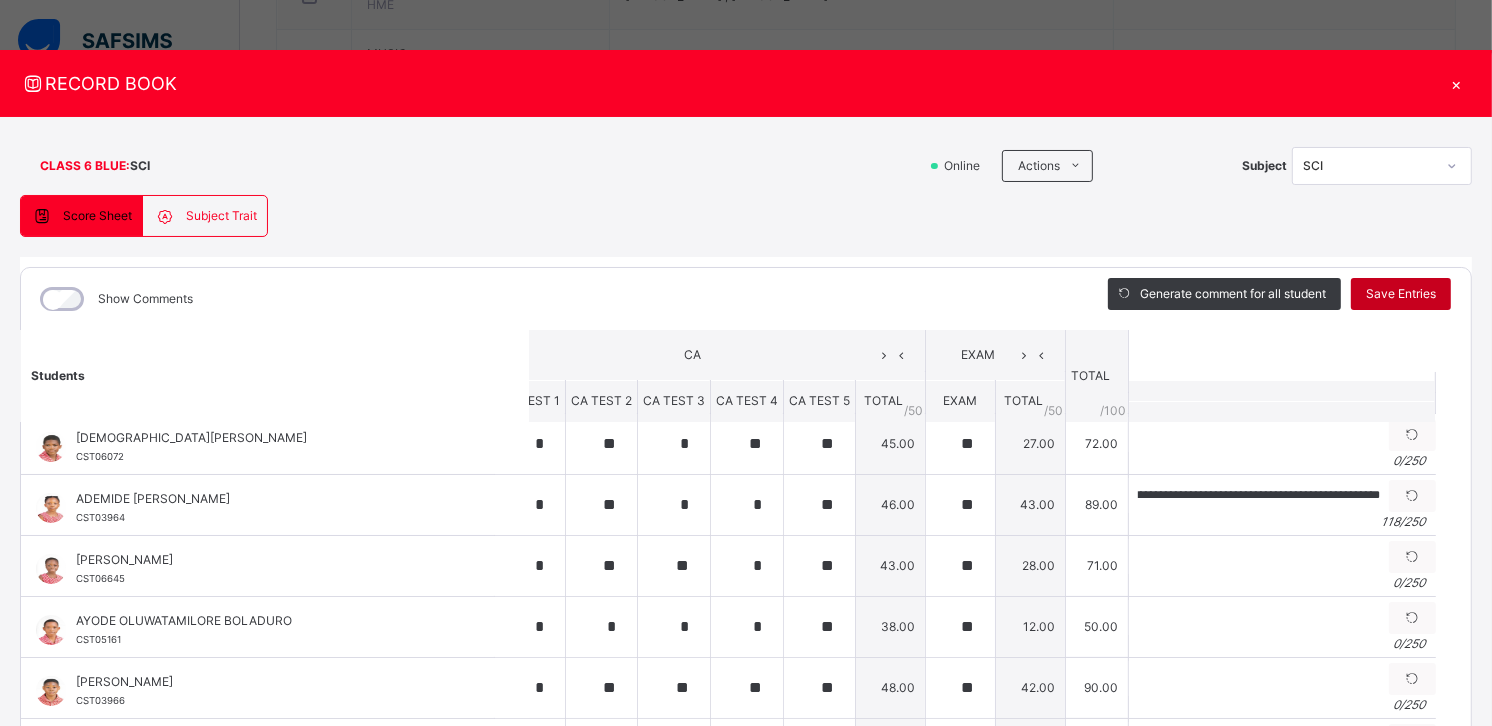 scroll, scrollTop: 0, scrollLeft: 0, axis: both 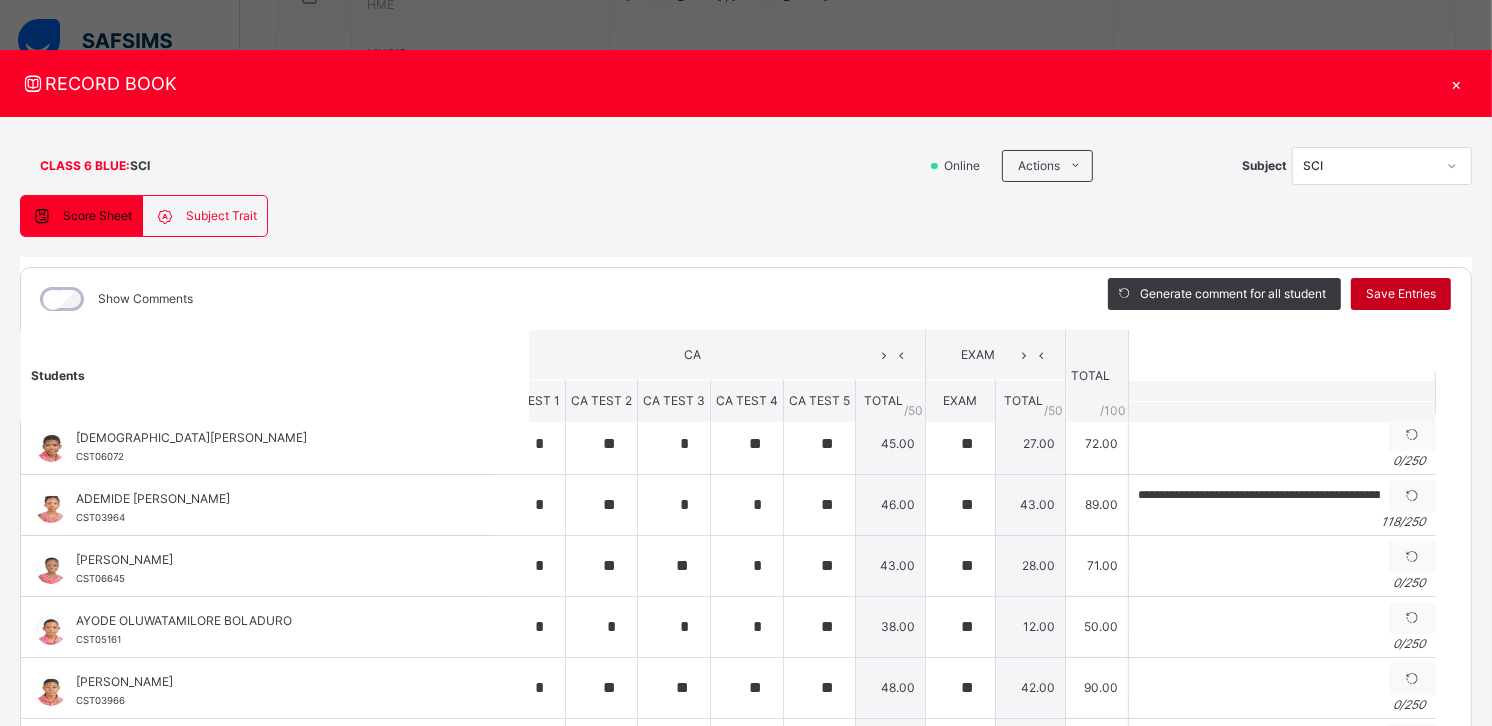 click on "Save Entries" at bounding box center (1401, 294) 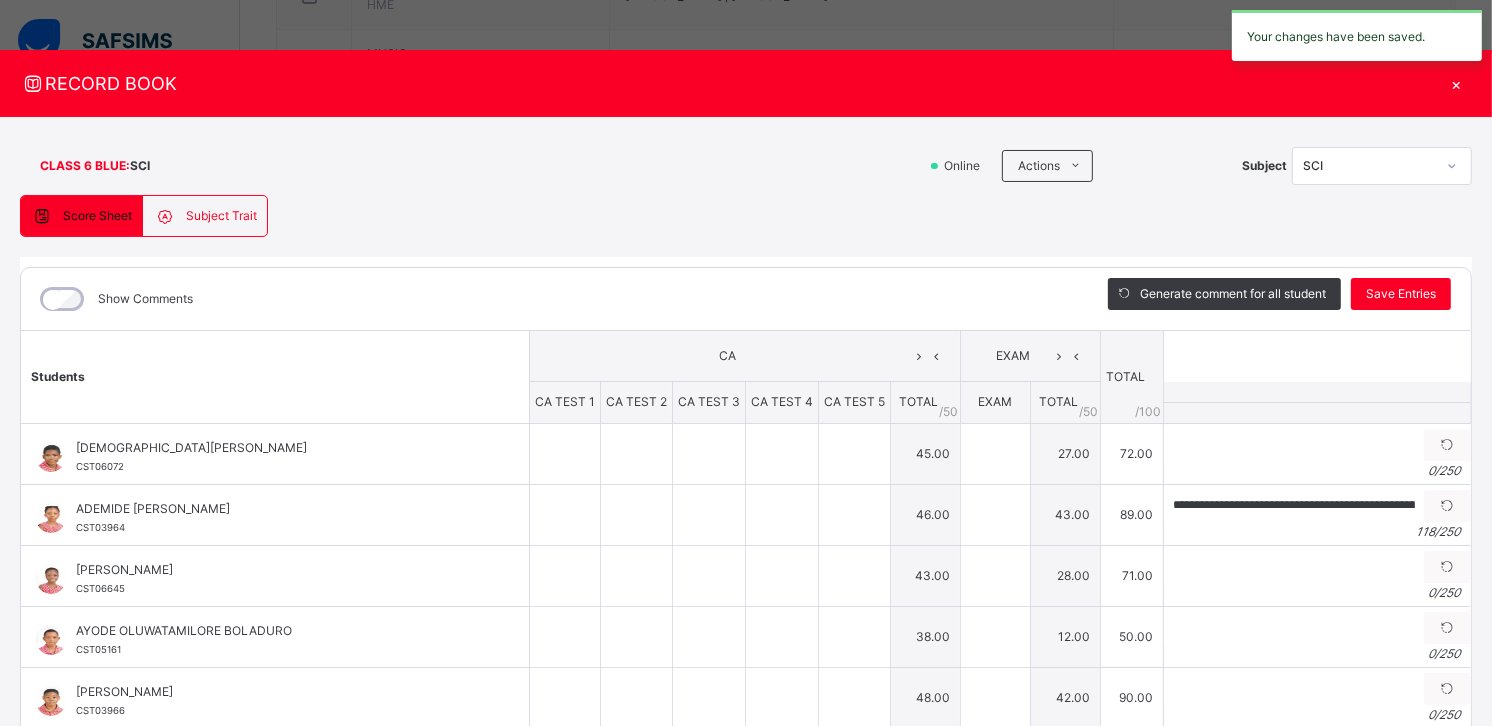 type on "*" 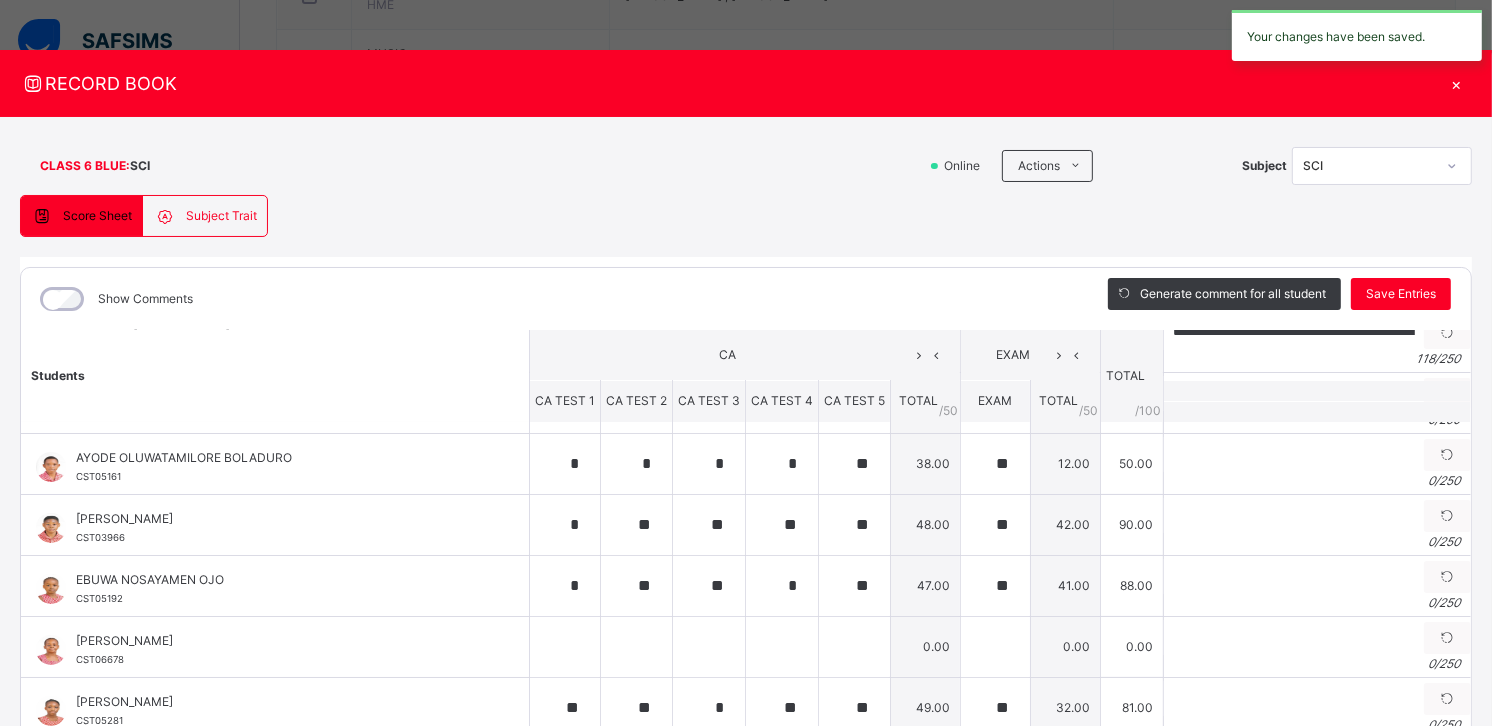 scroll, scrollTop: 186, scrollLeft: 0, axis: vertical 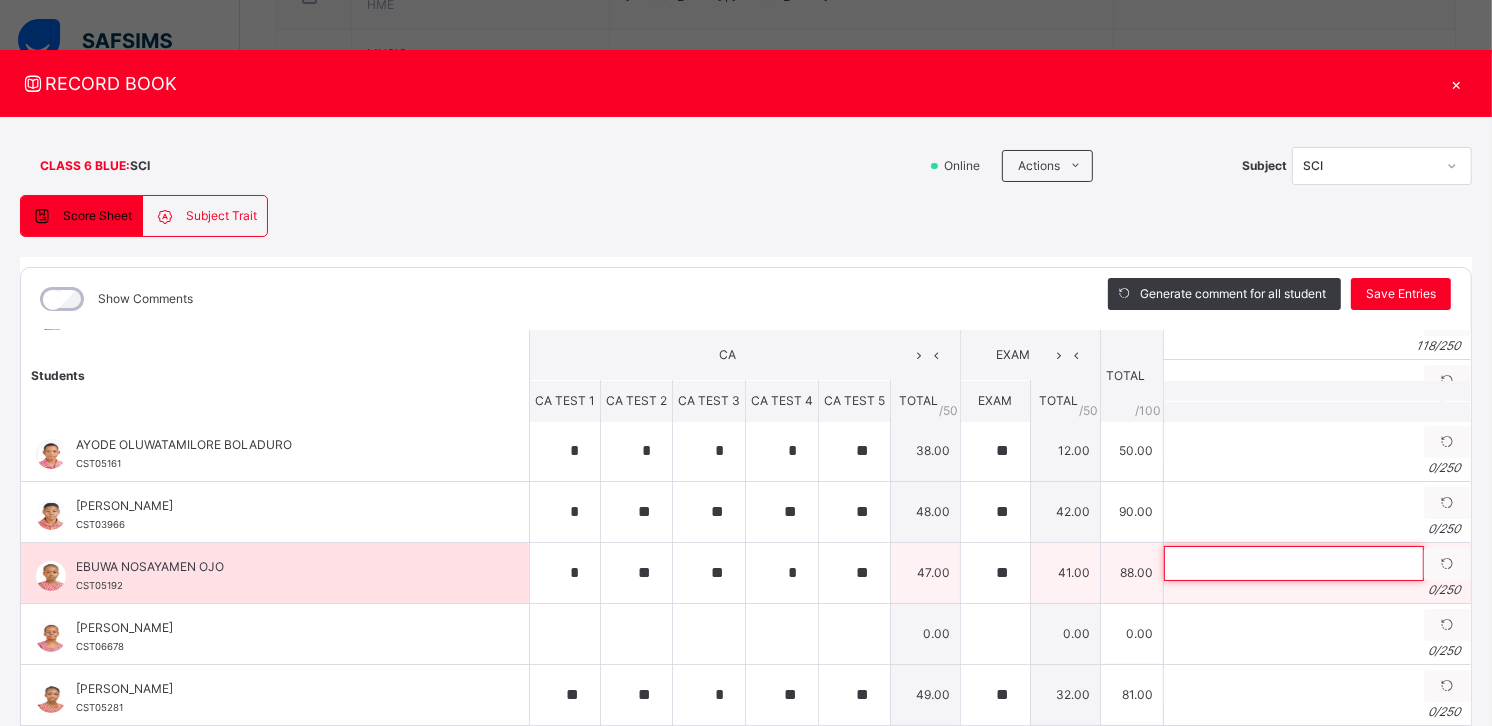 click at bounding box center (1294, 563) 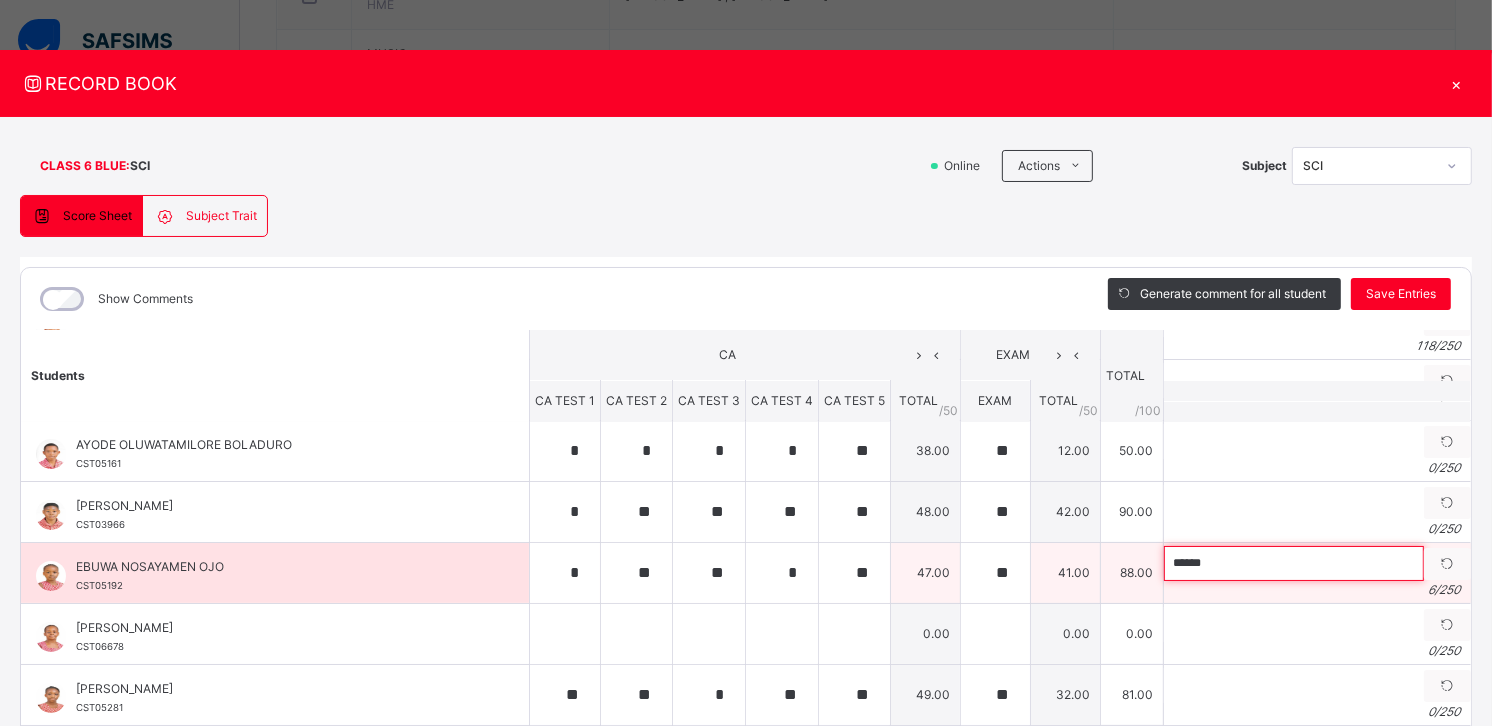 paste on "**********" 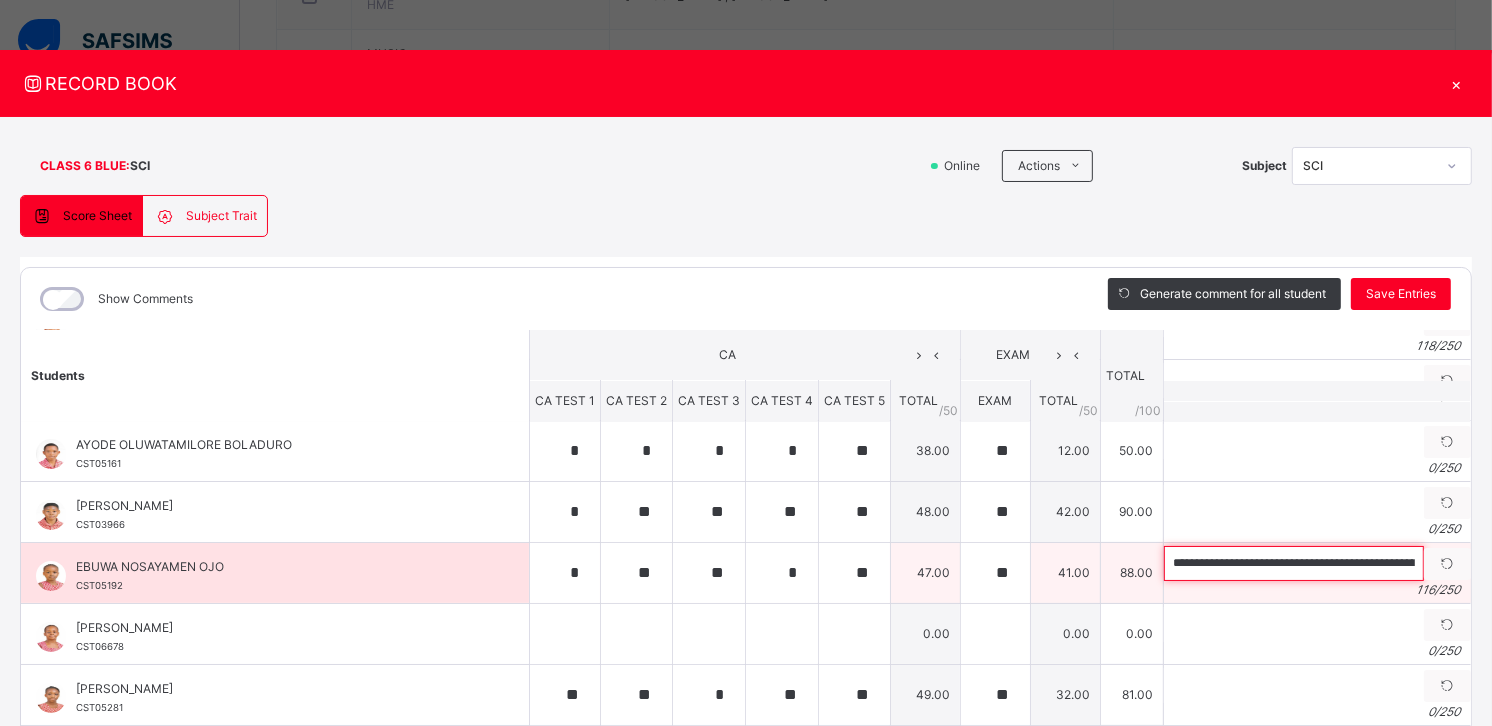 scroll, scrollTop: 0, scrollLeft: 434, axis: horizontal 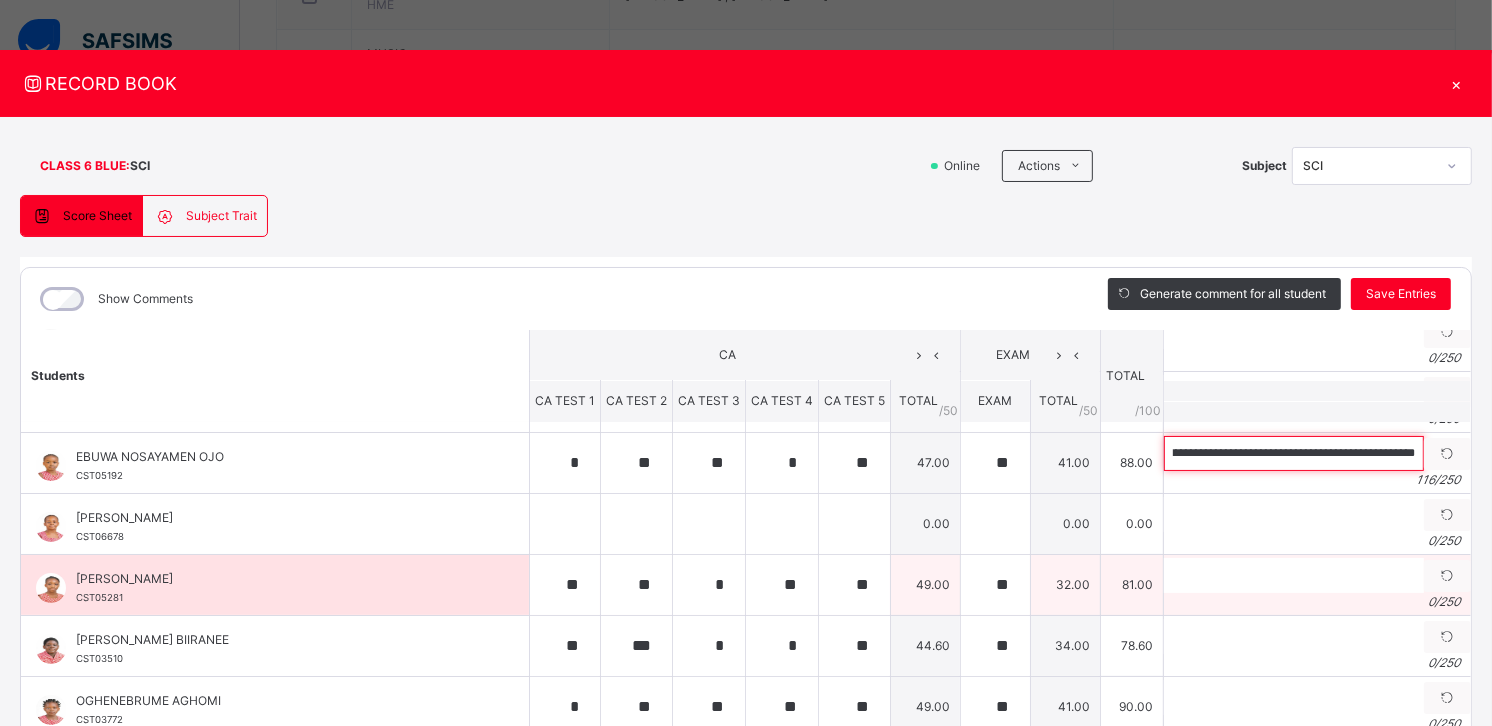 type on "**********" 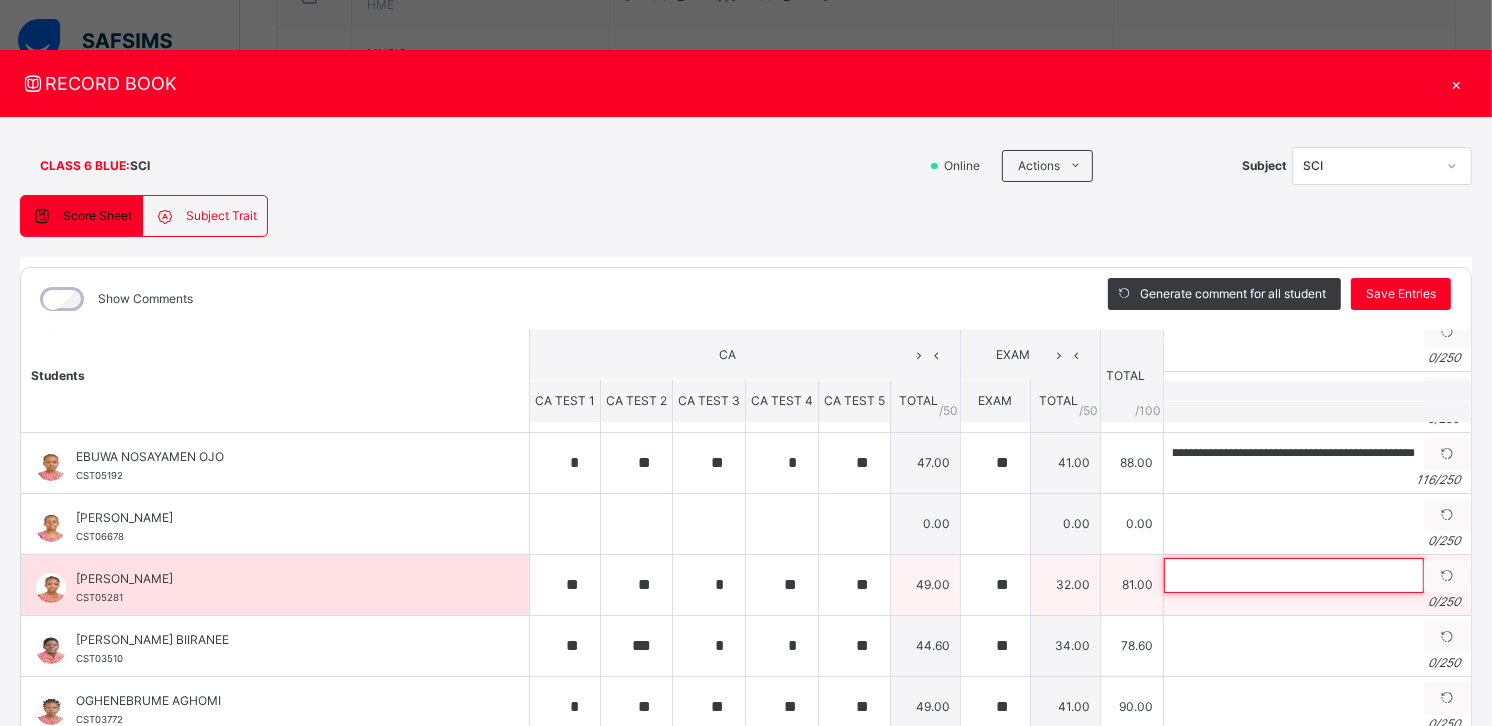 scroll, scrollTop: 0, scrollLeft: 0, axis: both 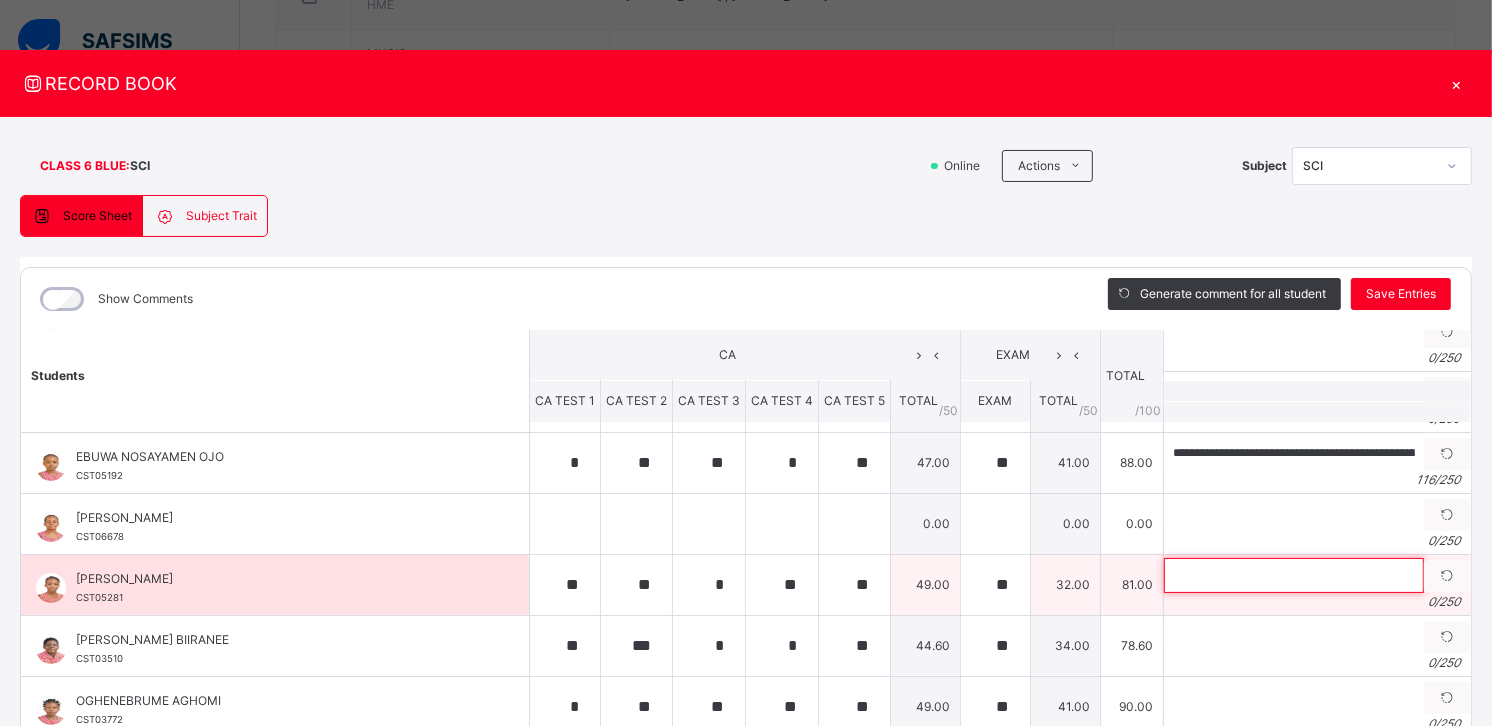 click at bounding box center (1294, 575) 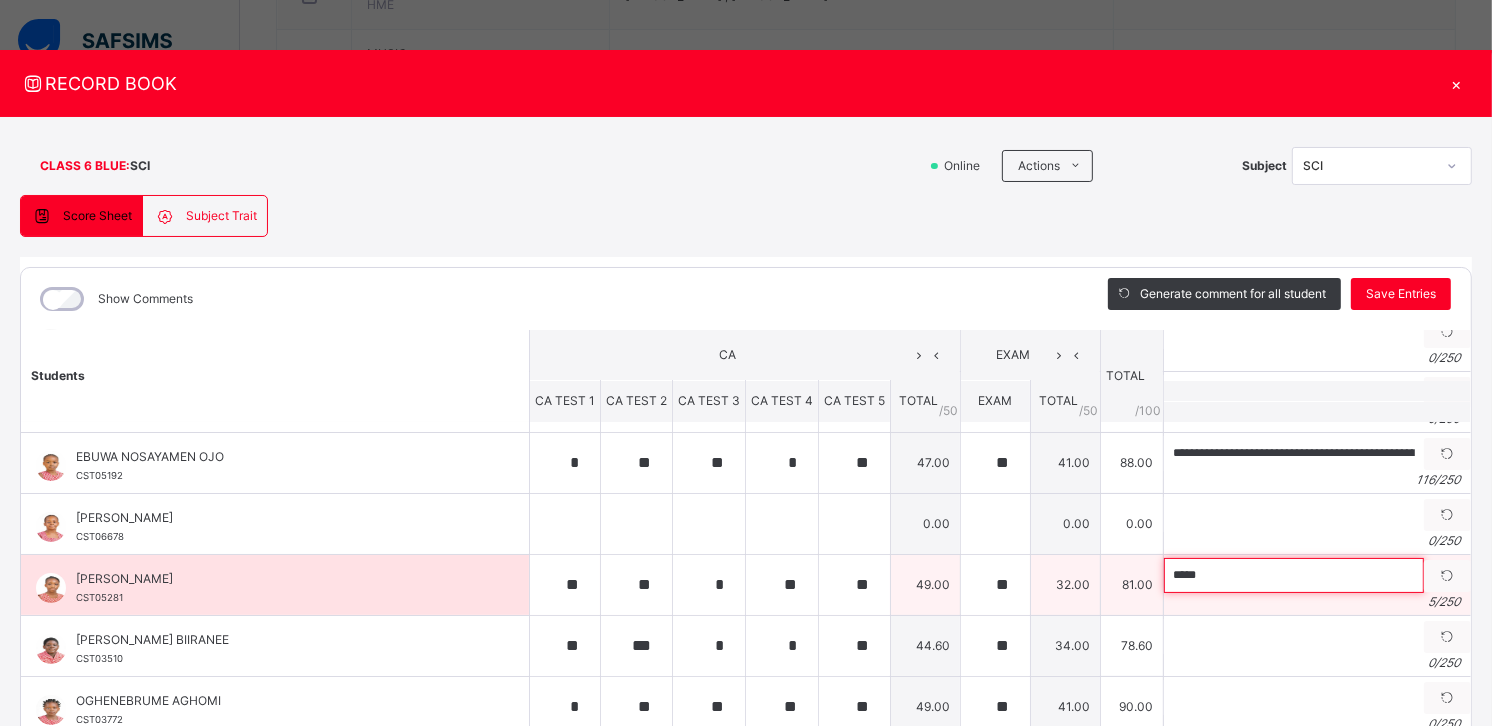 paste on "**********" 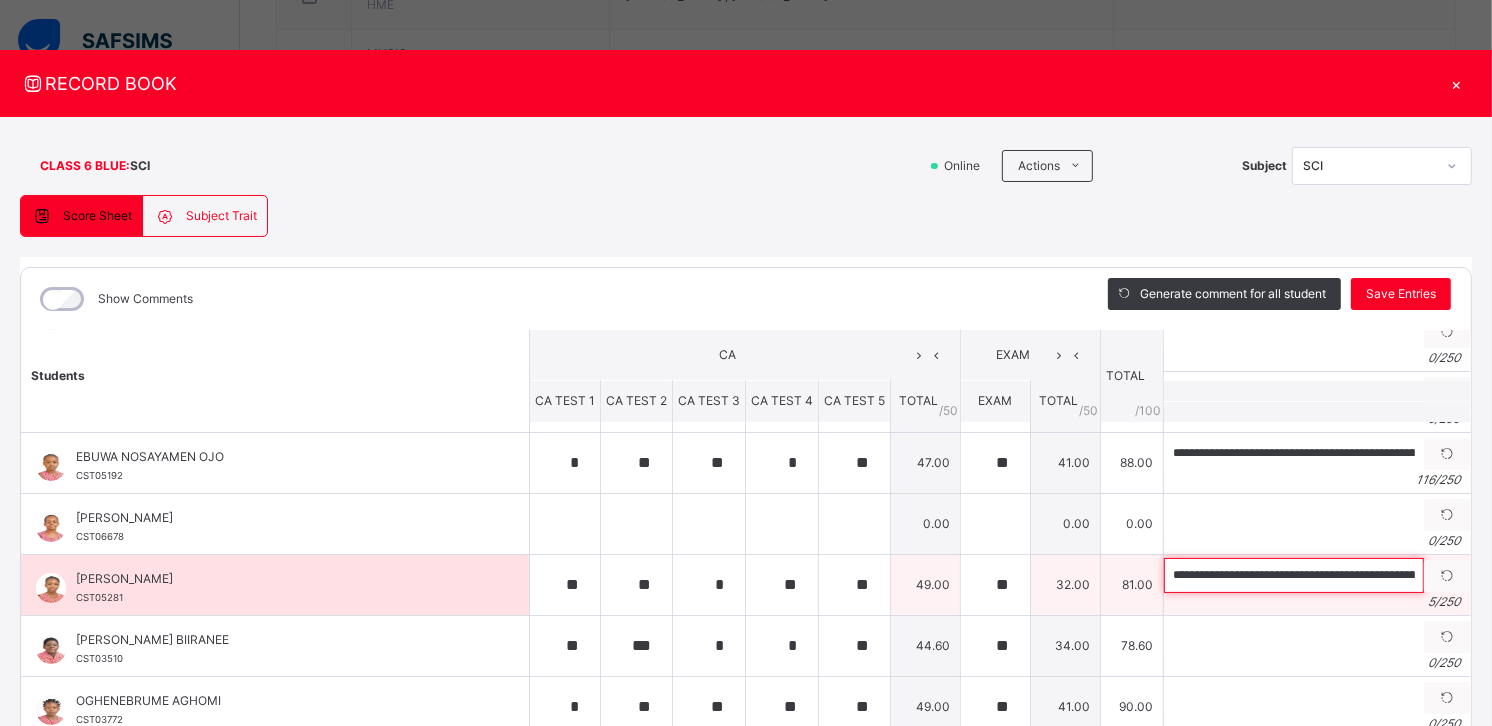 scroll, scrollTop: 0, scrollLeft: 424, axis: horizontal 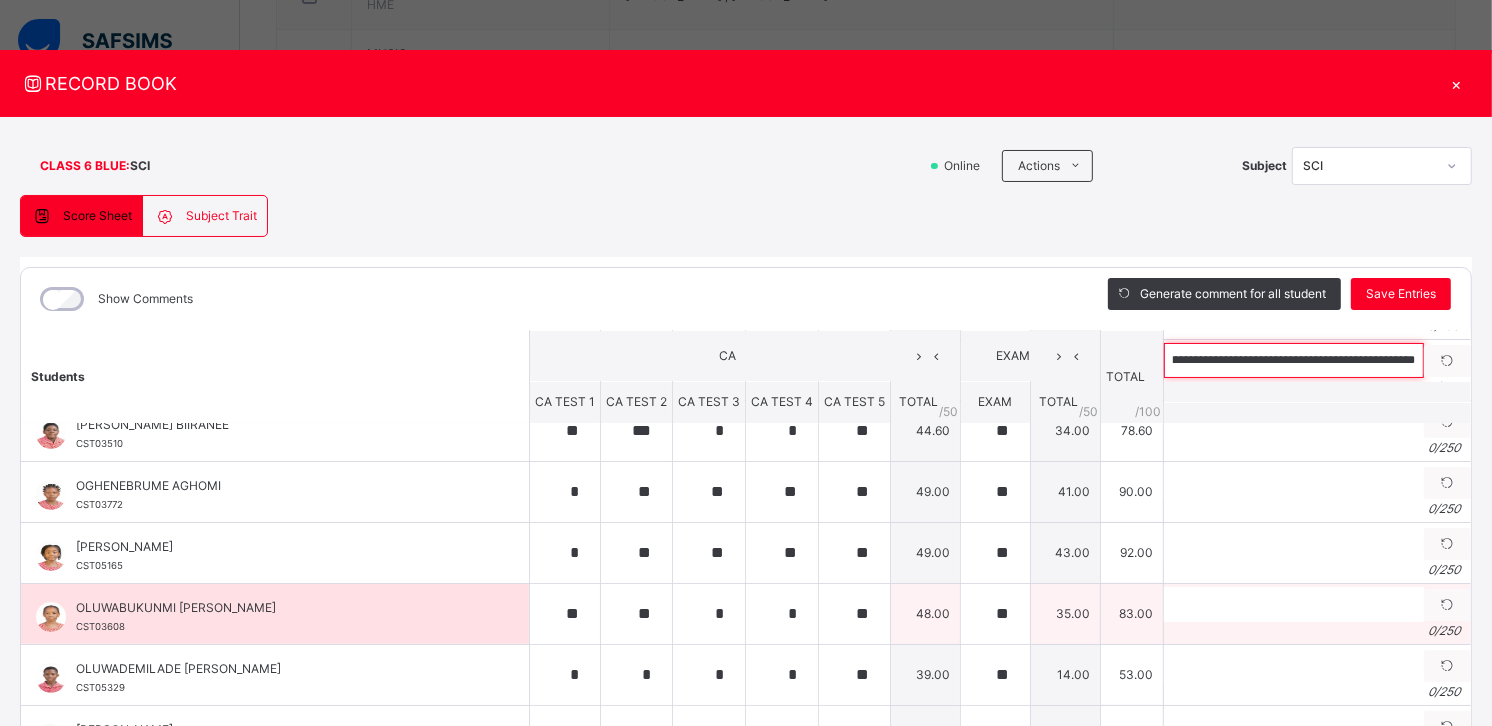 type on "**********" 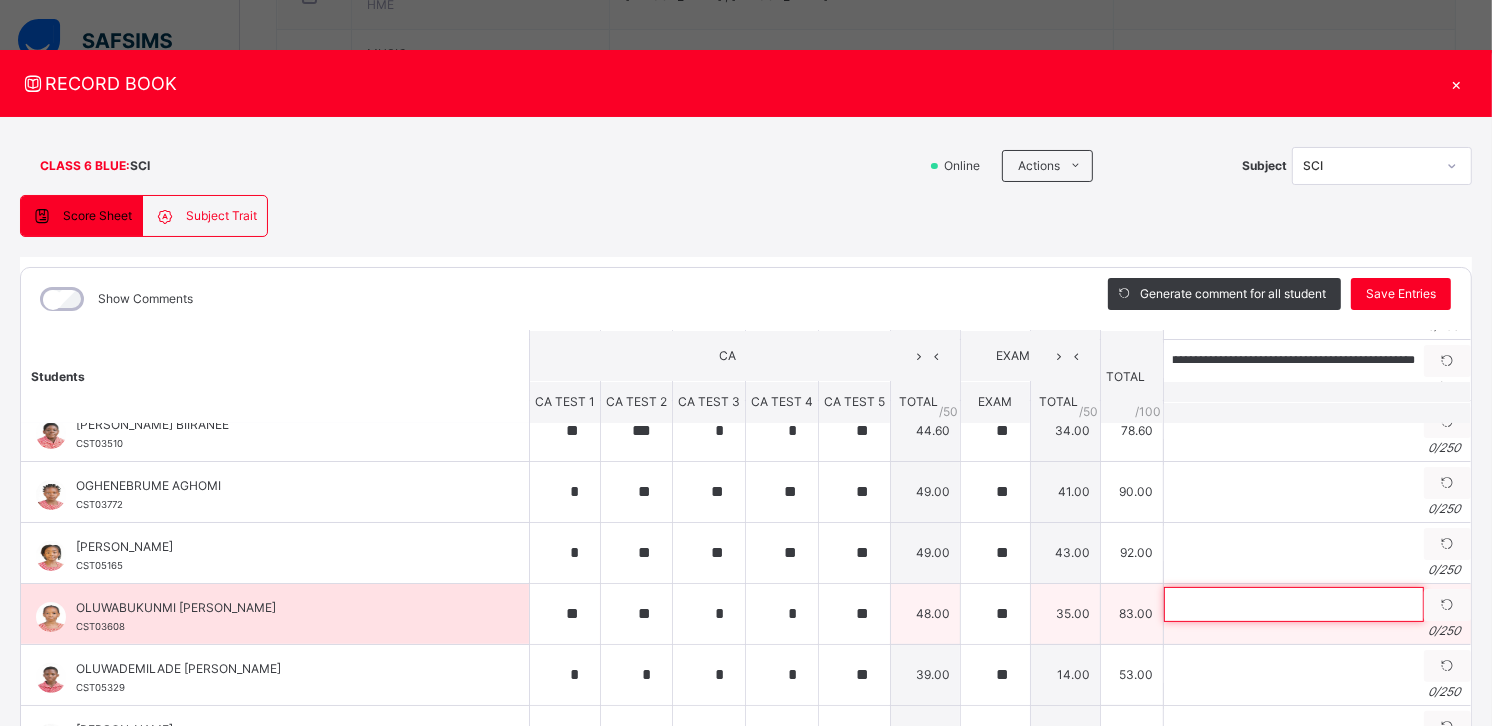 scroll, scrollTop: 0, scrollLeft: 0, axis: both 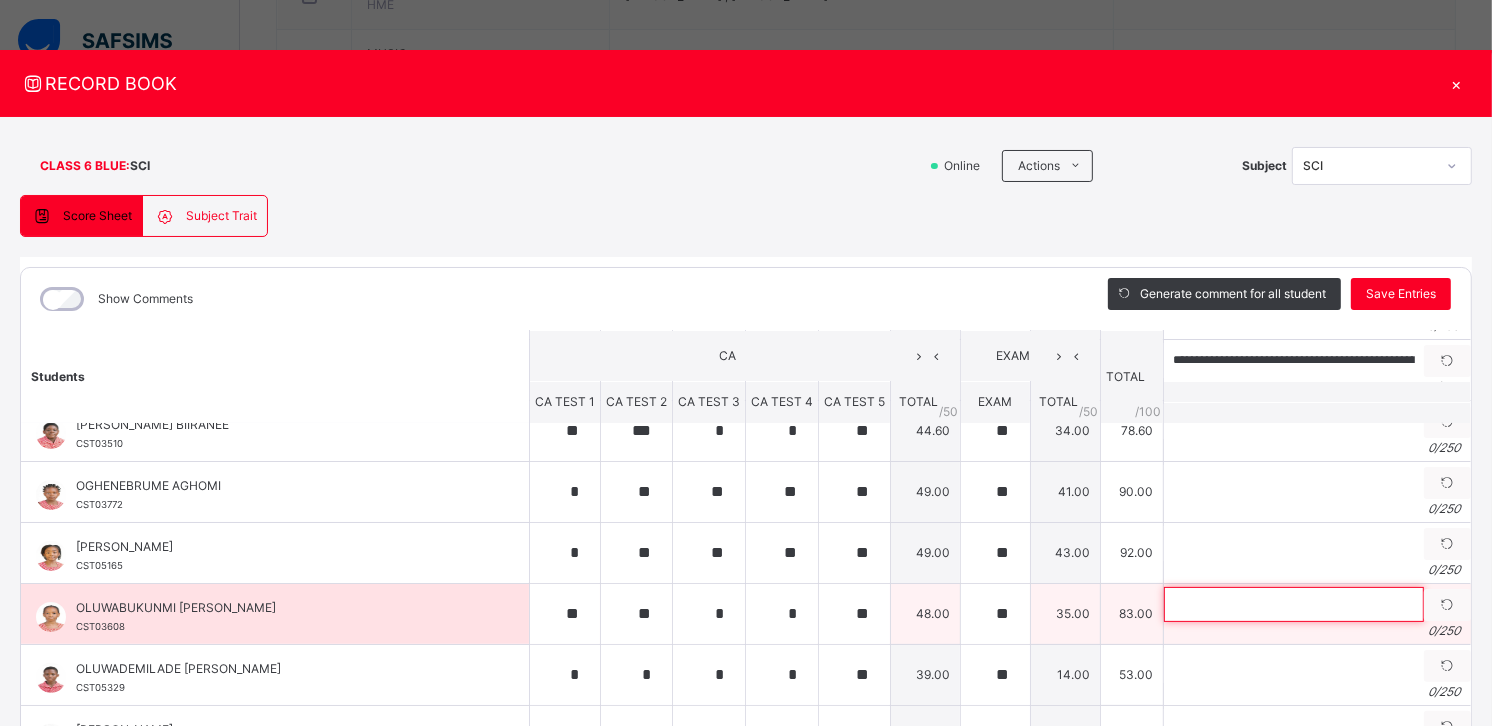 click at bounding box center [1294, 604] 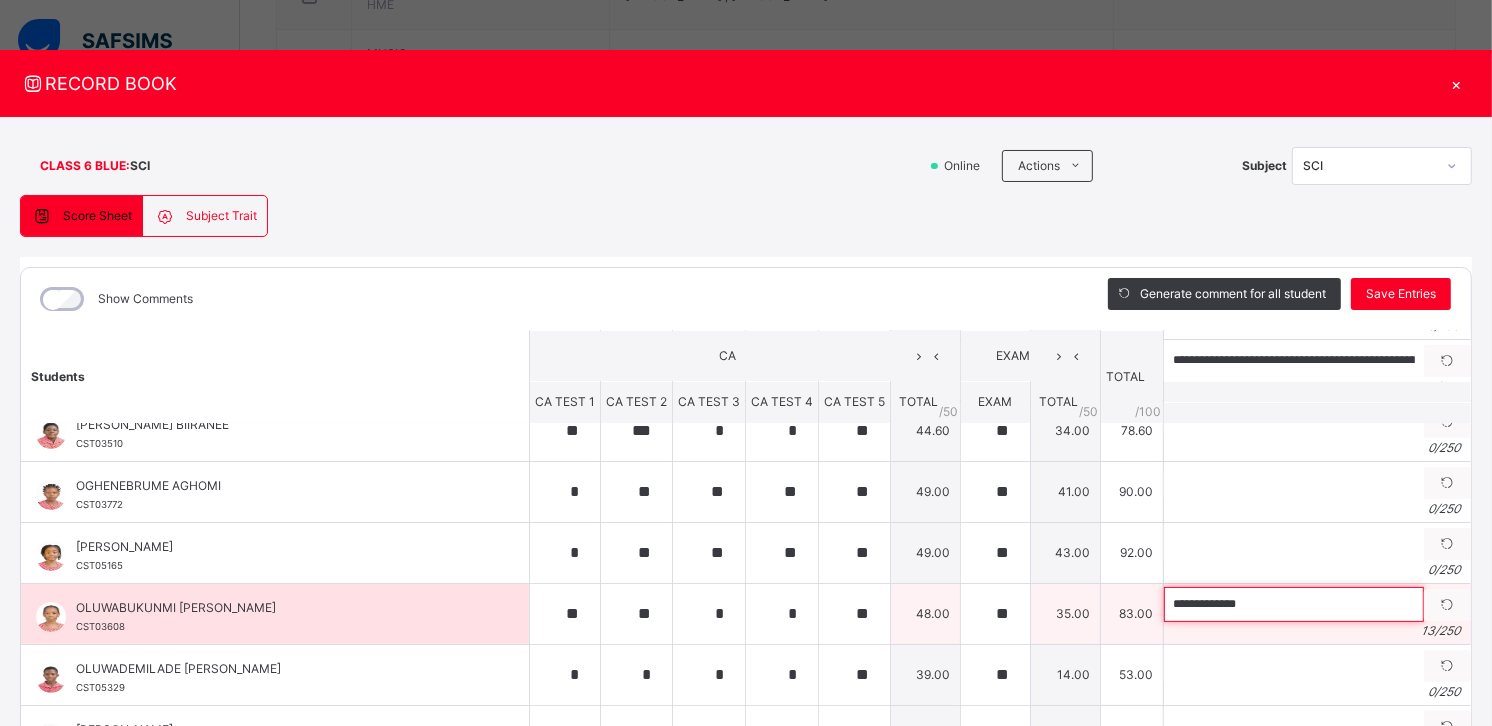 paste on "**********" 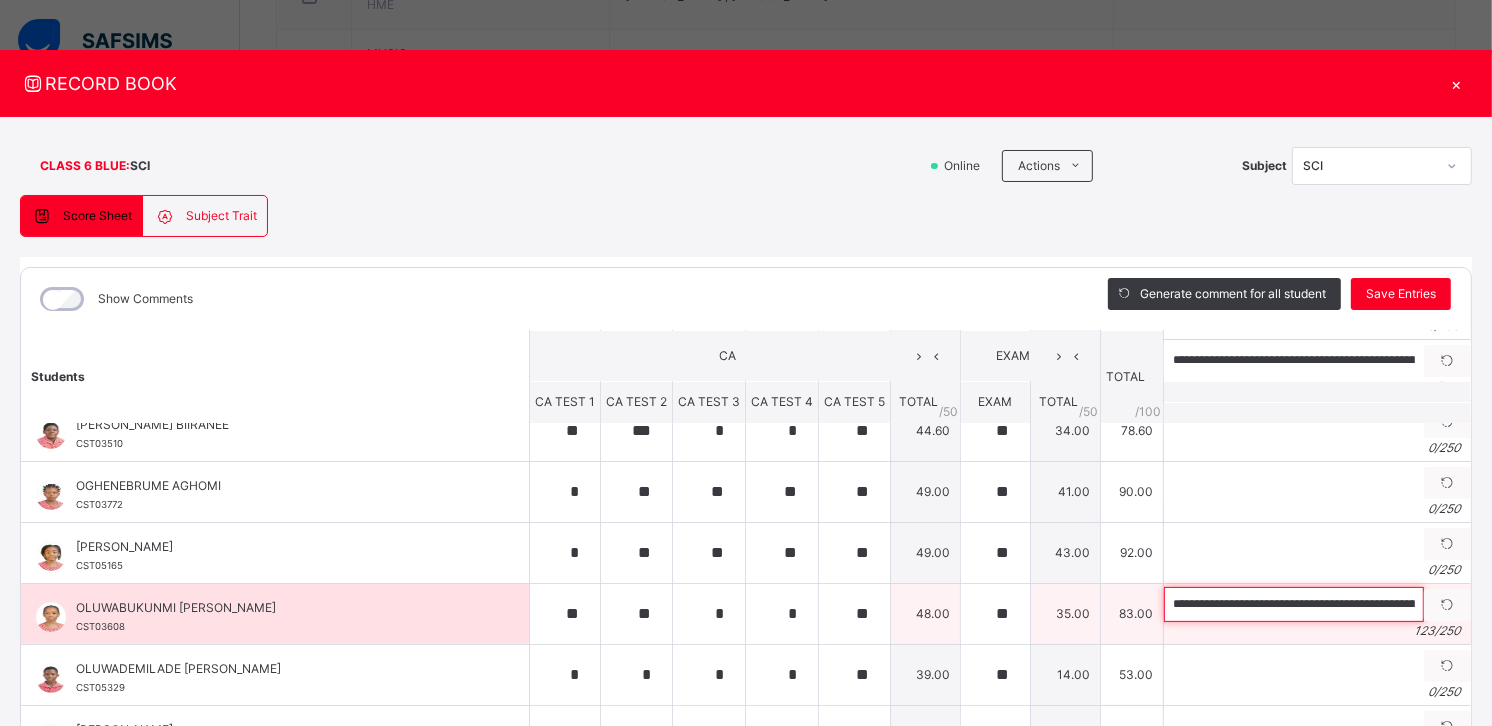 scroll, scrollTop: 0, scrollLeft: 480, axis: horizontal 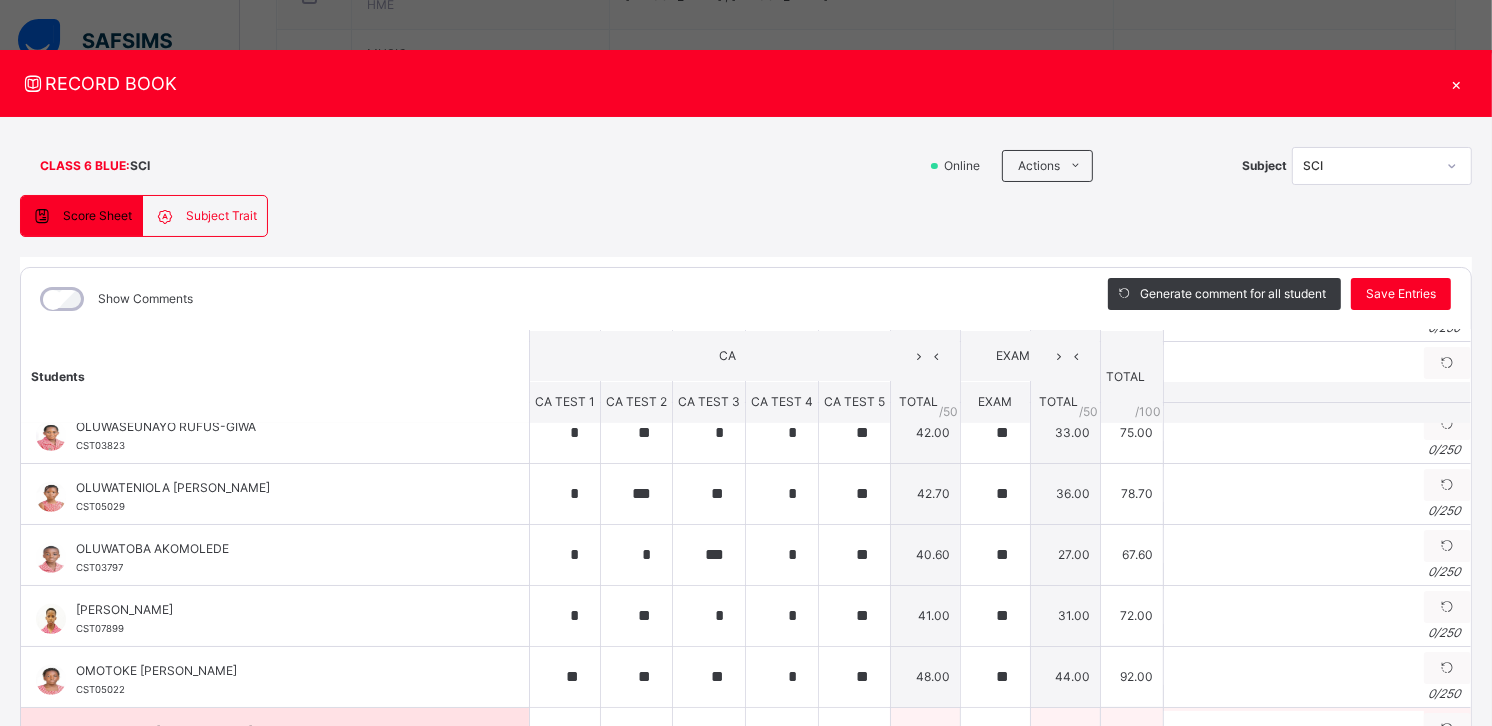 type on "**********" 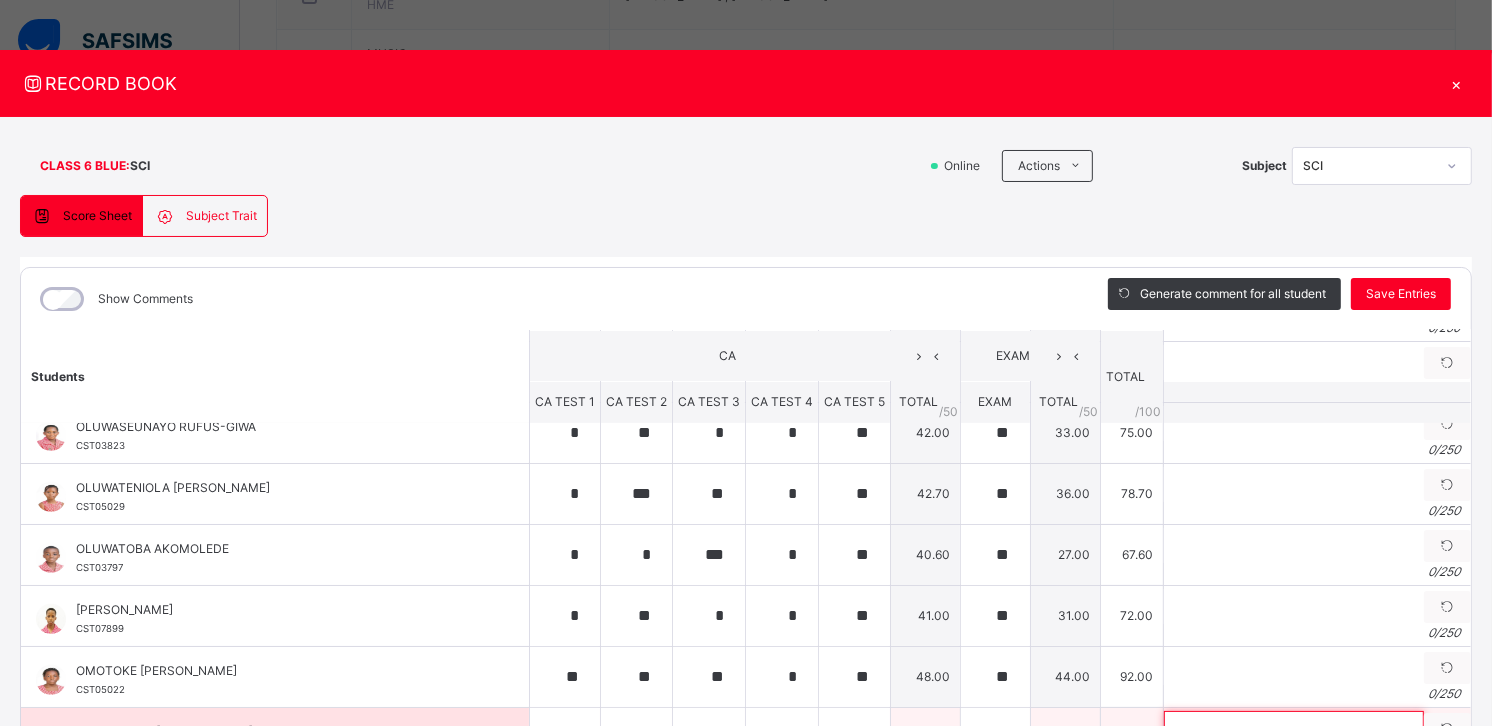 scroll, scrollTop: 0, scrollLeft: 0, axis: both 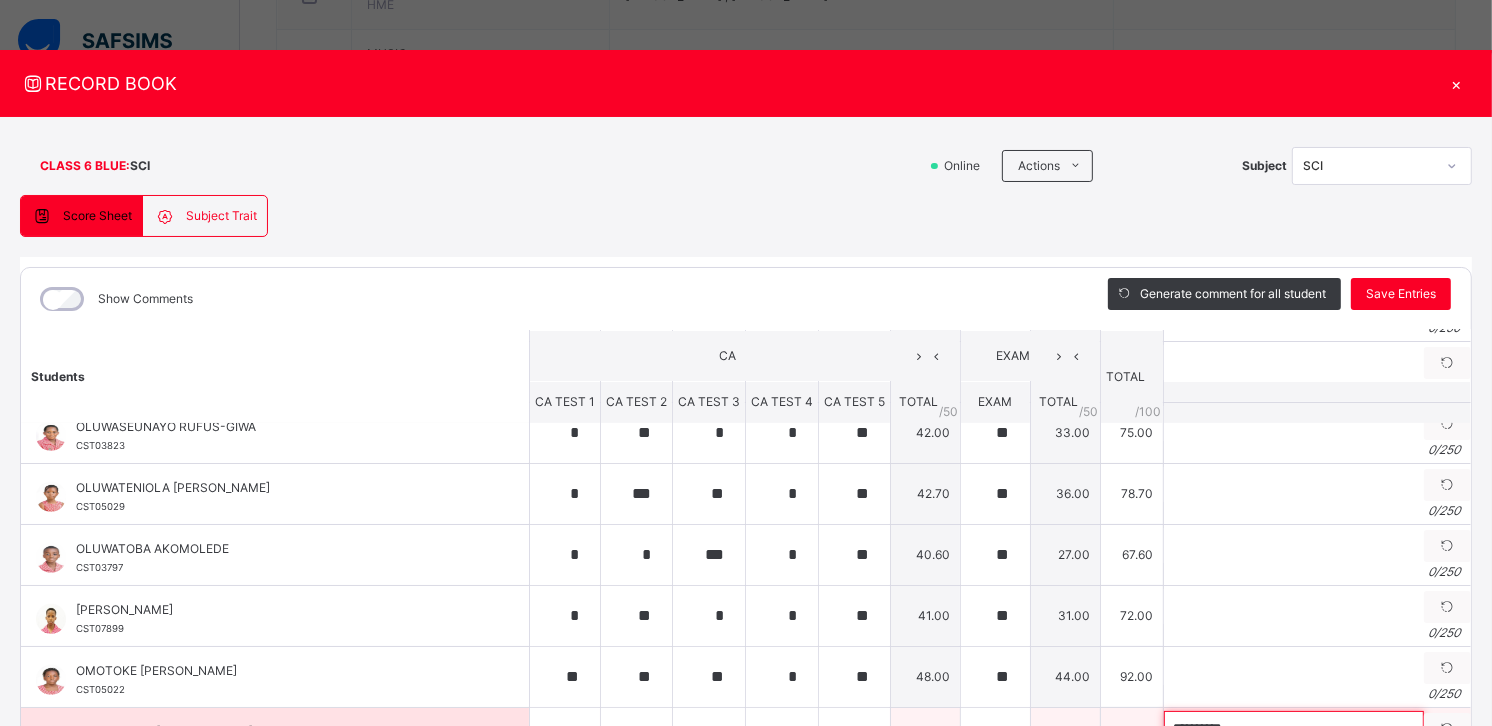 paste on "**********" 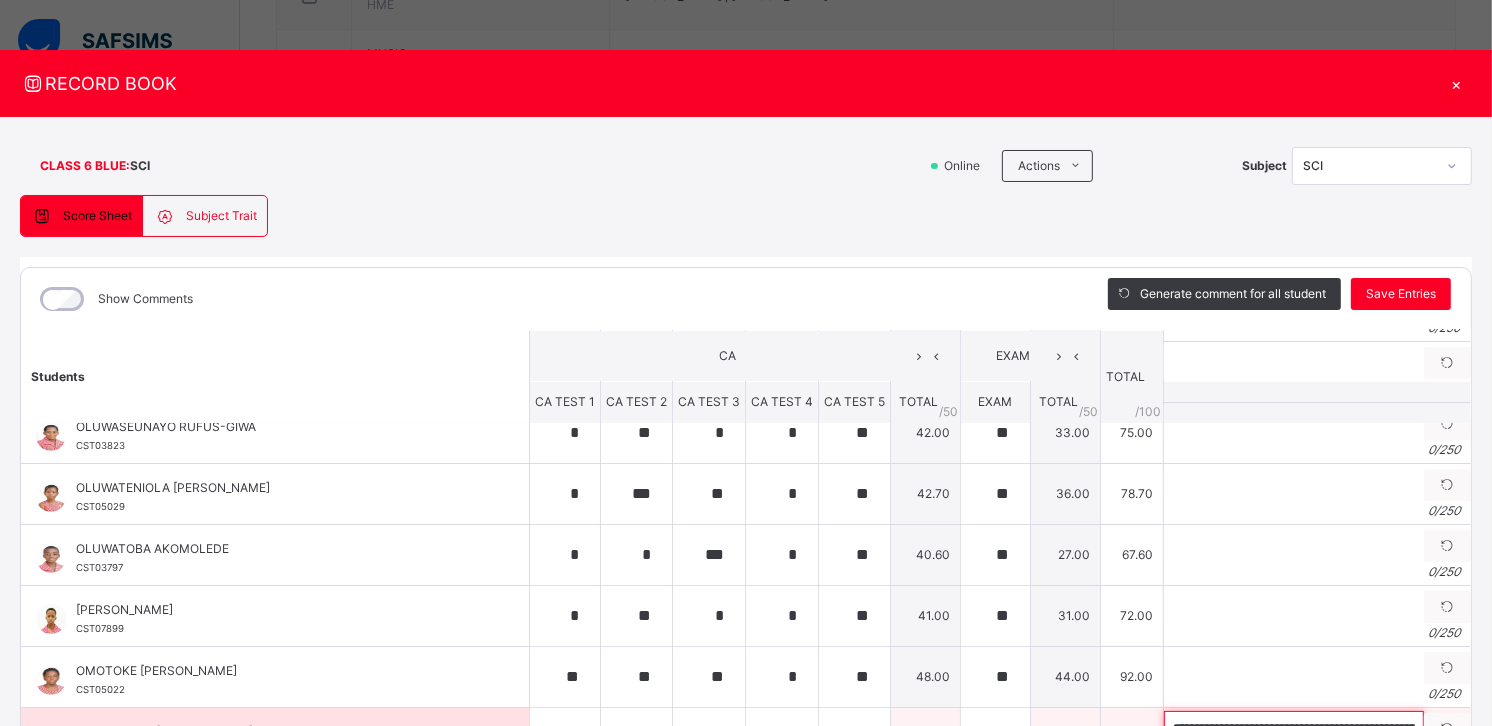 scroll, scrollTop: 0, scrollLeft: 463, axis: horizontal 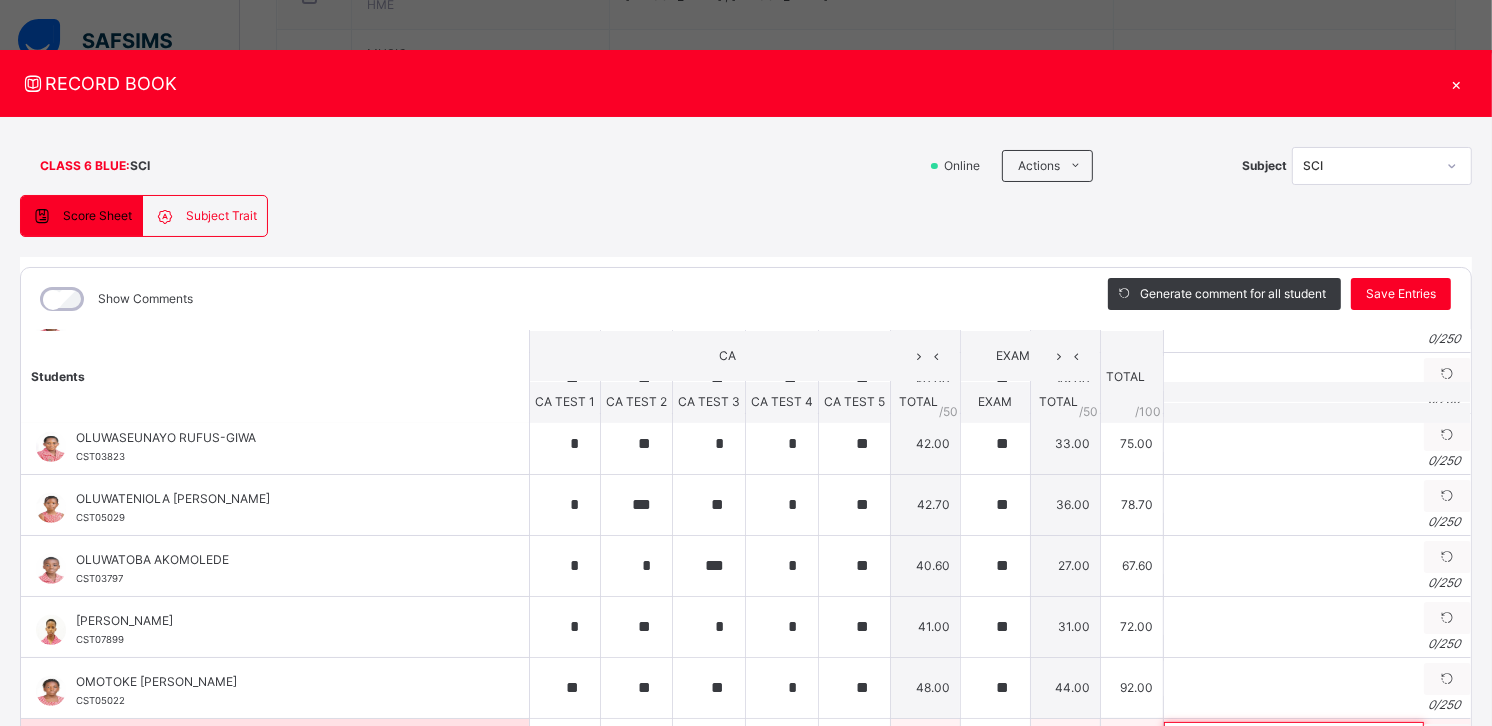type on "**********" 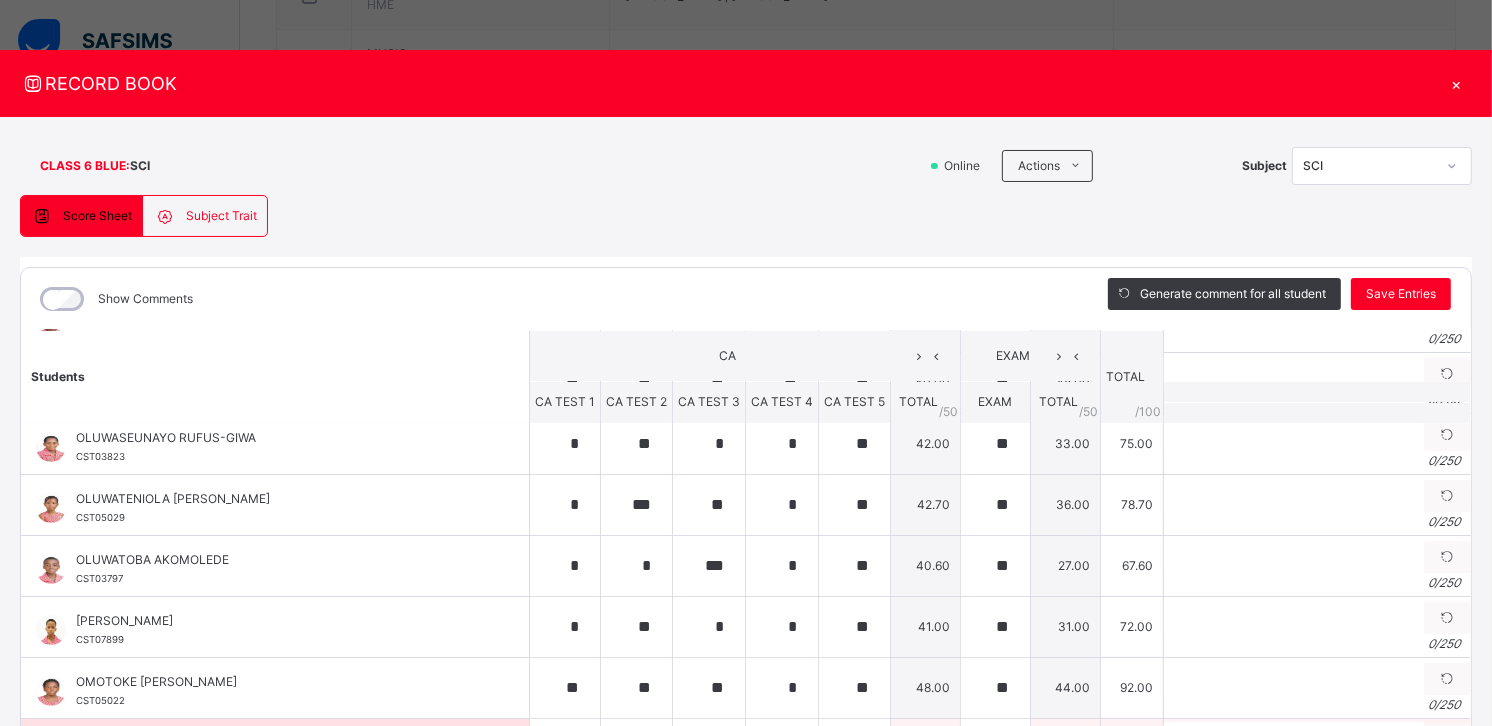 scroll, scrollTop: 0, scrollLeft: 0, axis: both 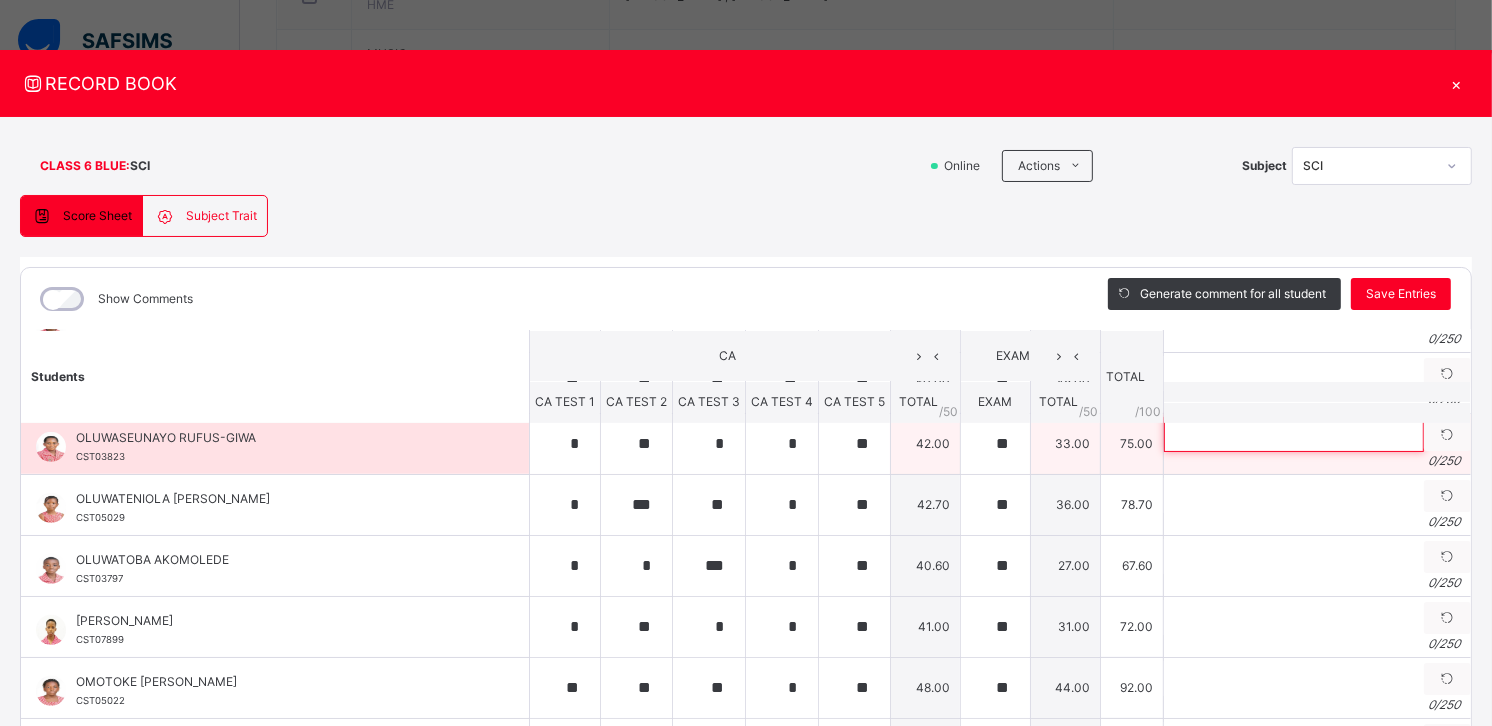 click at bounding box center (1294, 434) 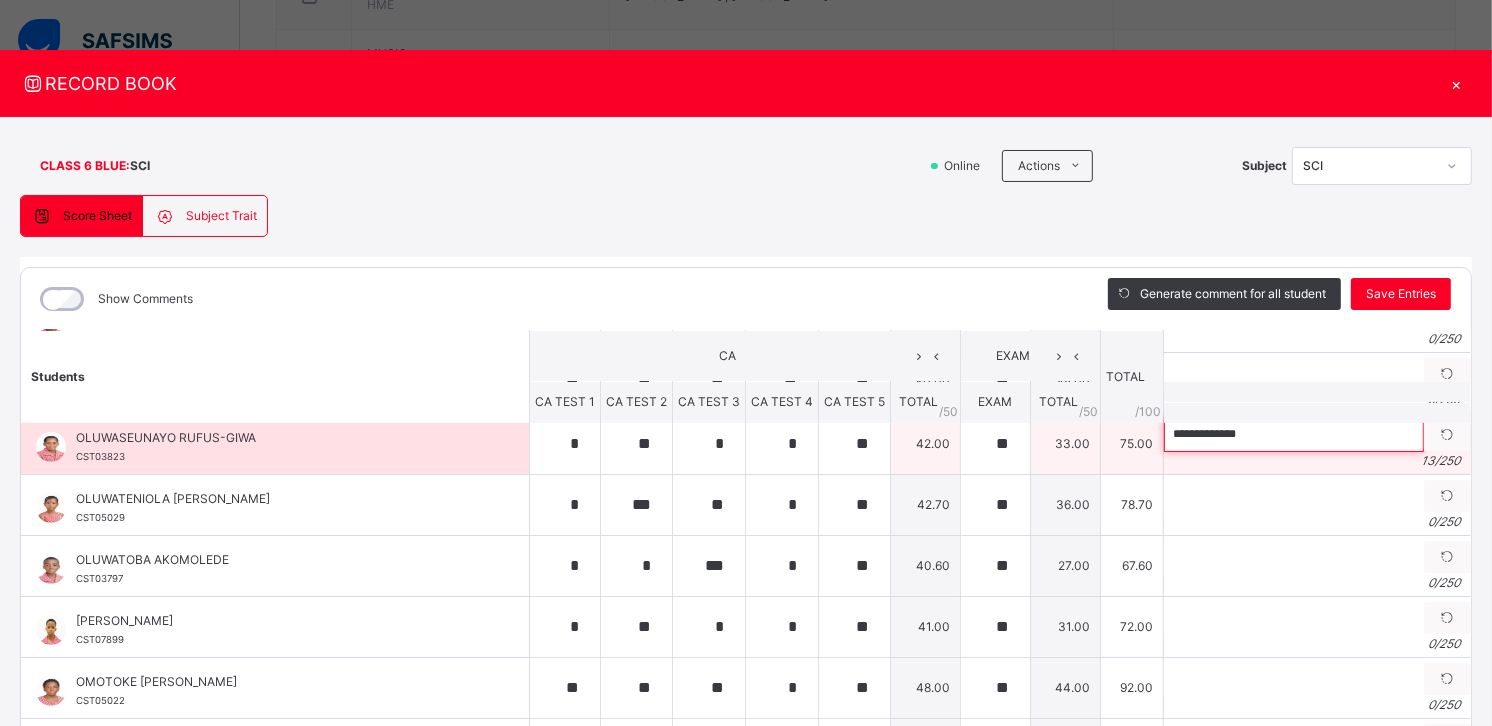 paste on "**********" 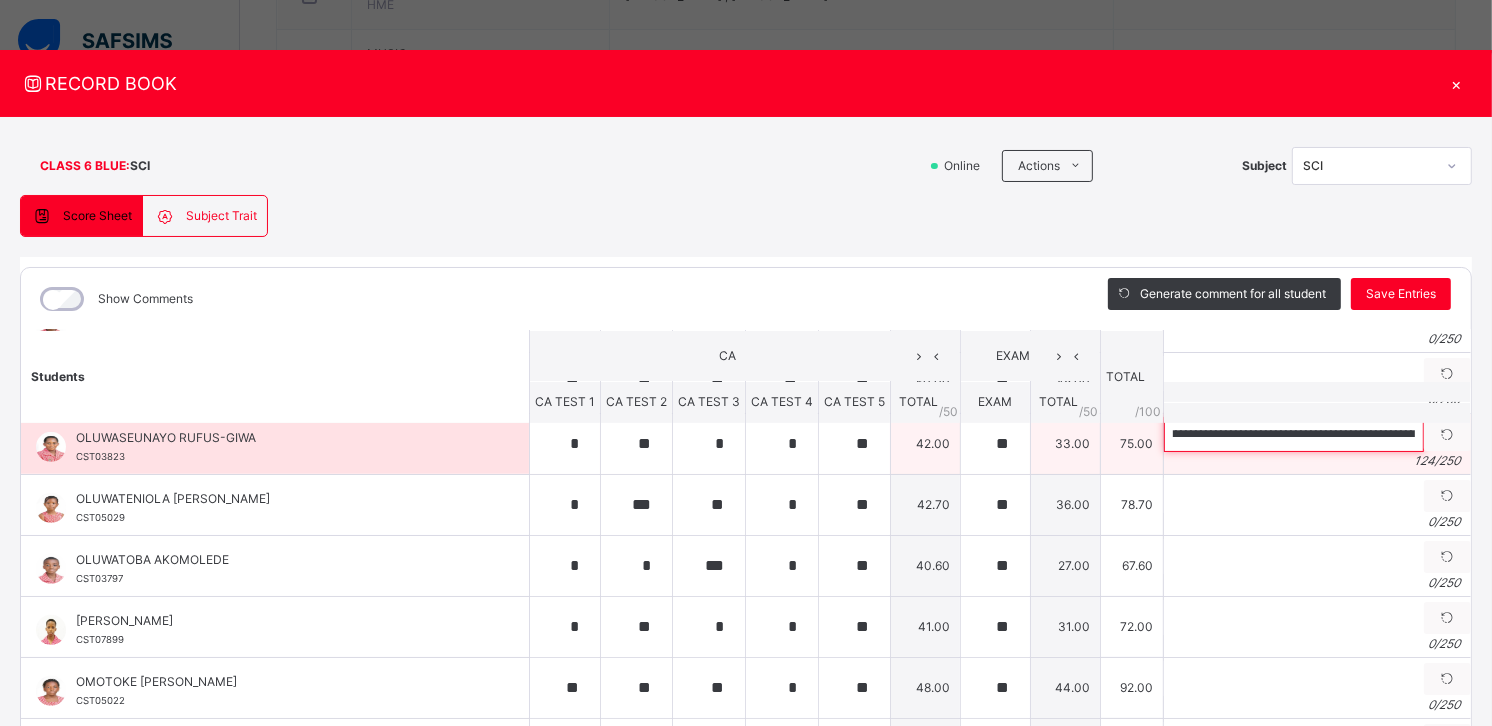 scroll, scrollTop: 0, scrollLeft: 17, axis: horizontal 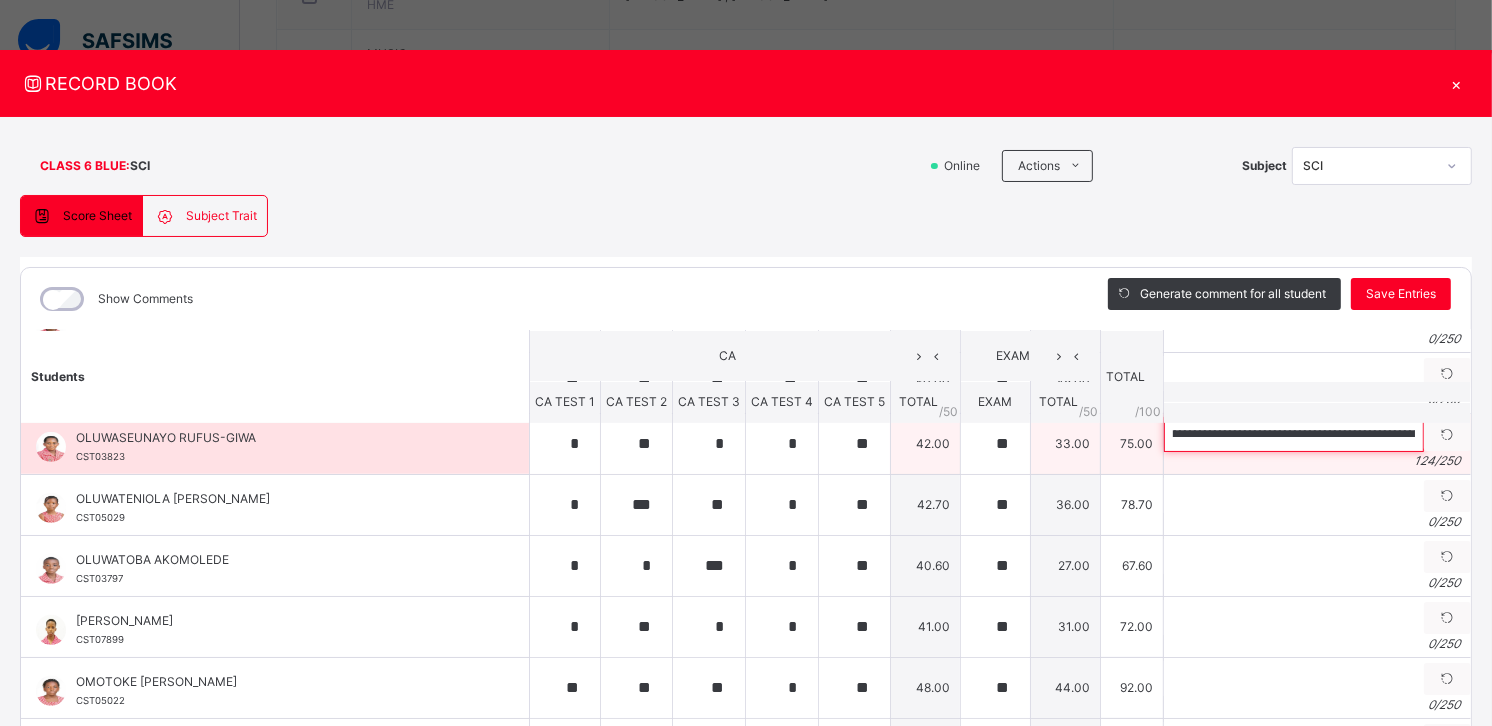 click on "**********" at bounding box center [1294, 434] 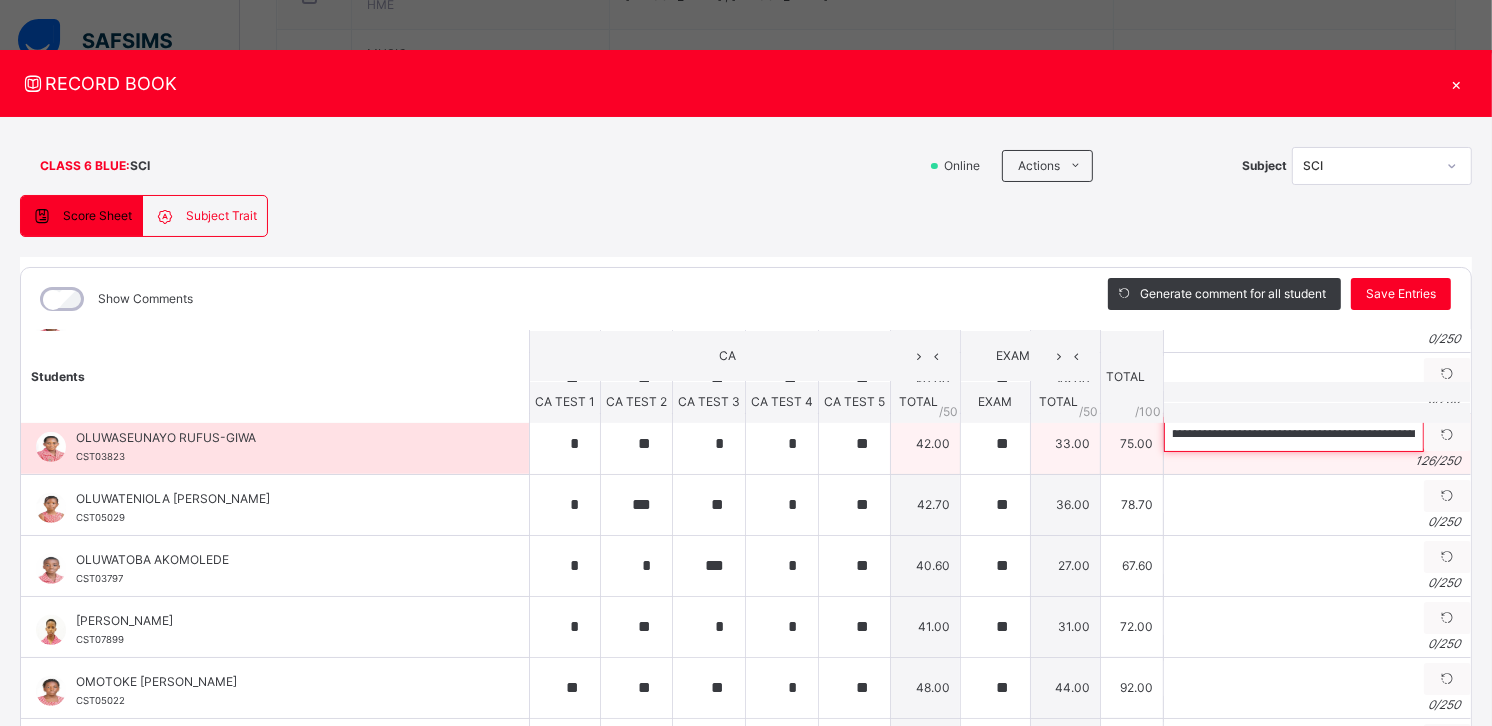 click on "**********" at bounding box center (1294, 434) 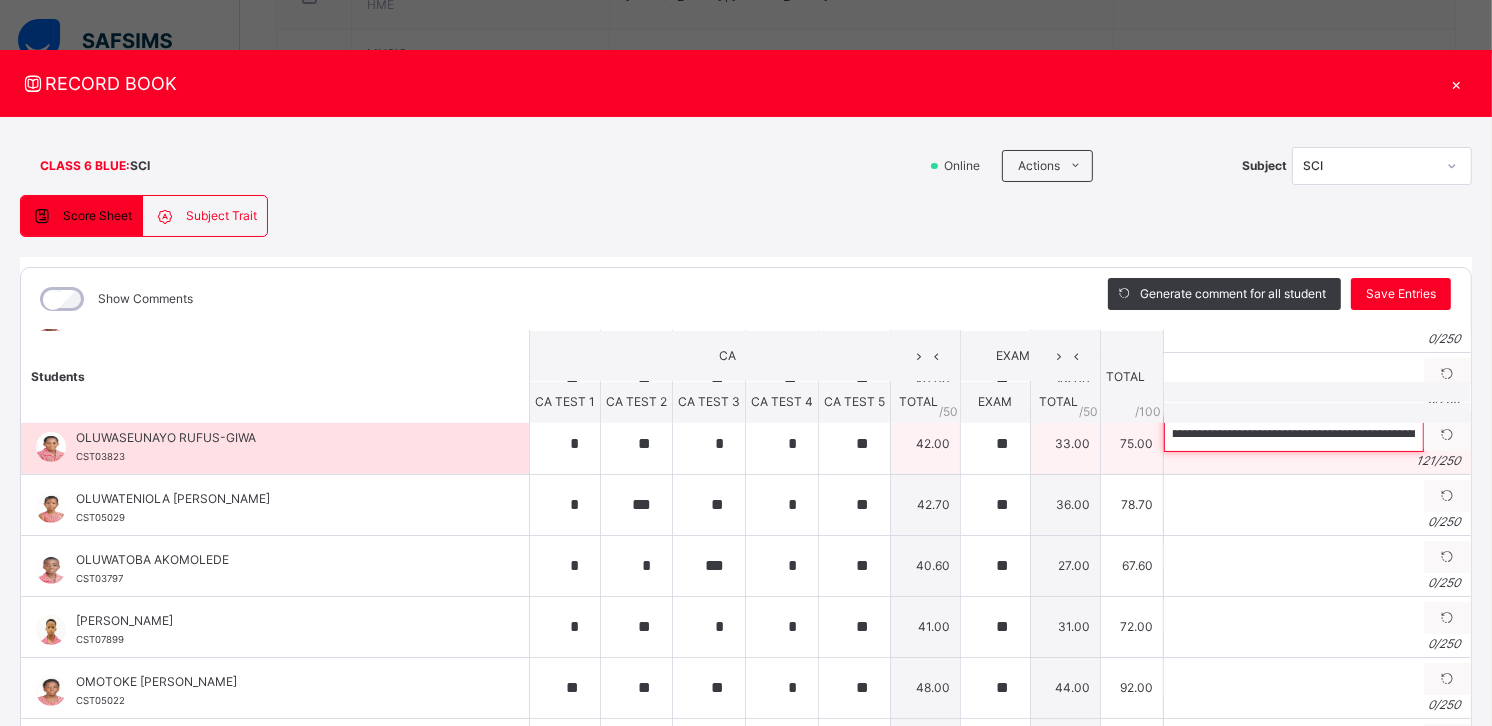 click on "**********" at bounding box center [1294, 434] 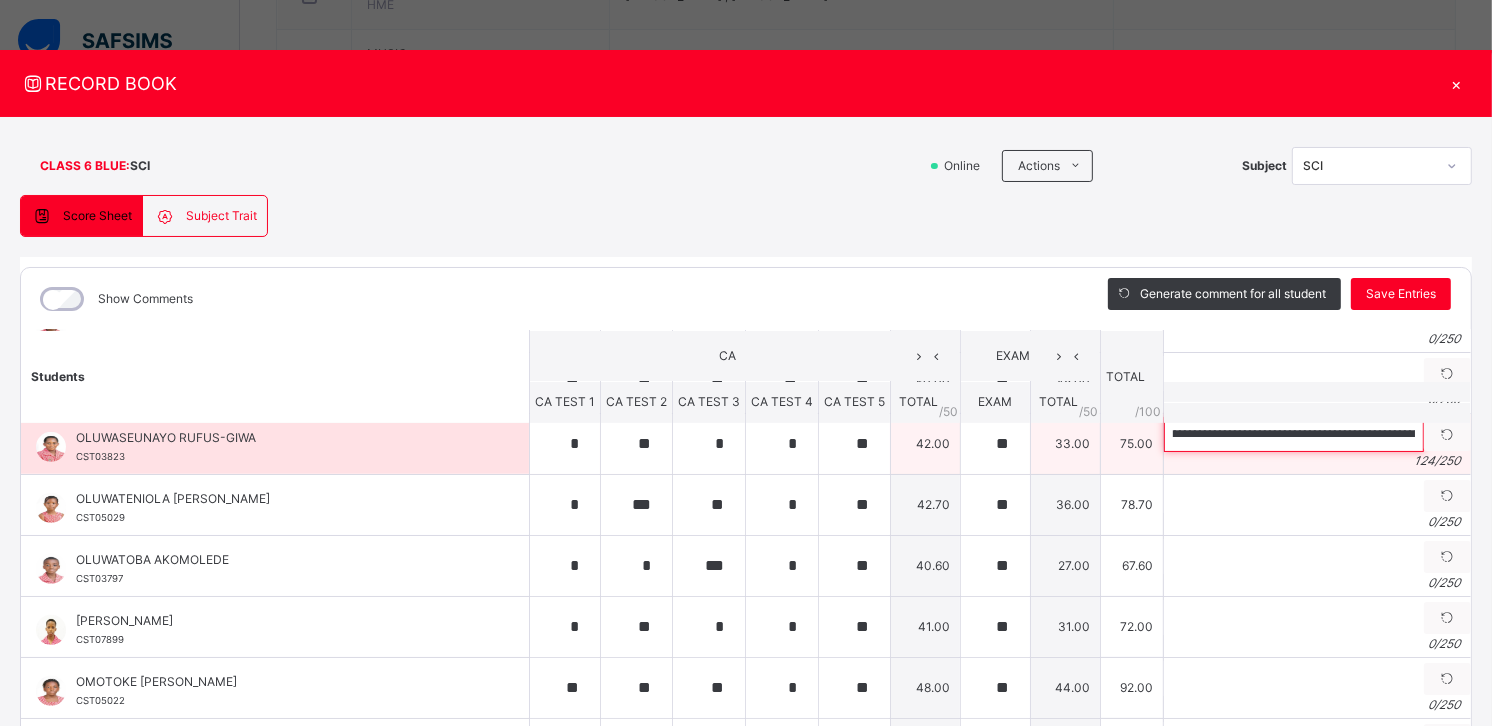click on "**********" at bounding box center [1294, 434] 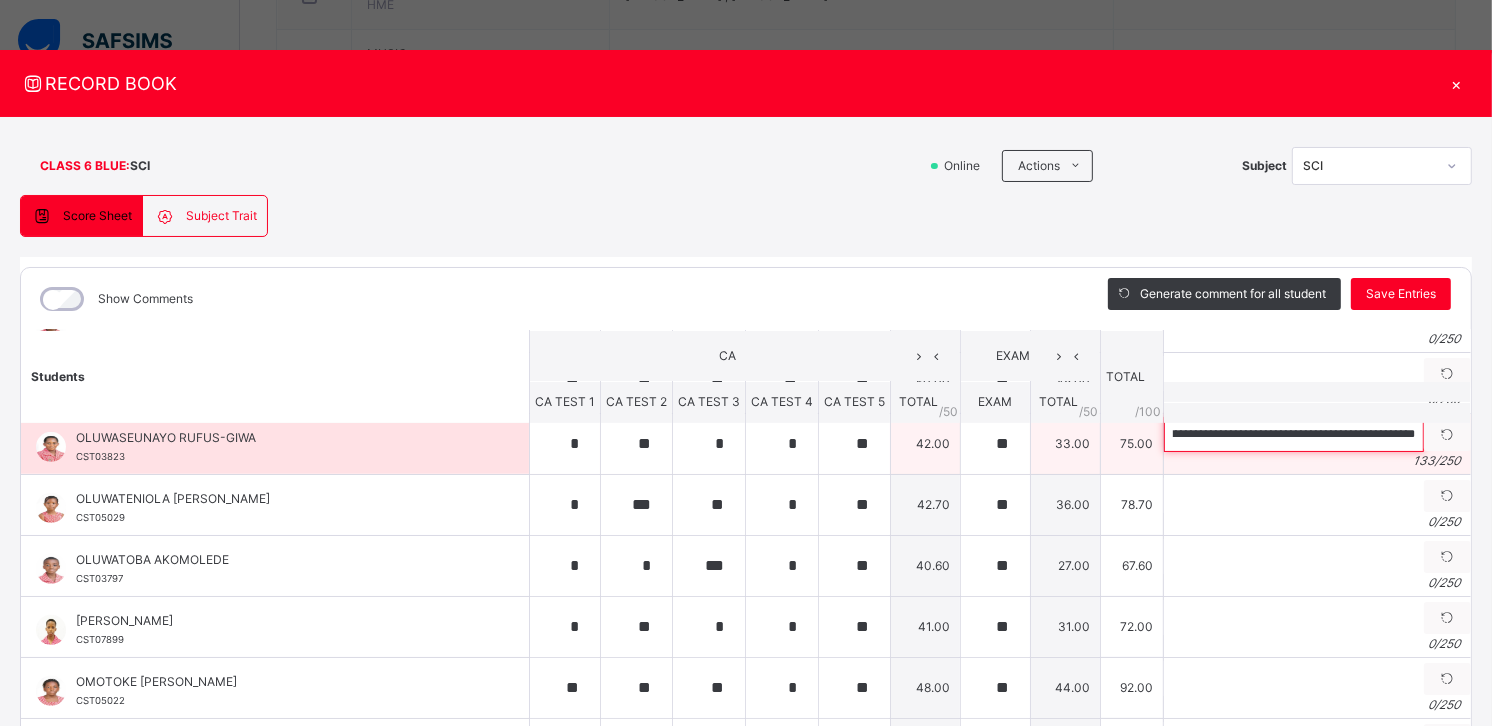 scroll, scrollTop: 0, scrollLeft: 533, axis: horizontal 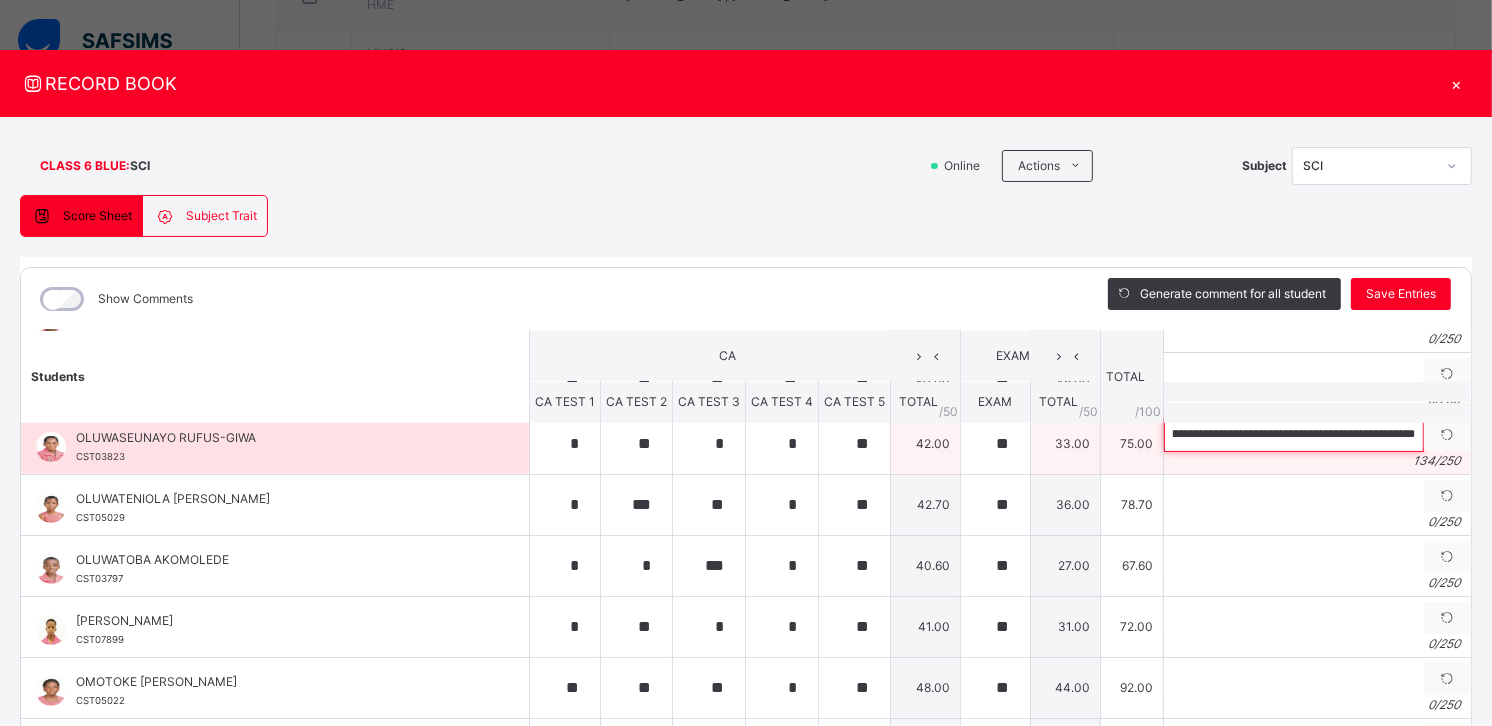 click on "**********" at bounding box center (1294, 434) 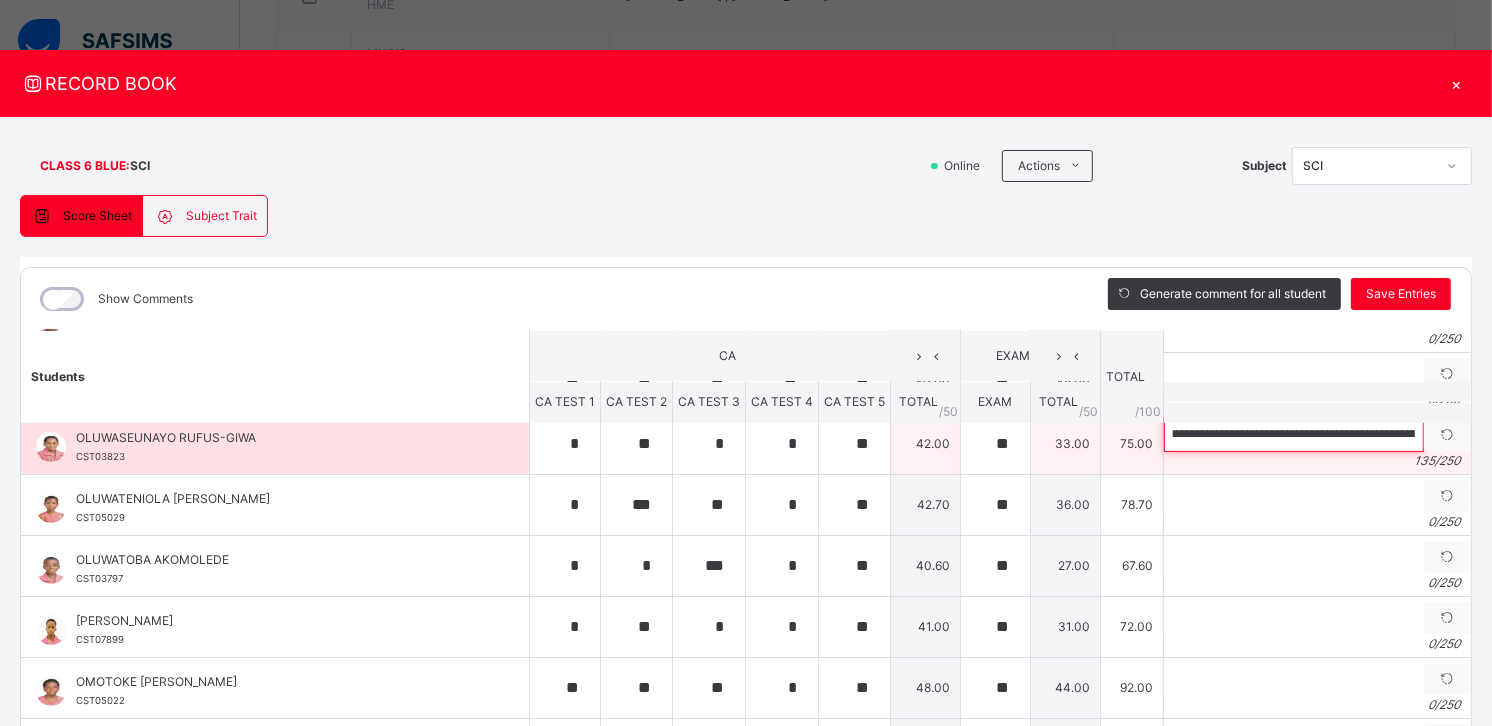 scroll, scrollTop: 0, scrollLeft: 0, axis: both 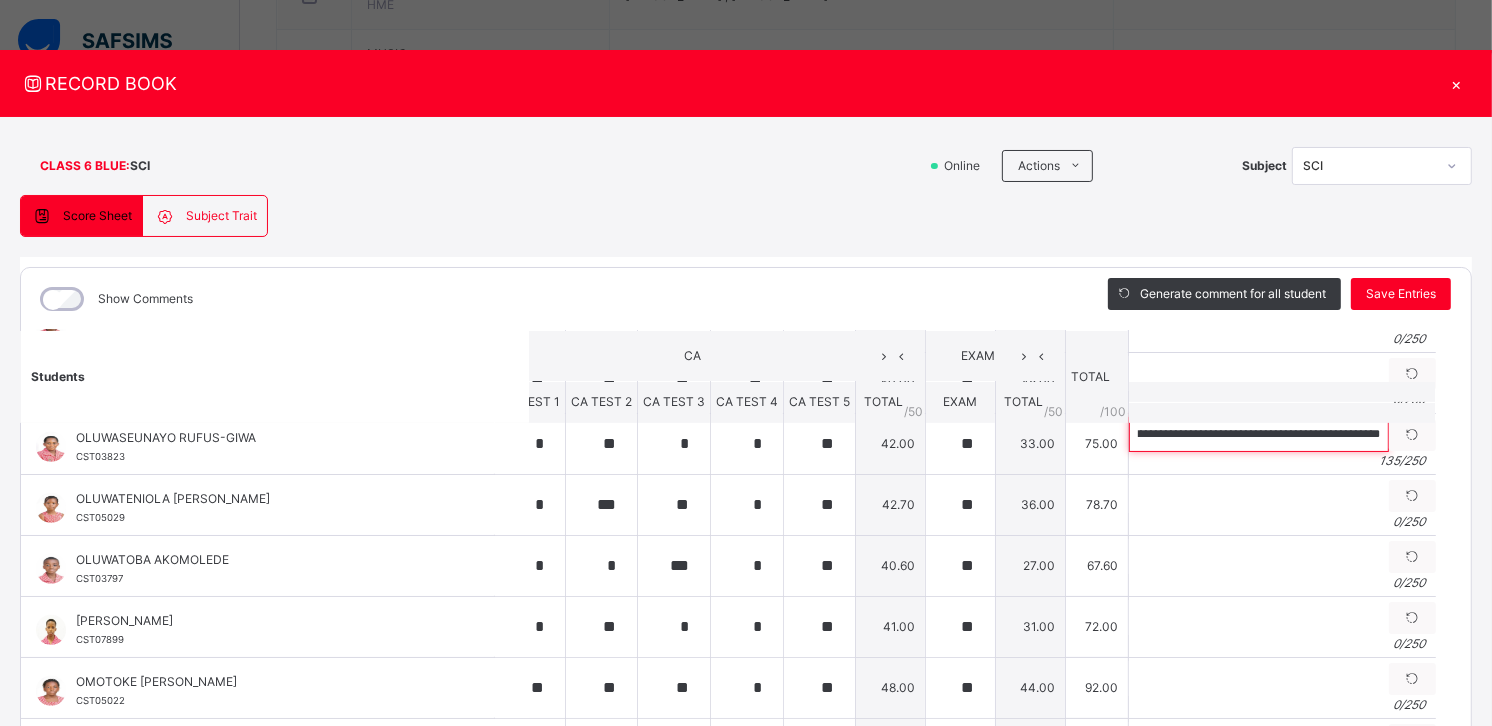 drag, startPoint x: 1232, startPoint y: 435, endPoint x: 1431, endPoint y: 441, distance: 199.09044 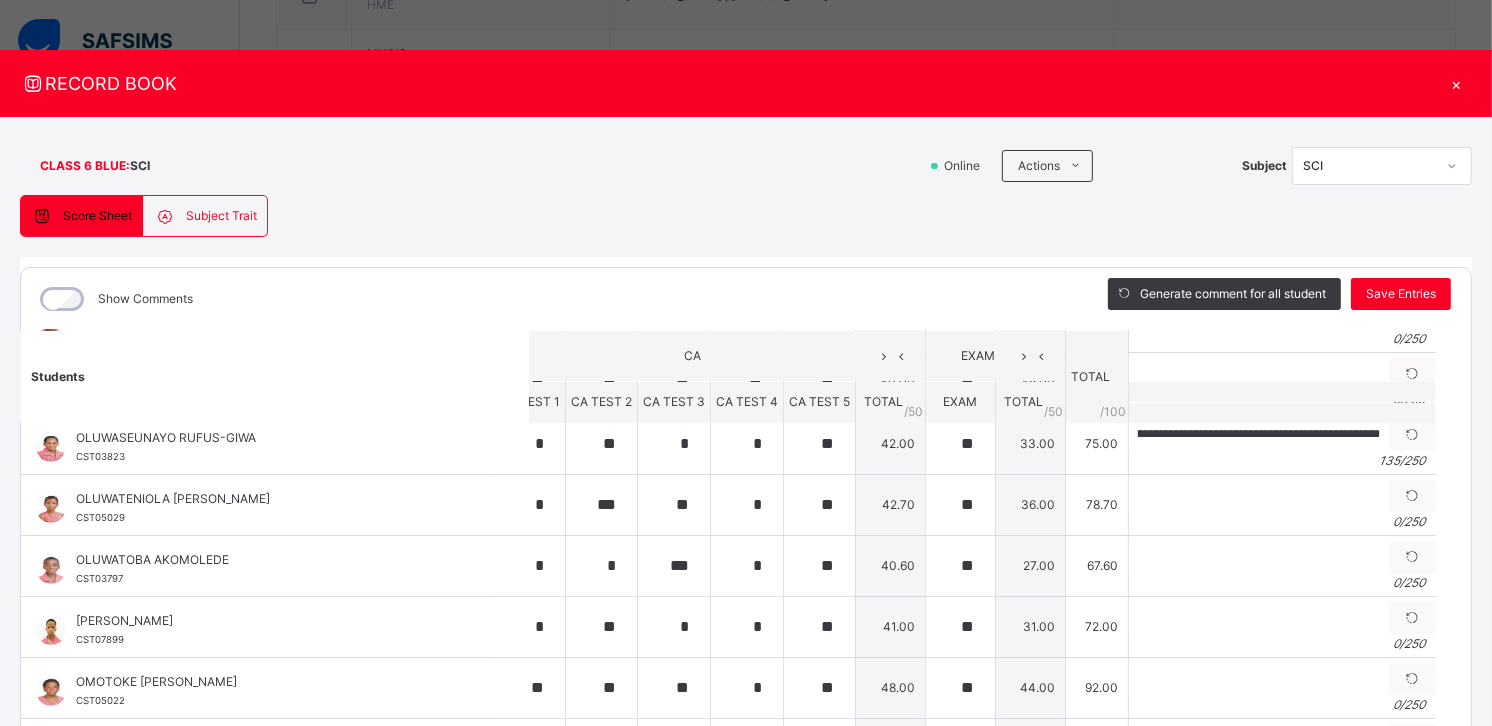 scroll, scrollTop: 0, scrollLeft: 0, axis: both 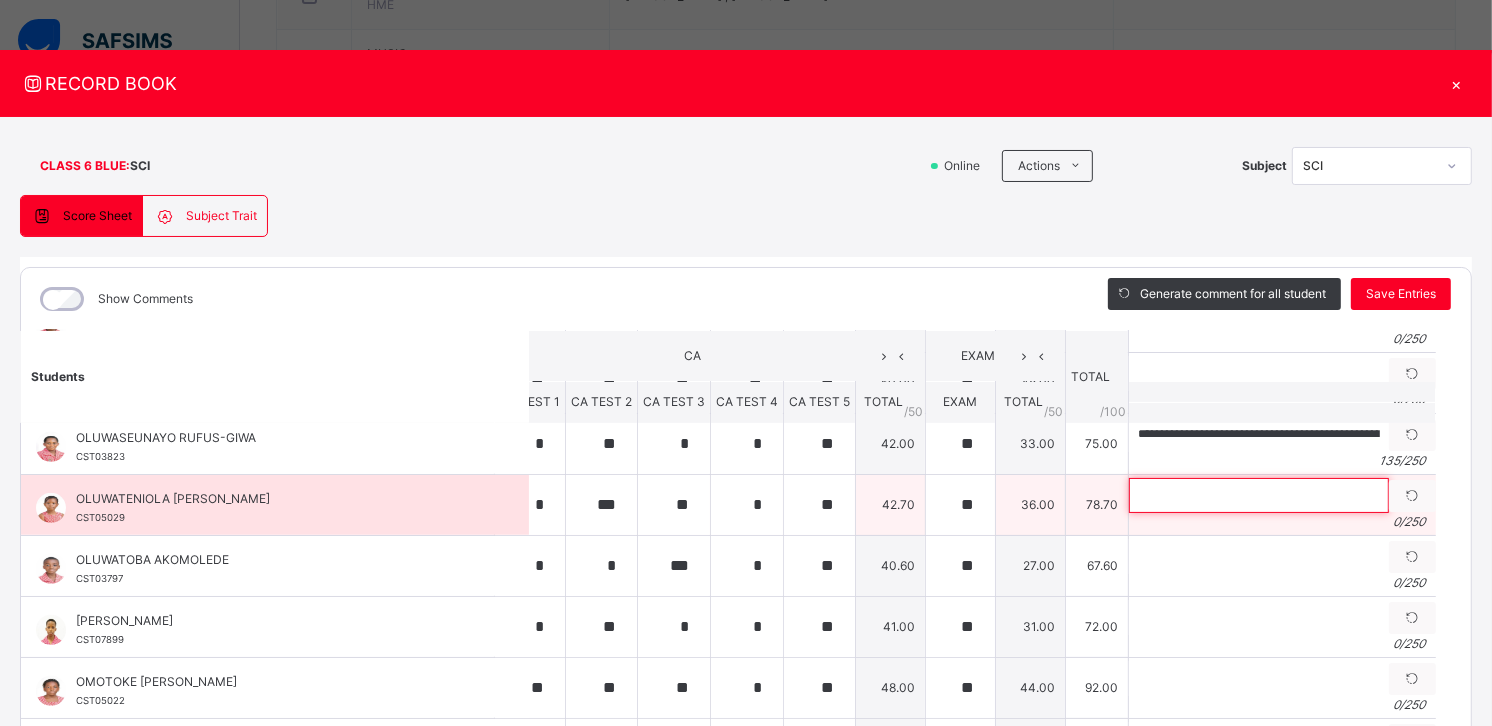 click at bounding box center [1259, 495] 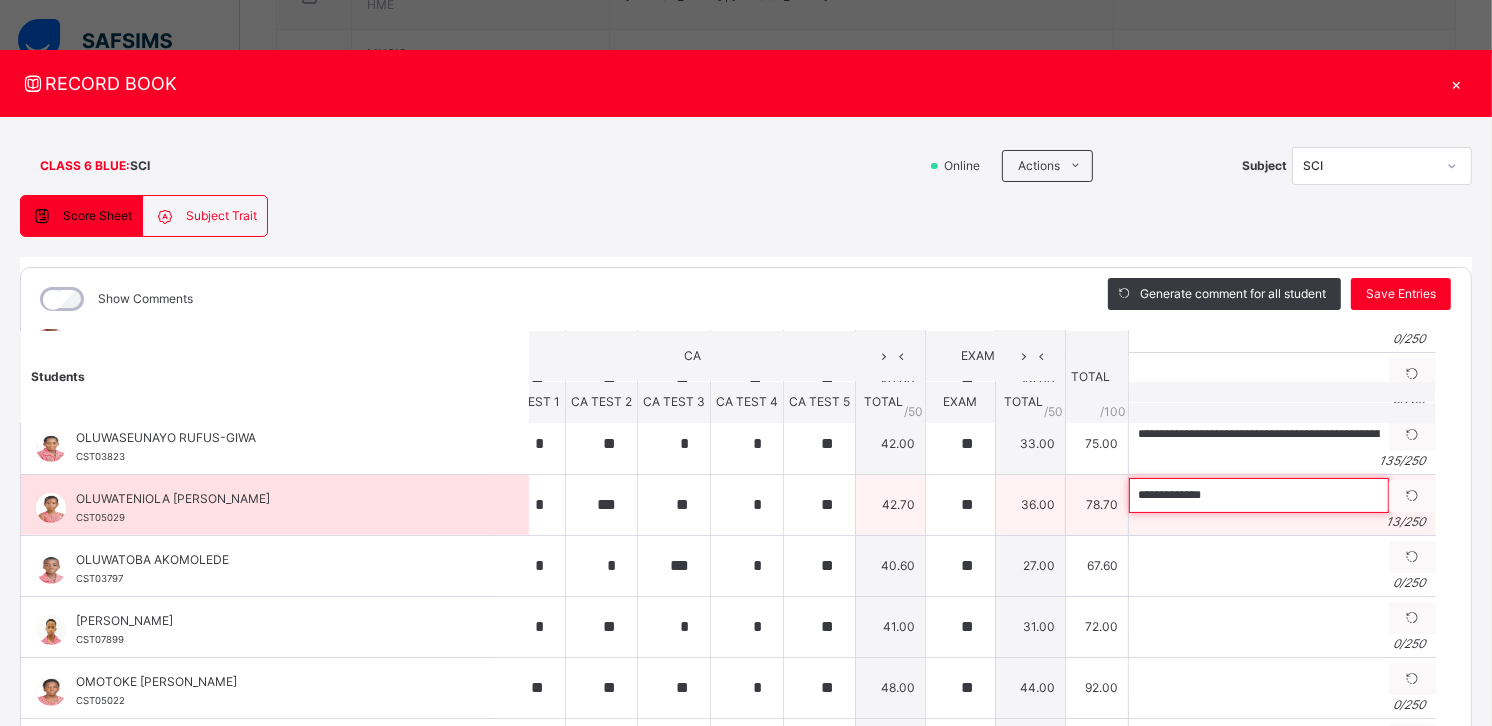 paste on "**********" 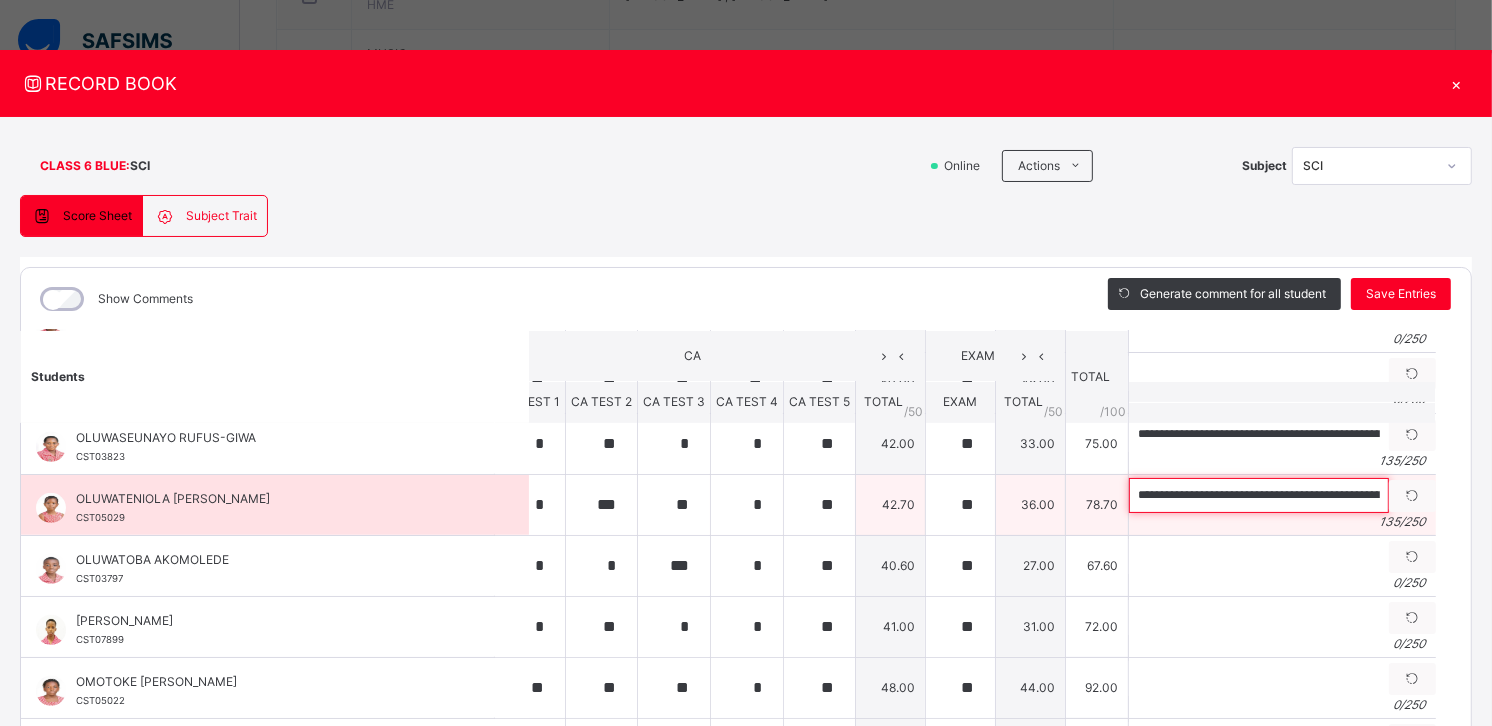 scroll, scrollTop: 0, scrollLeft: 526, axis: horizontal 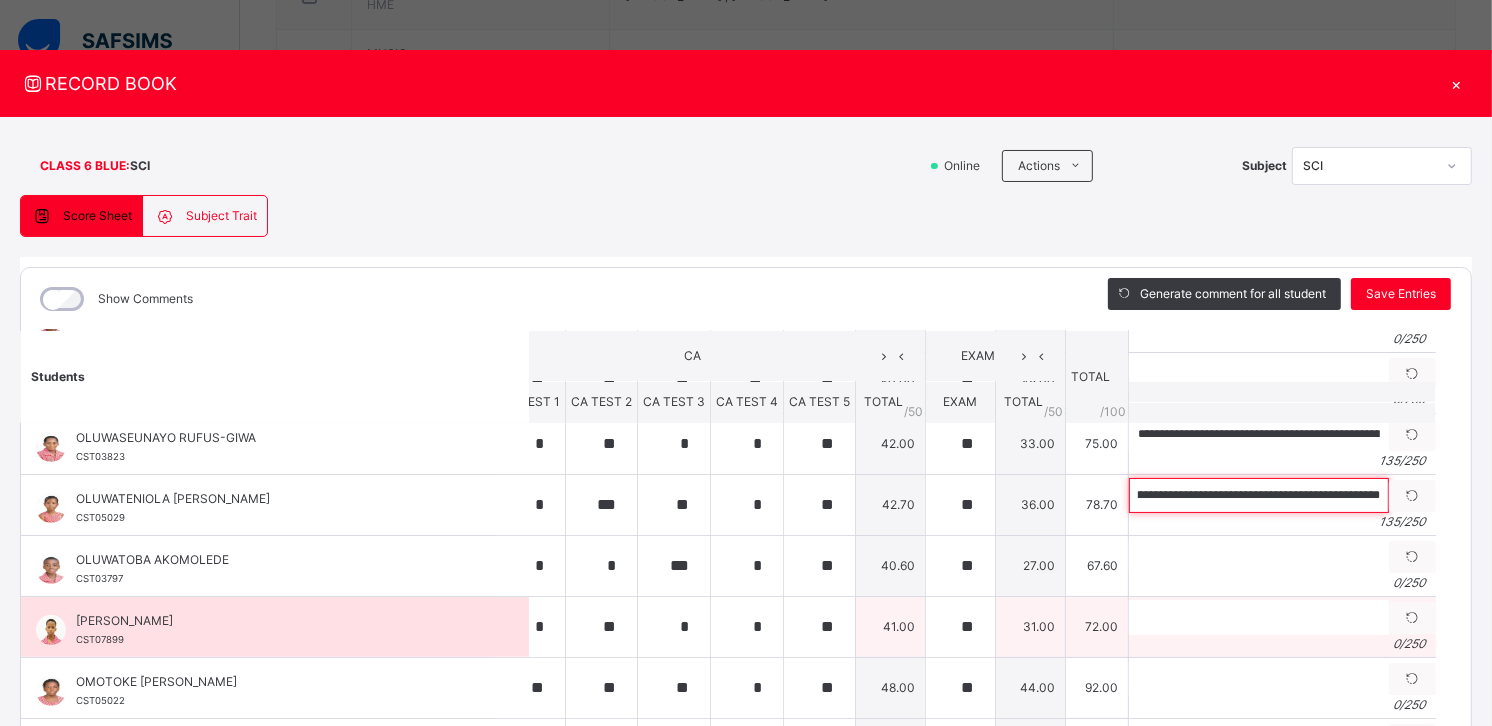 type on "**********" 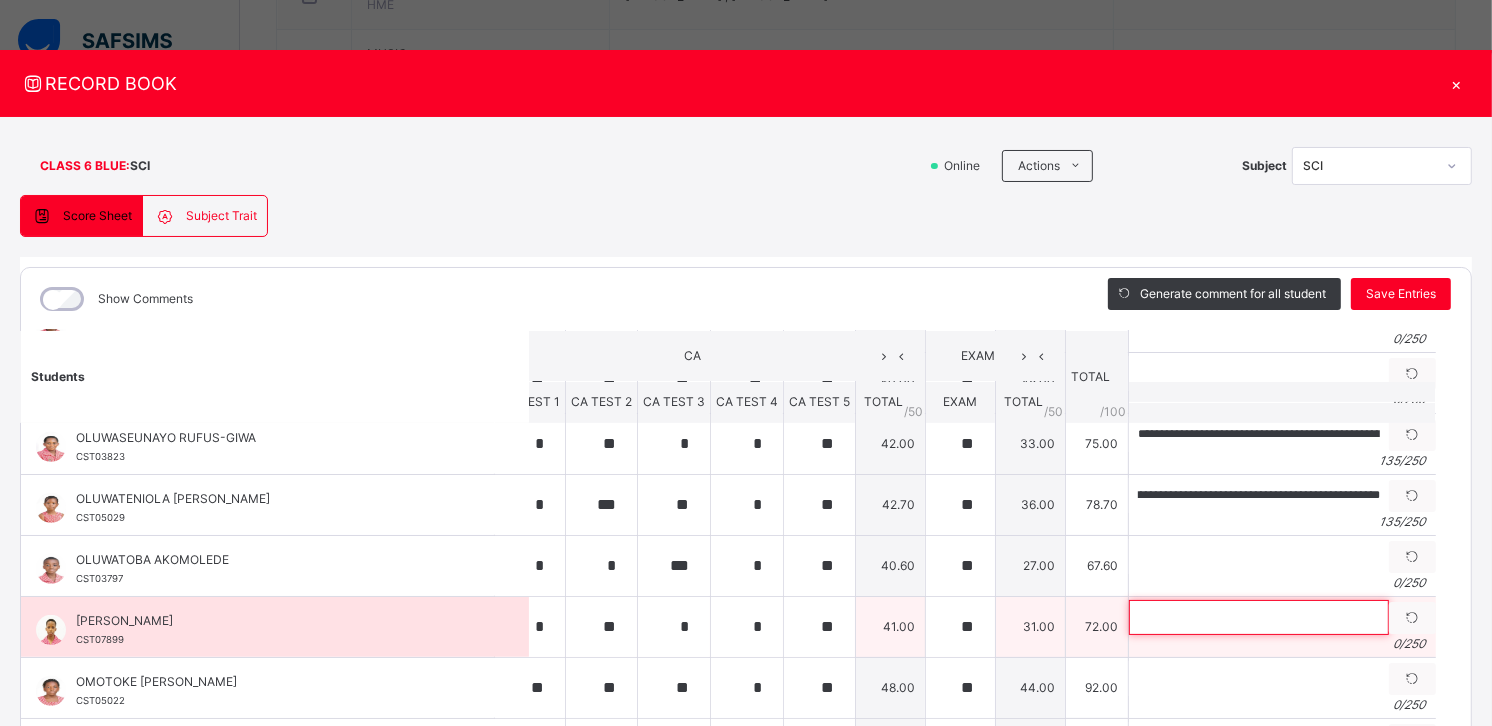 scroll, scrollTop: 0, scrollLeft: 0, axis: both 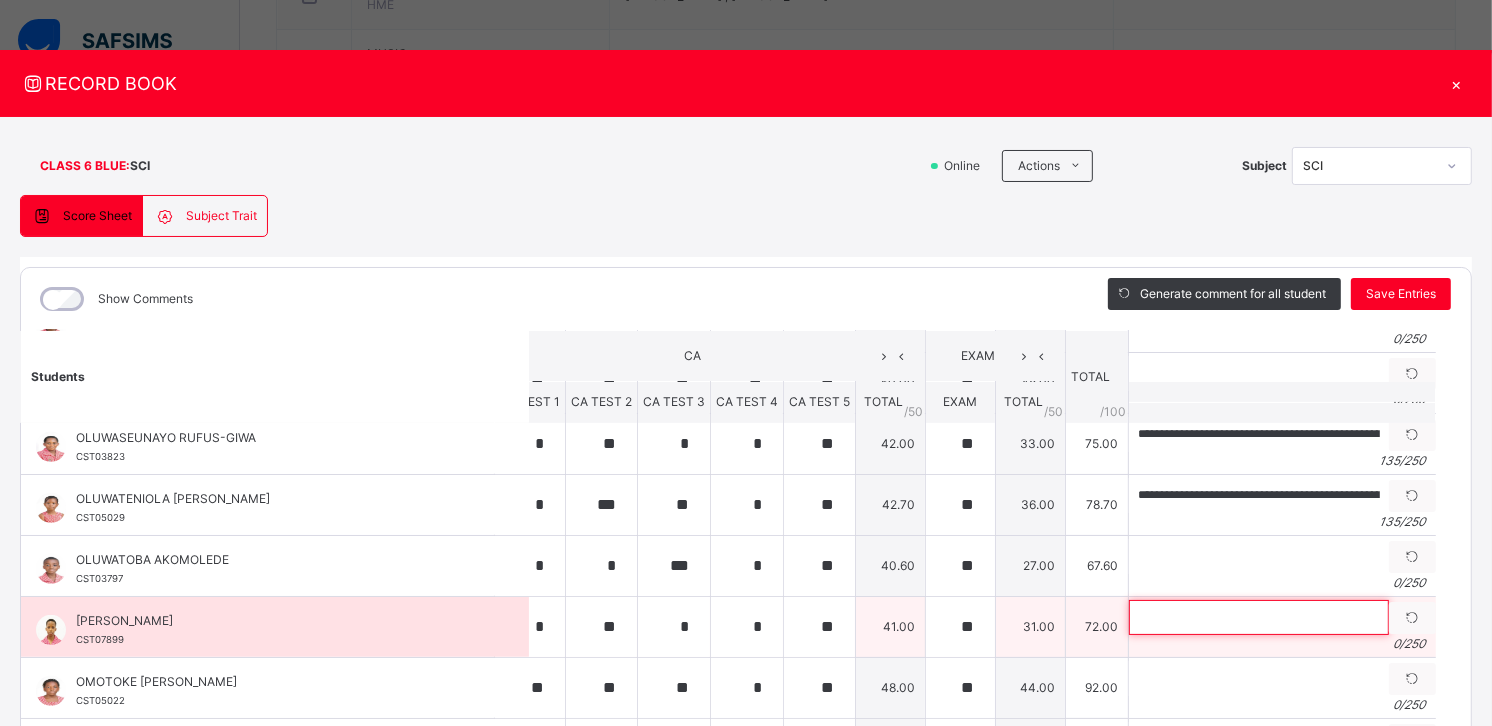 click at bounding box center (1259, 617) 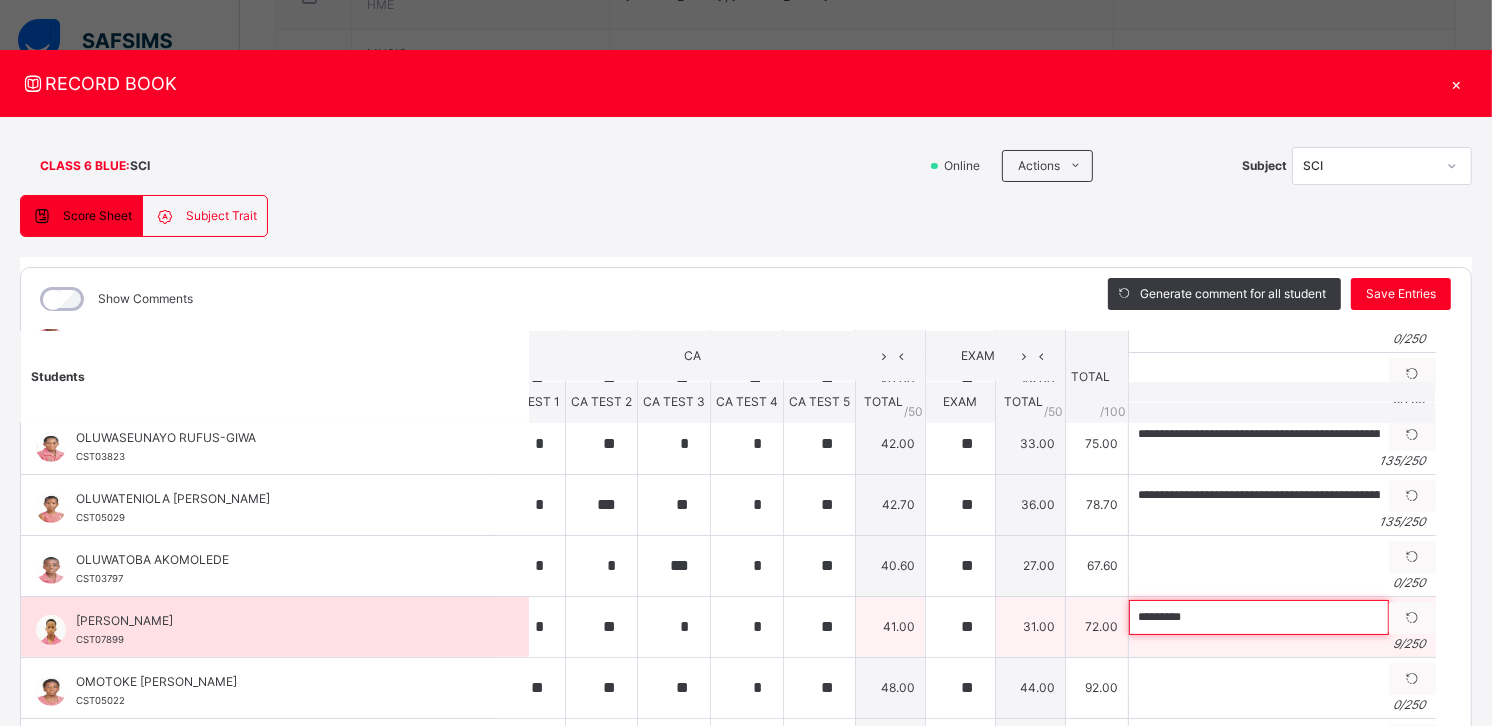 paste on "**********" 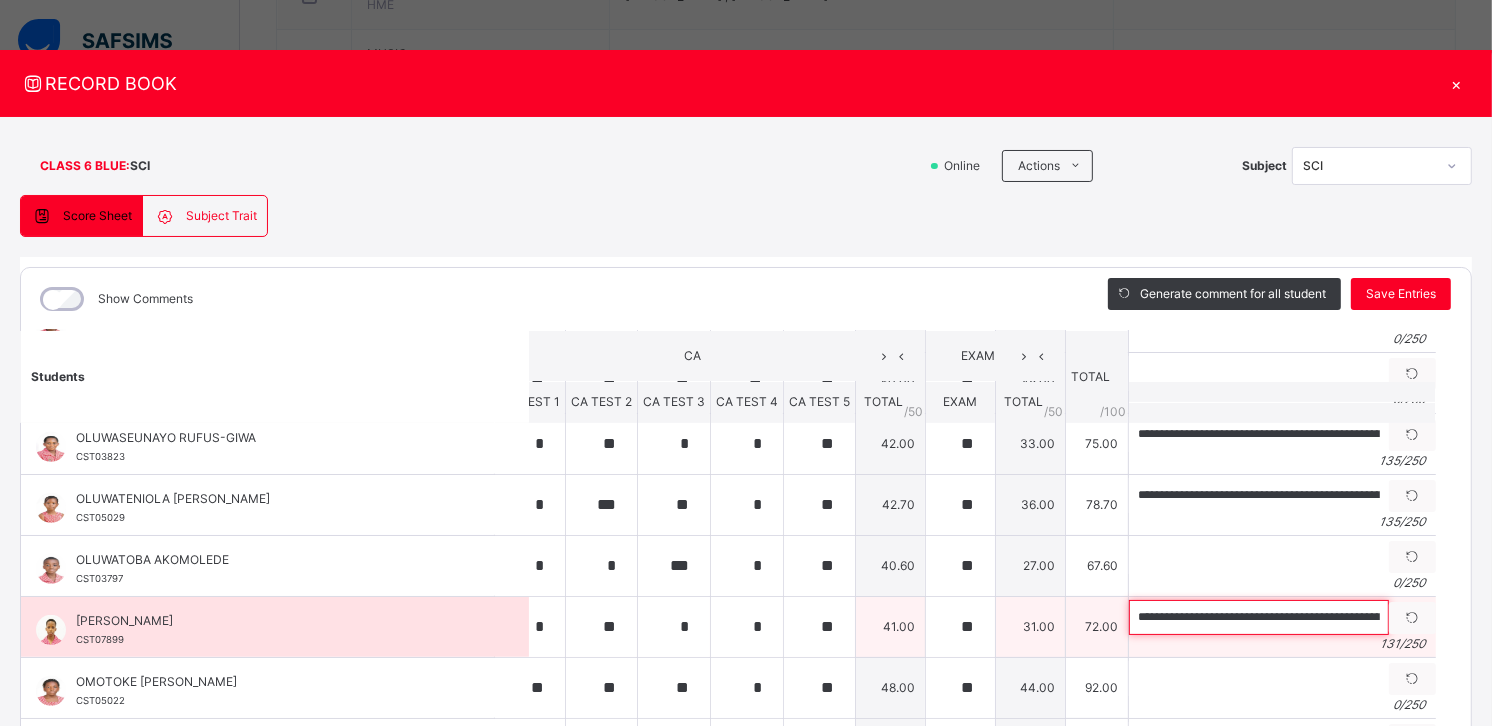 scroll, scrollTop: 0, scrollLeft: 506, axis: horizontal 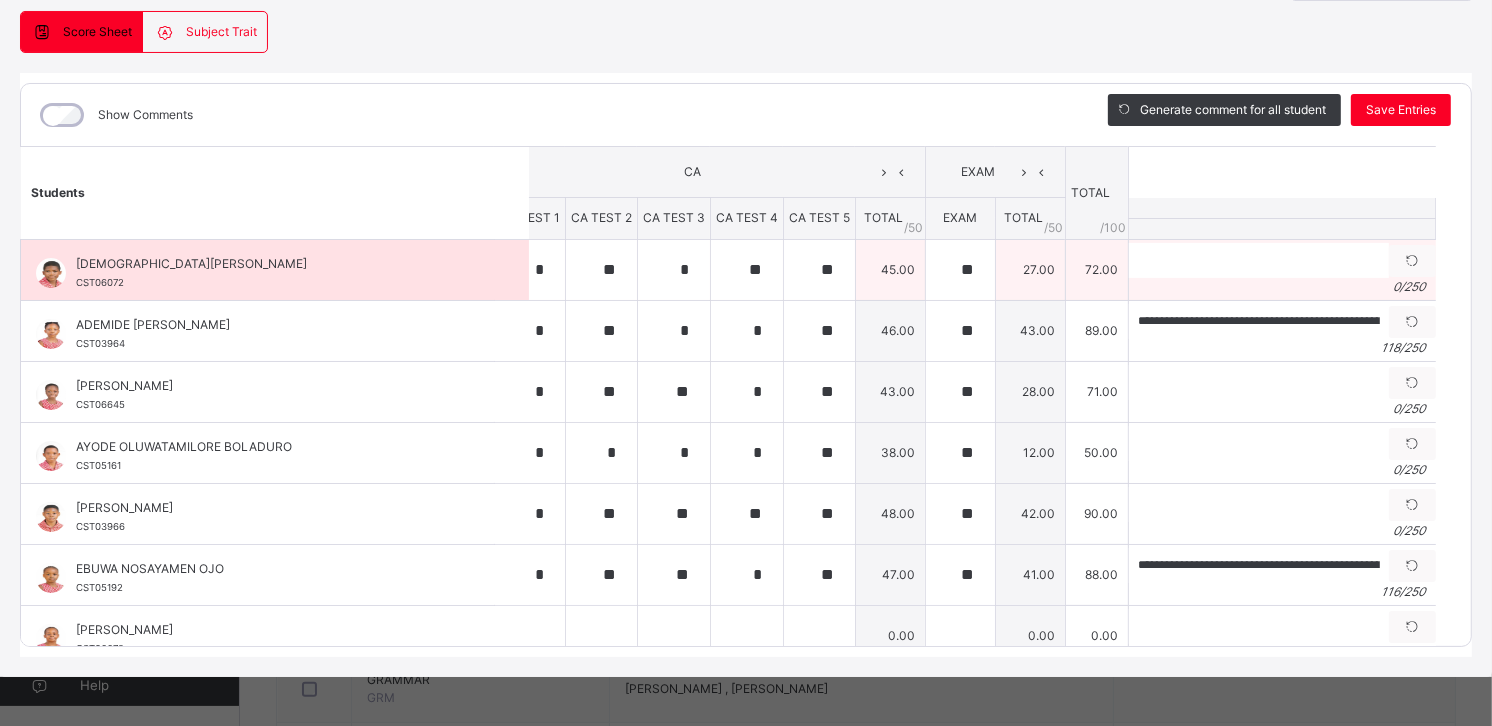 type on "**********" 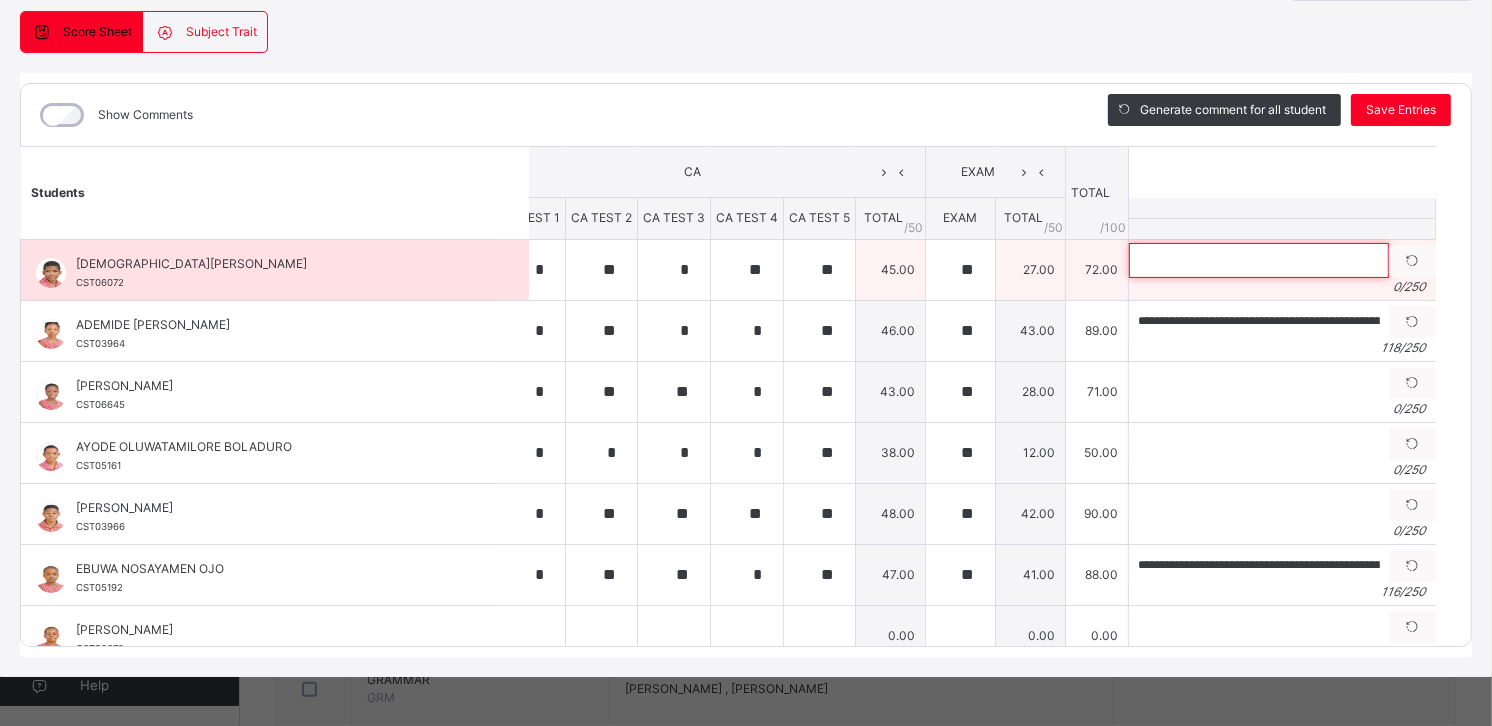 scroll, scrollTop: 0, scrollLeft: 0, axis: both 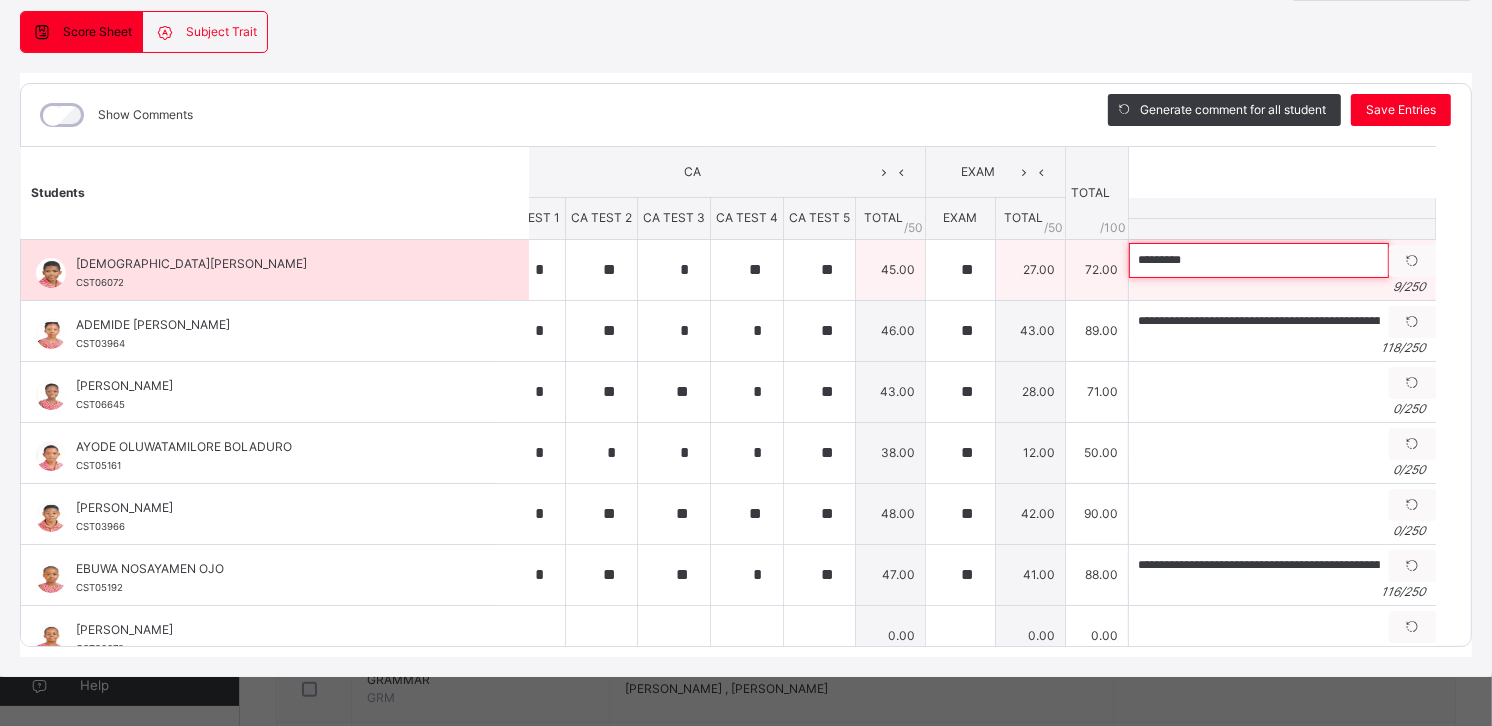 paste on "**********" 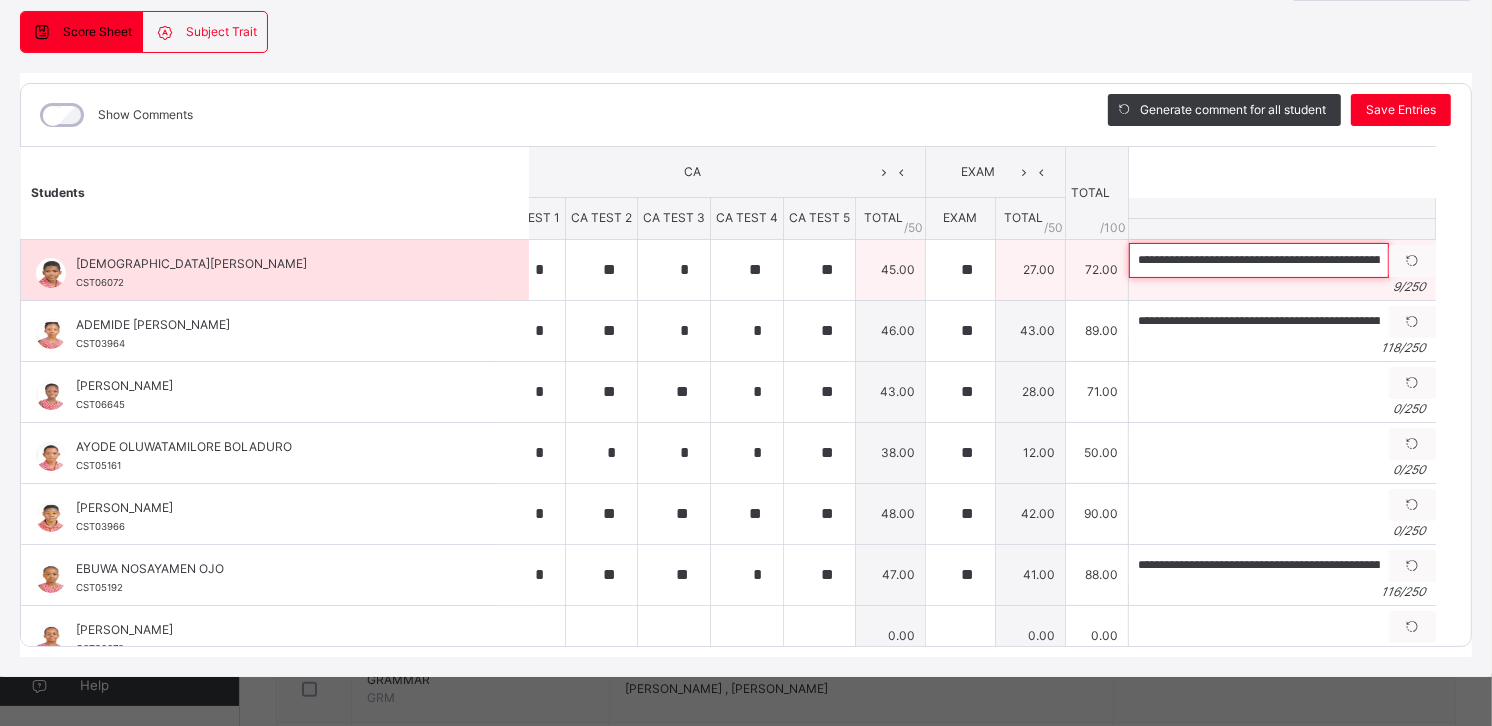 scroll, scrollTop: 0, scrollLeft: 521, axis: horizontal 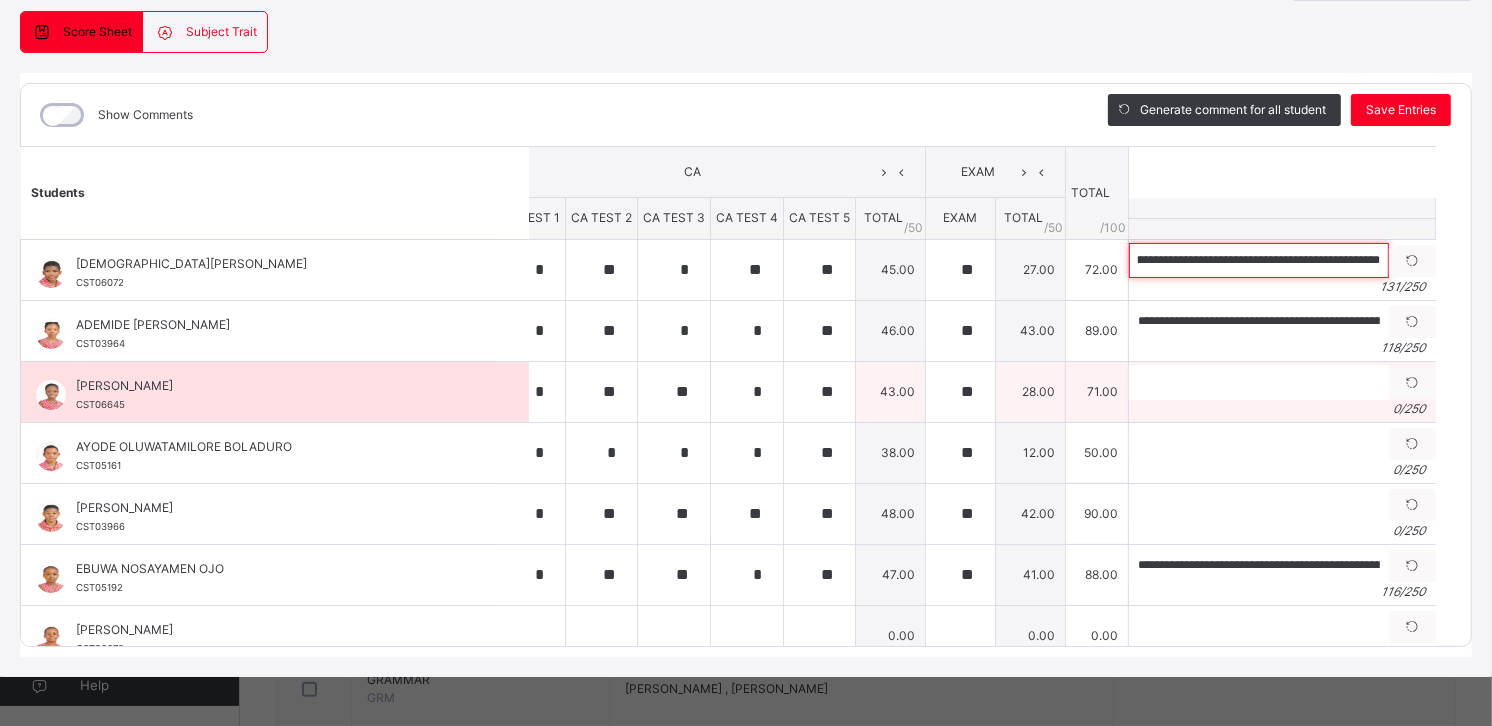 type on "**********" 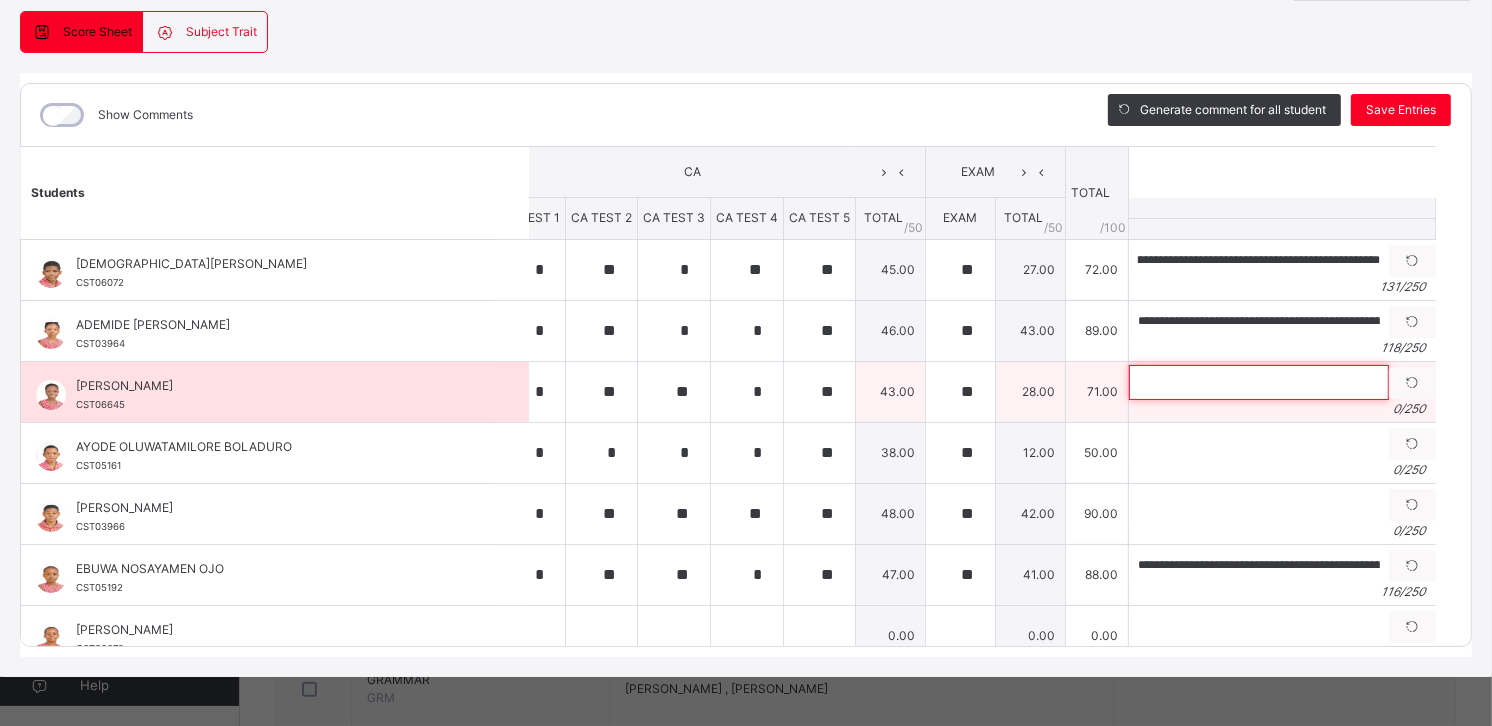scroll, scrollTop: 0, scrollLeft: 0, axis: both 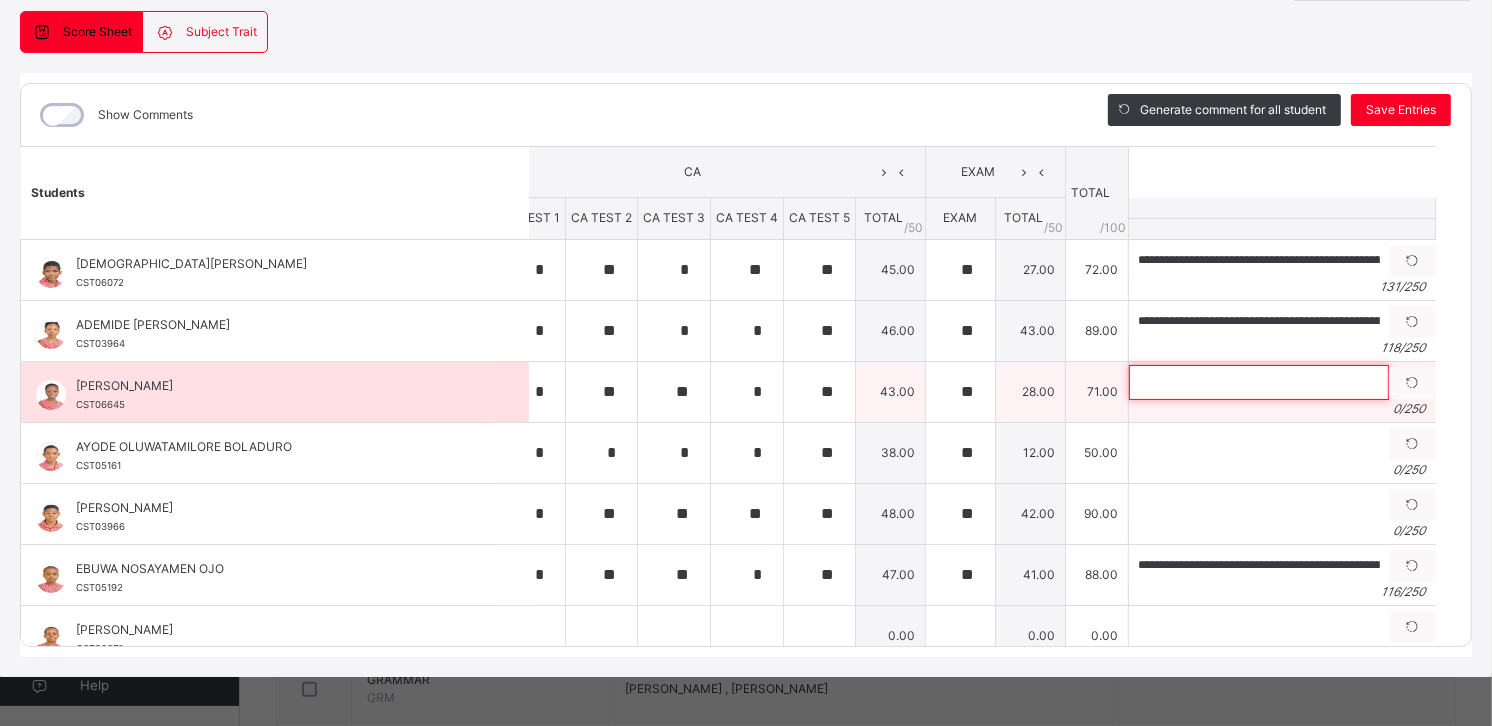 click at bounding box center [1259, 382] 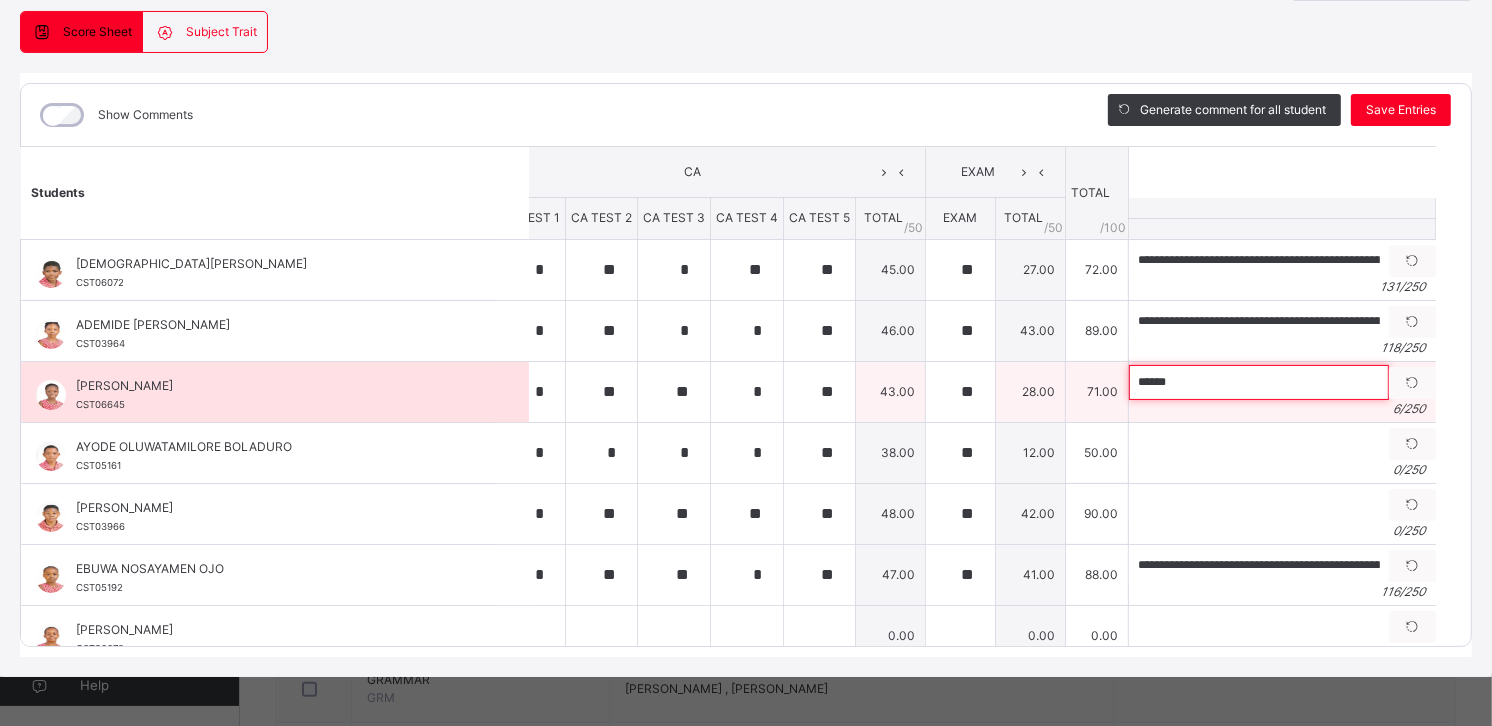 paste on "**********" 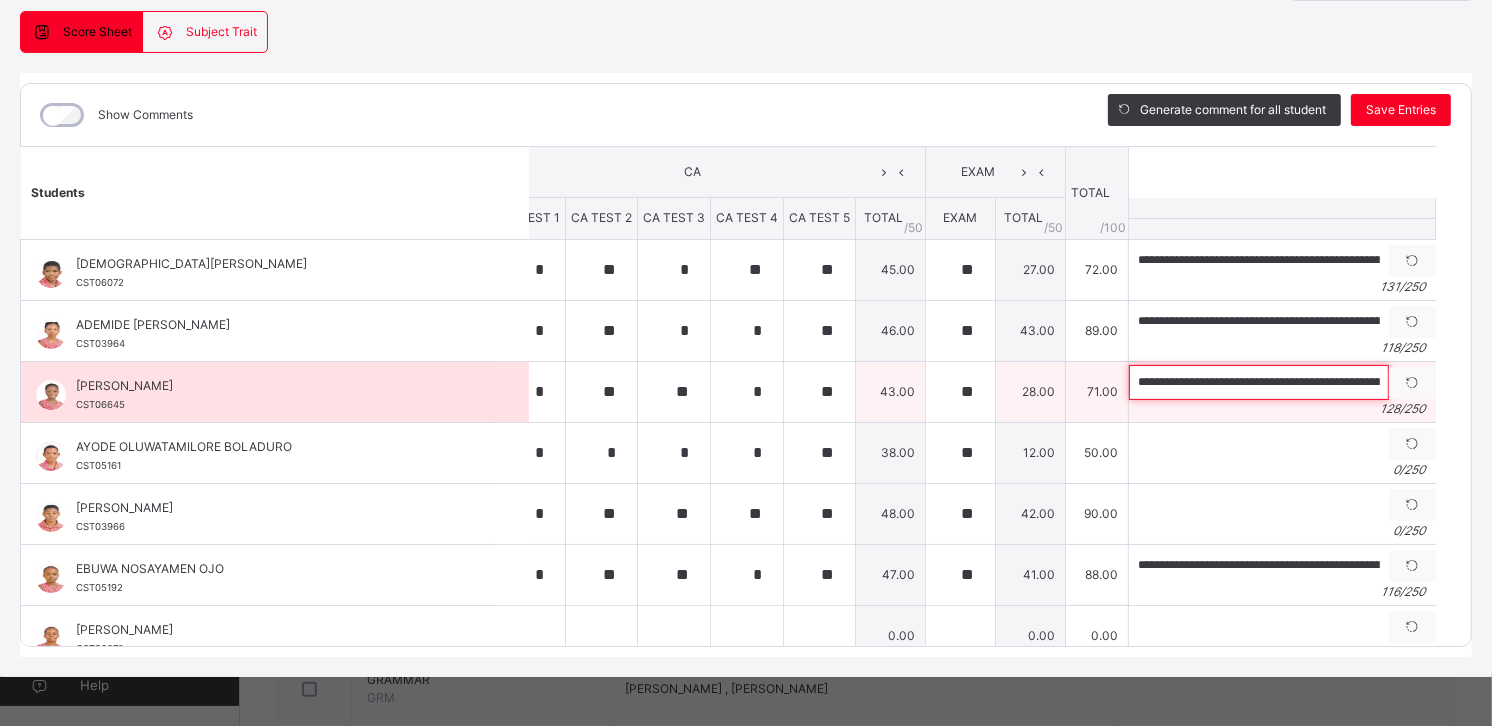 scroll, scrollTop: 0, scrollLeft: 485, axis: horizontal 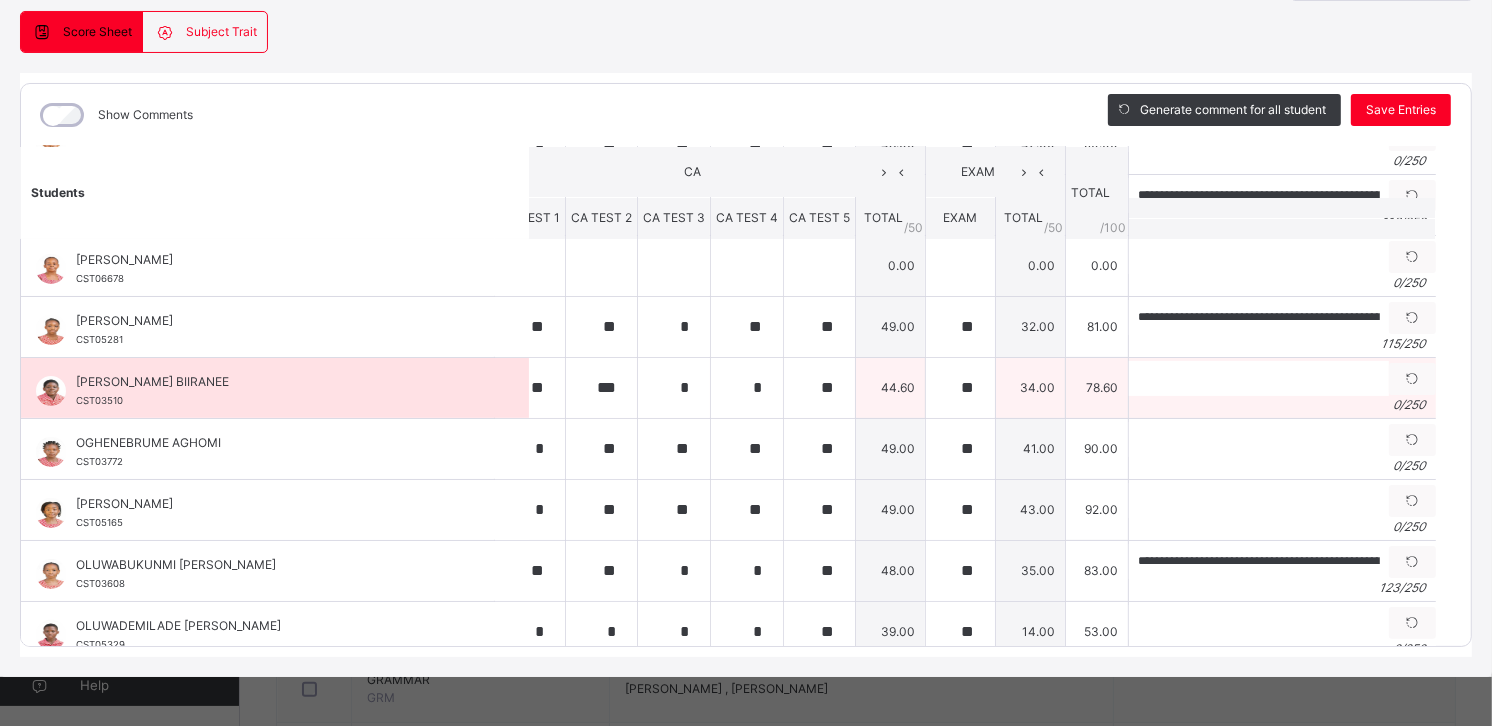 type on "**********" 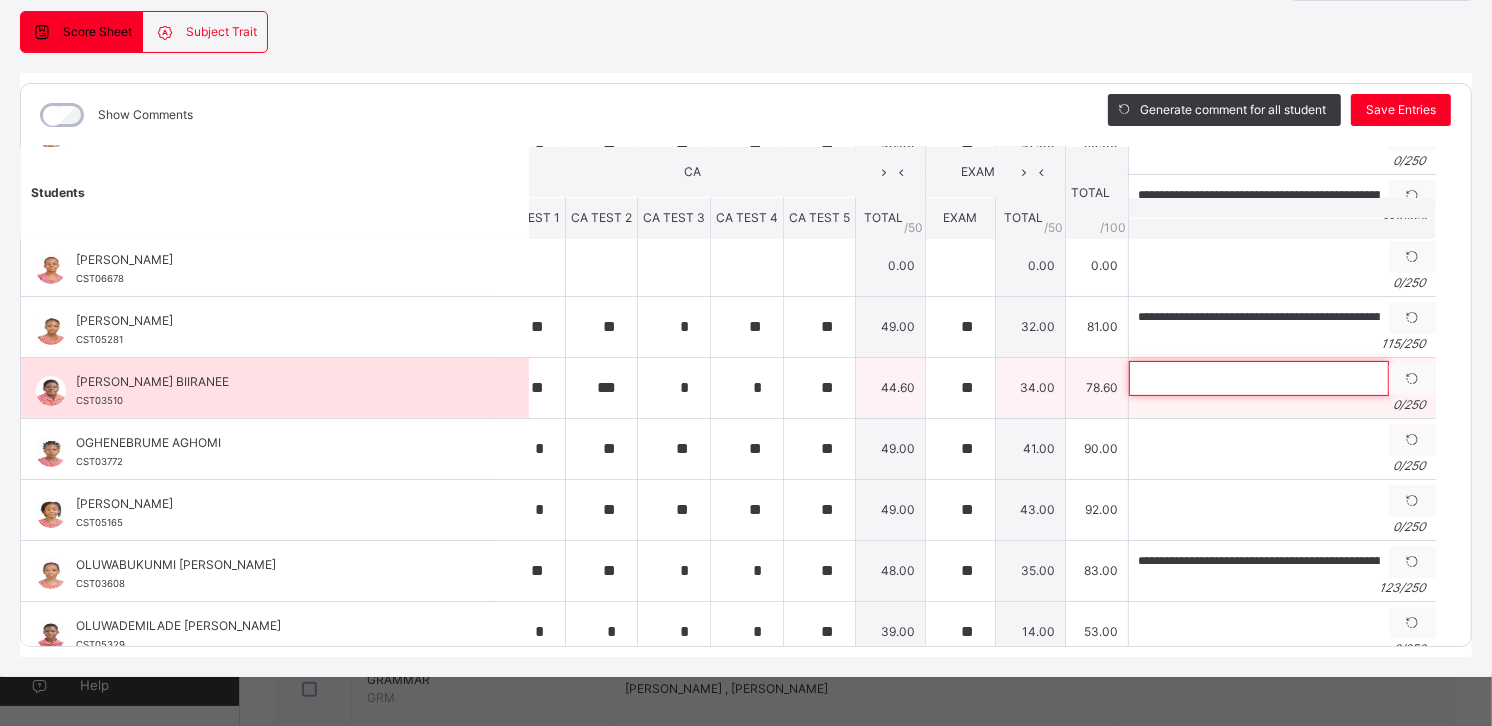 scroll, scrollTop: 0, scrollLeft: 0, axis: both 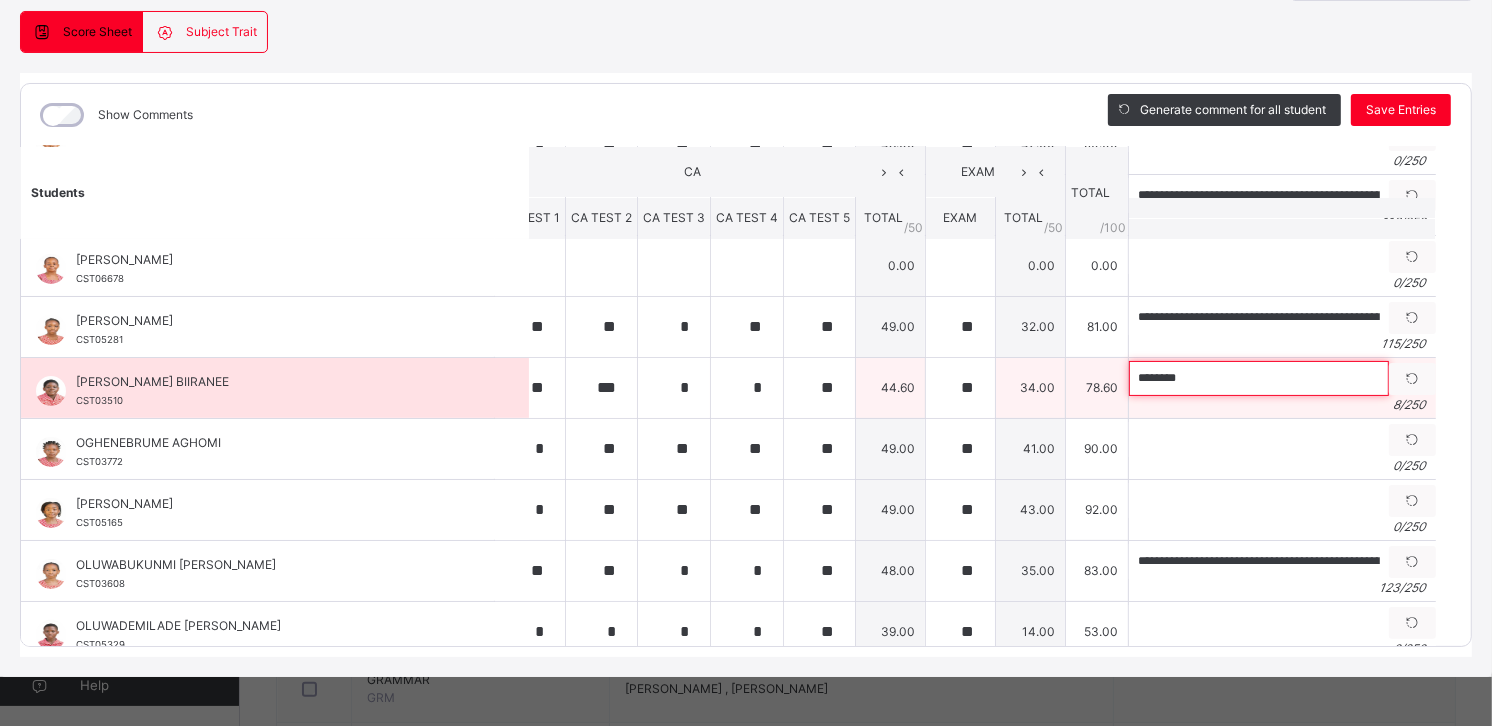 paste on "**********" 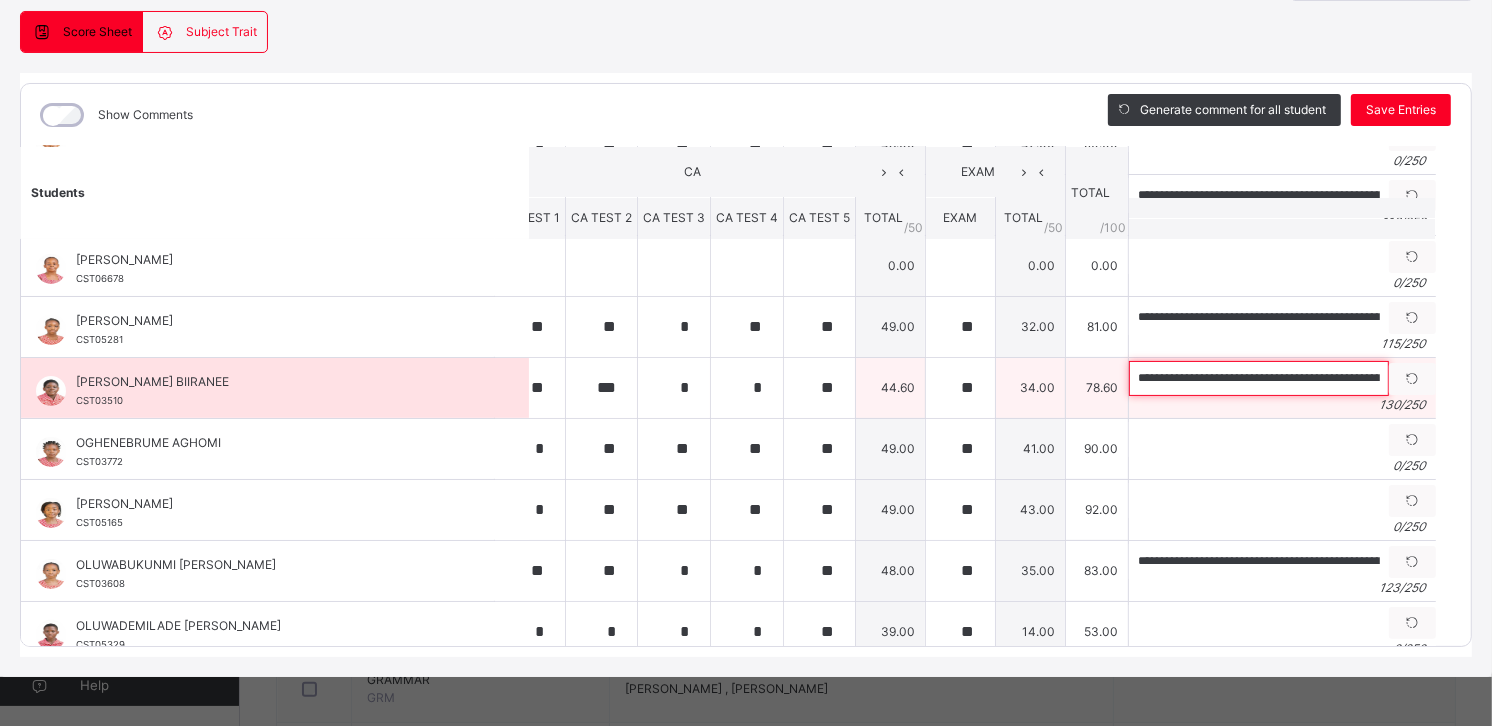 scroll, scrollTop: 0, scrollLeft: 497, axis: horizontal 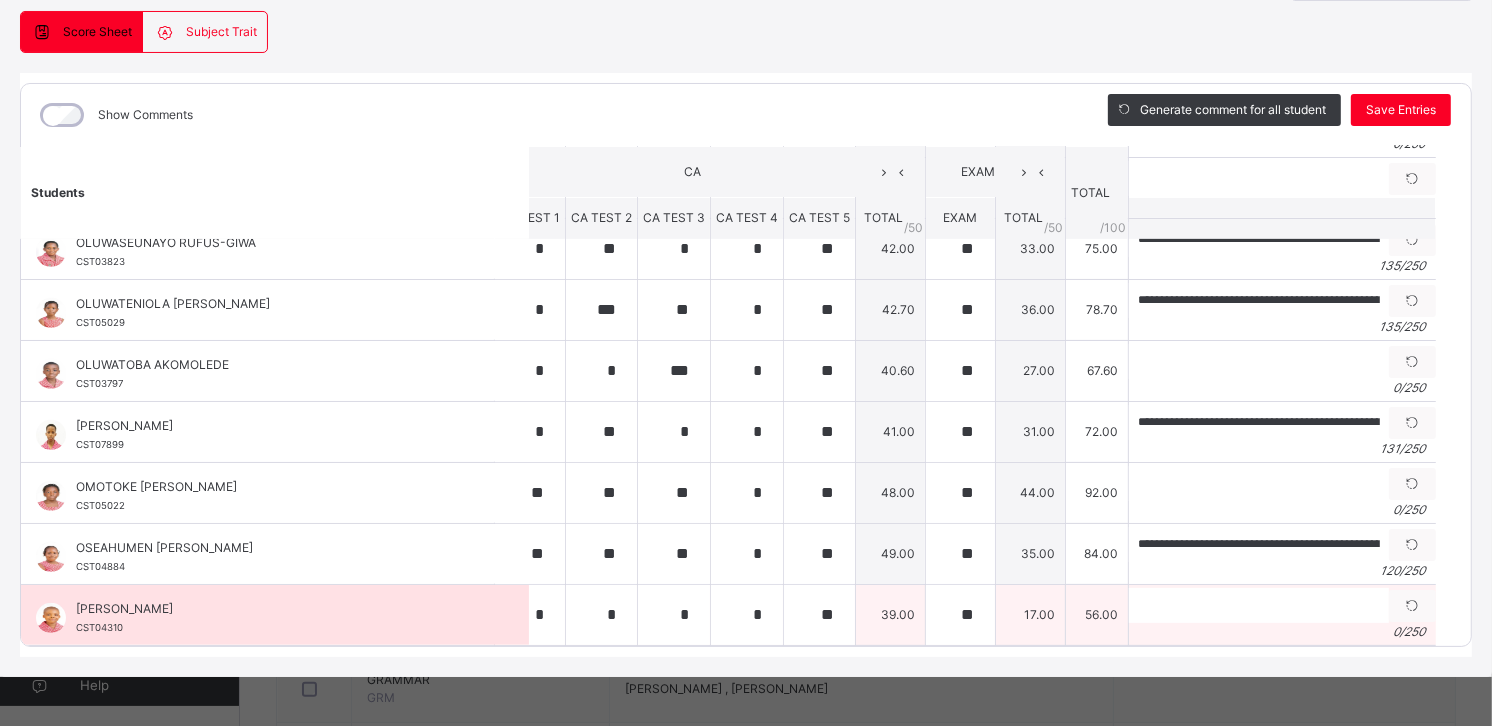 type on "**********" 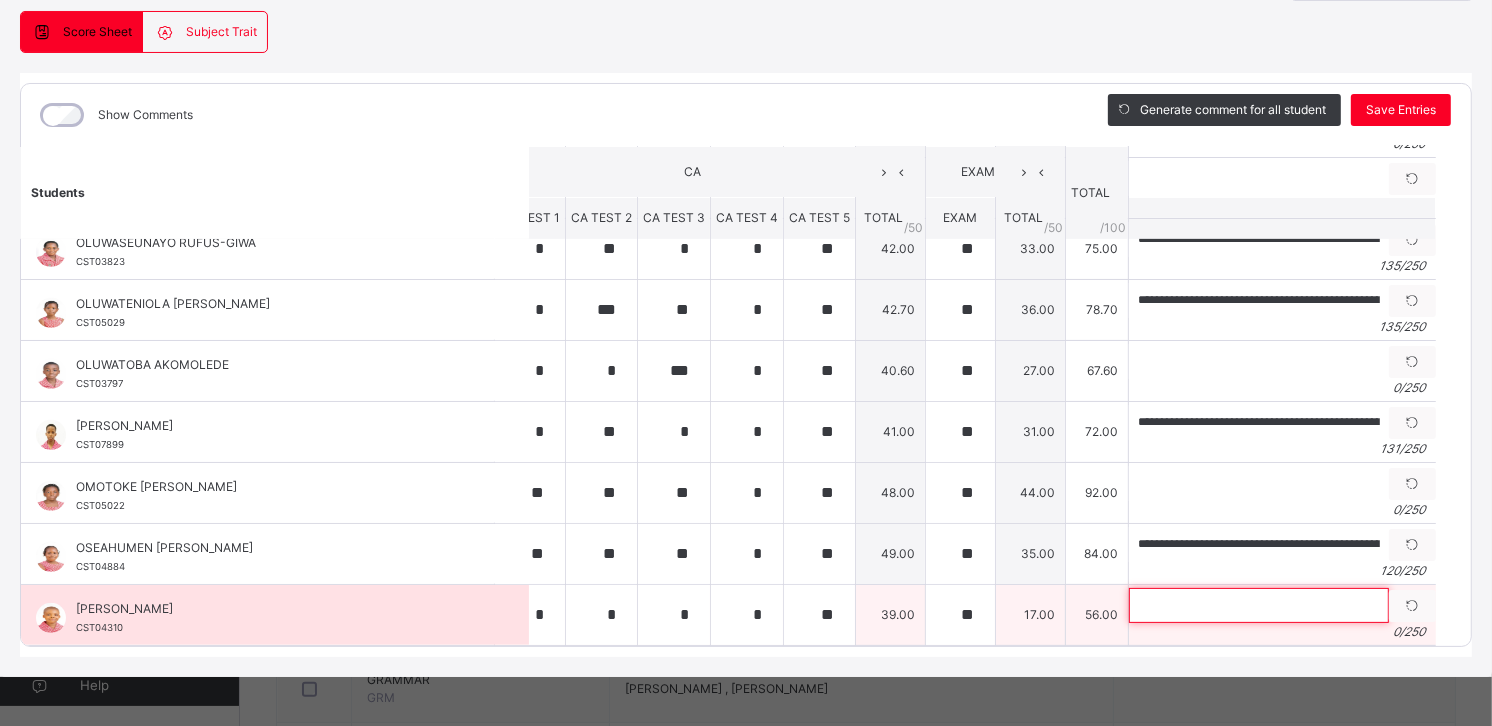 scroll, scrollTop: 0, scrollLeft: 0, axis: both 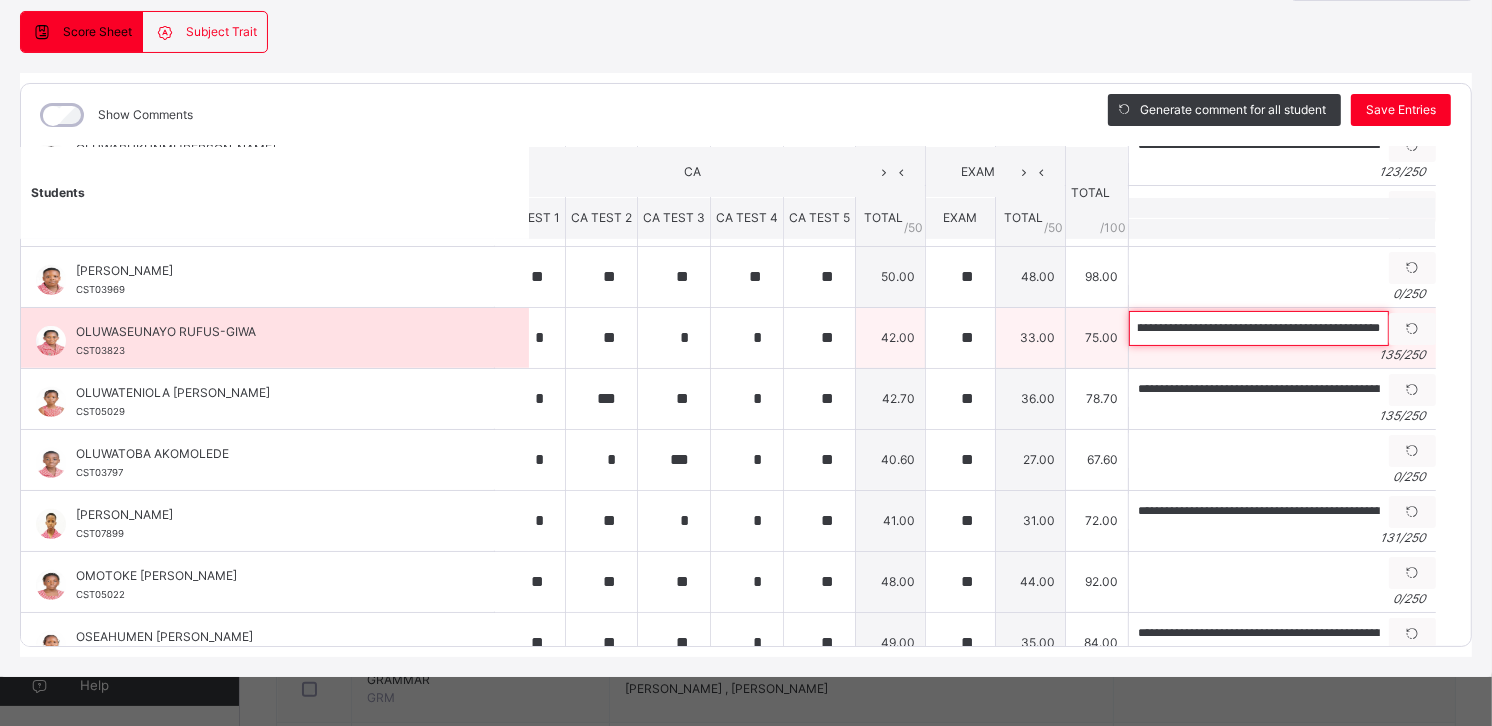 drag, startPoint x: 1308, startPoint y: 328, endPoint x: 1358, endPoint y: 333, distance: 50.24938 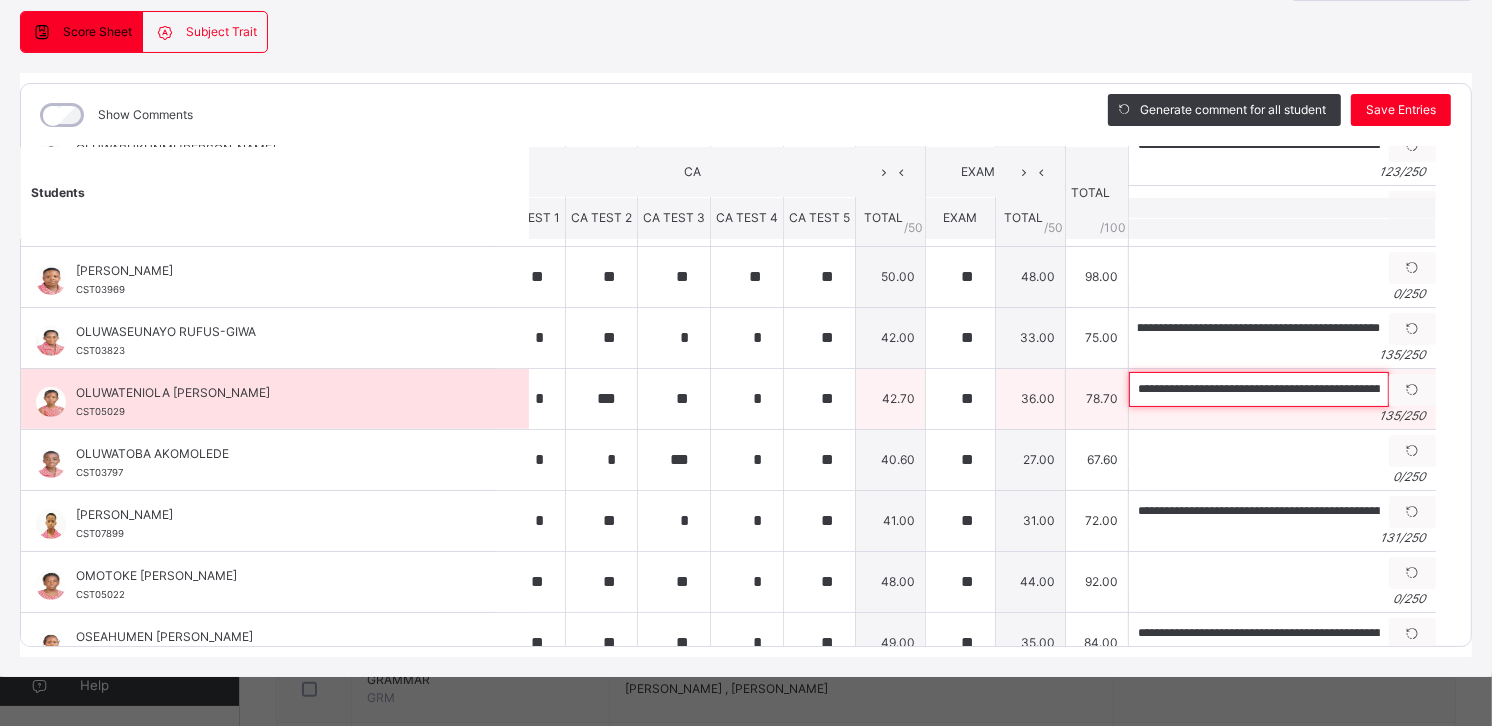 scroll, scrollTop: 0, scrollLeft: 0, axis: both 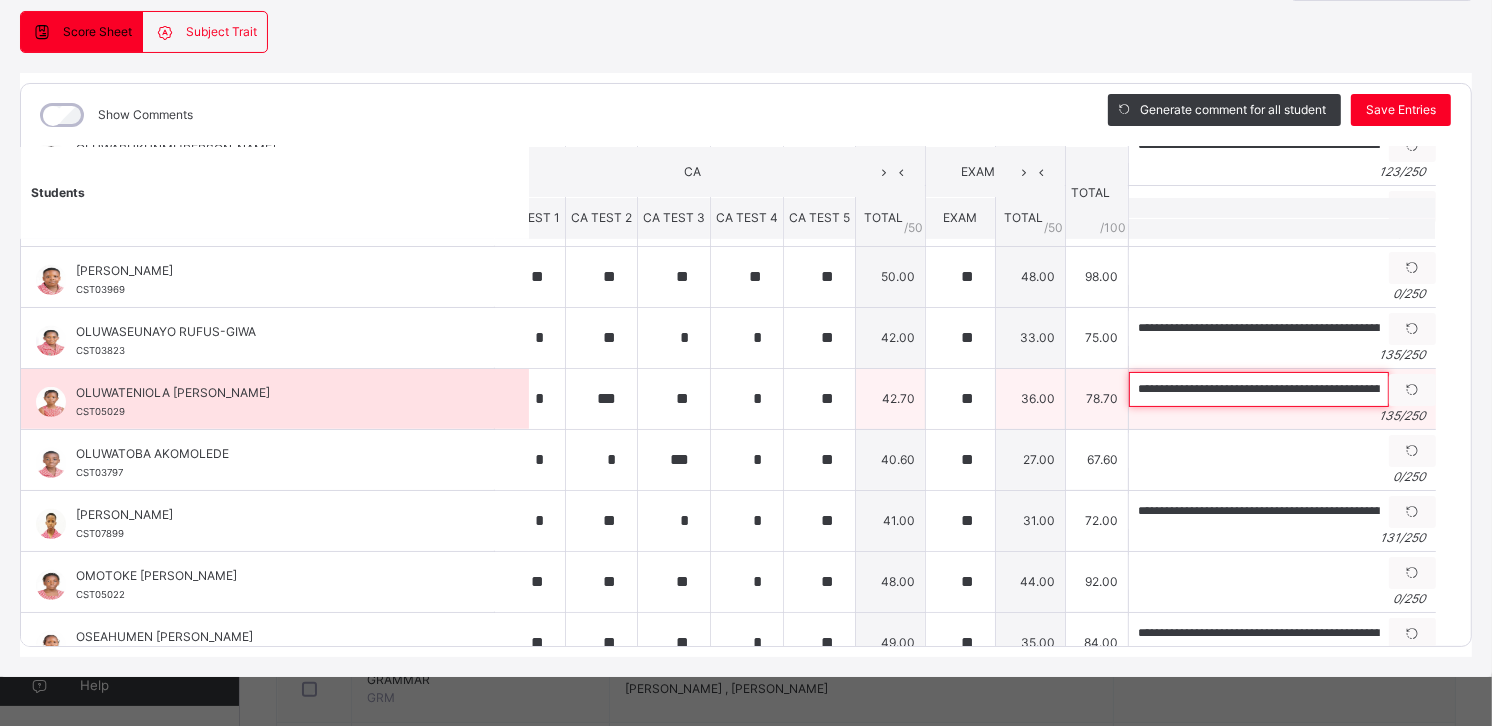 click on "**********" at bounding box center [1259, 389] 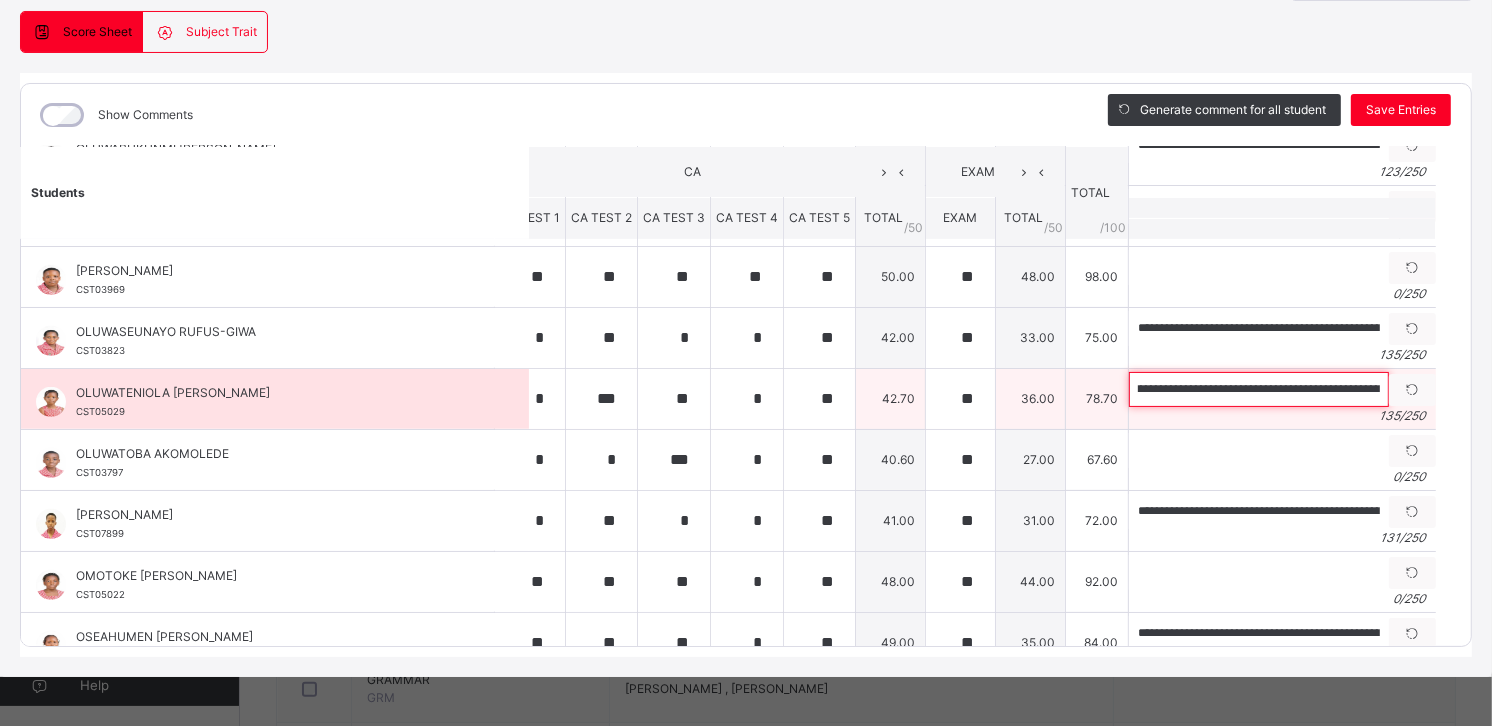 scroll, scrollTop: 0, scrollLeft: 526, axis: horizontal 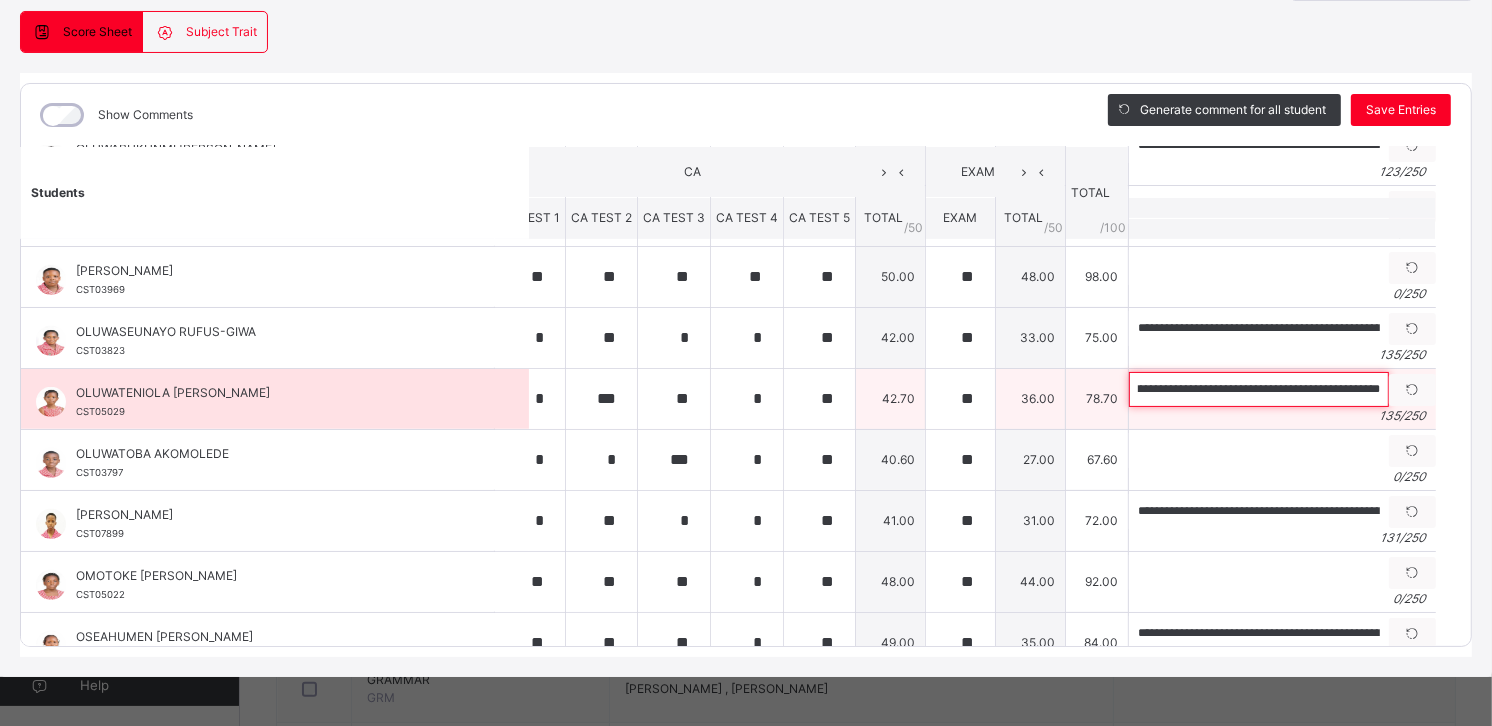 click on "**********" at bounding box center (1259, 389) 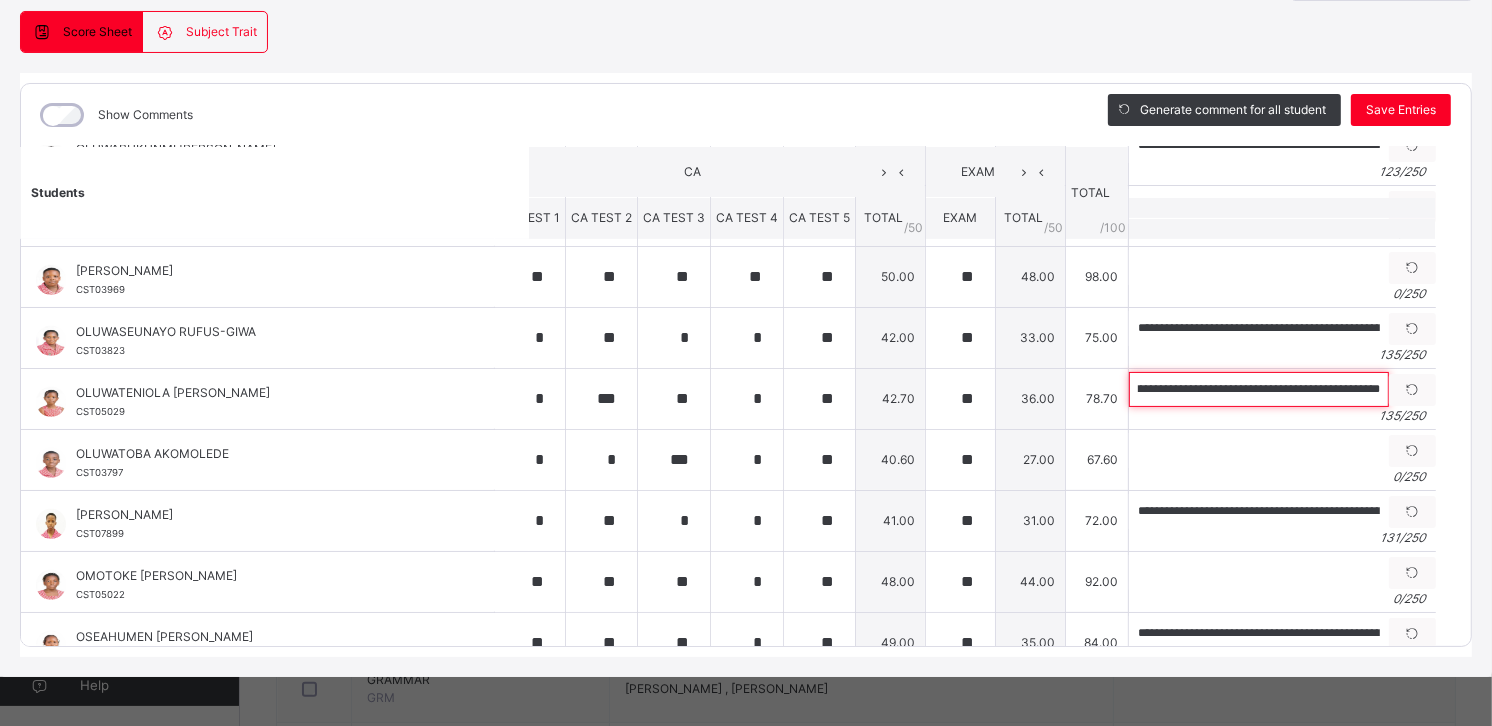 scroll, scrollTop: 894, scrollLeft: 35, axis: both 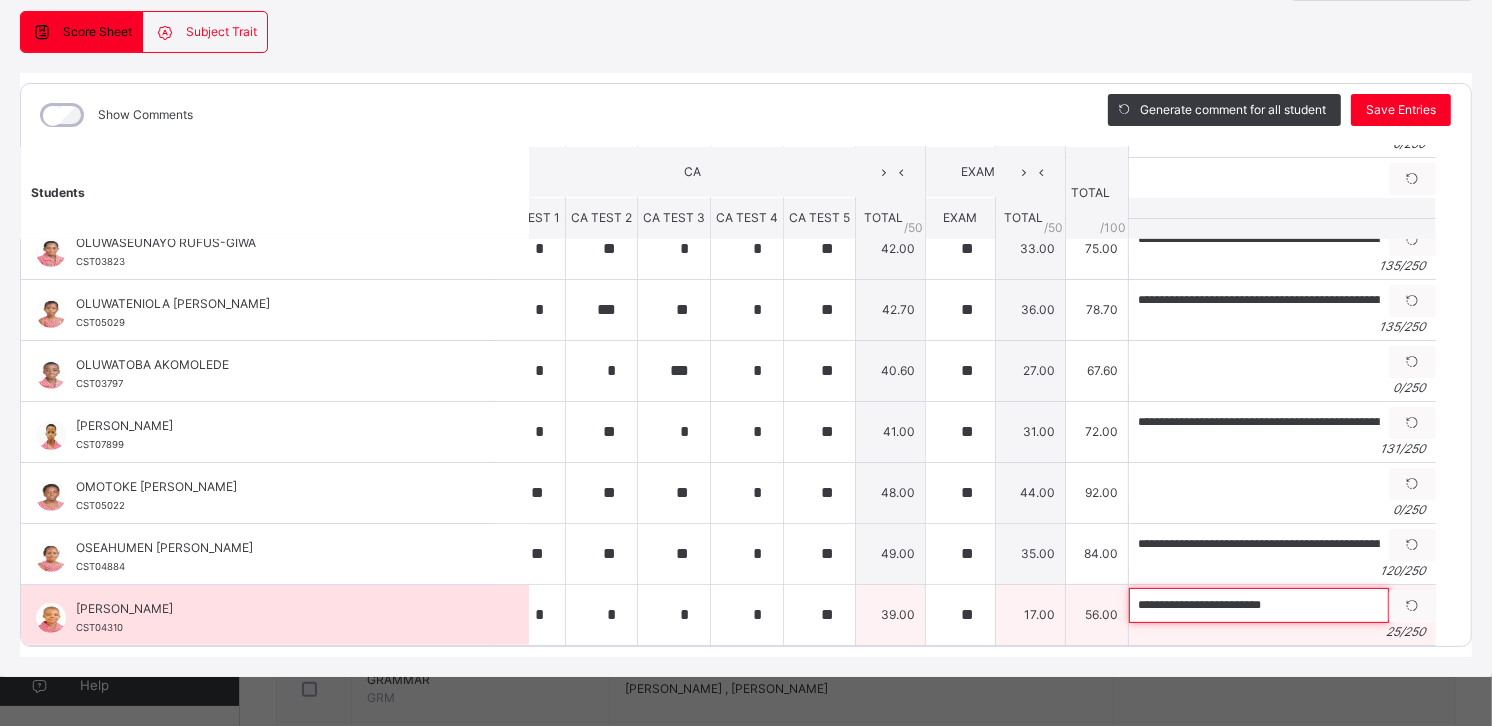 click on "**********" at bounding box center [1259, 605] 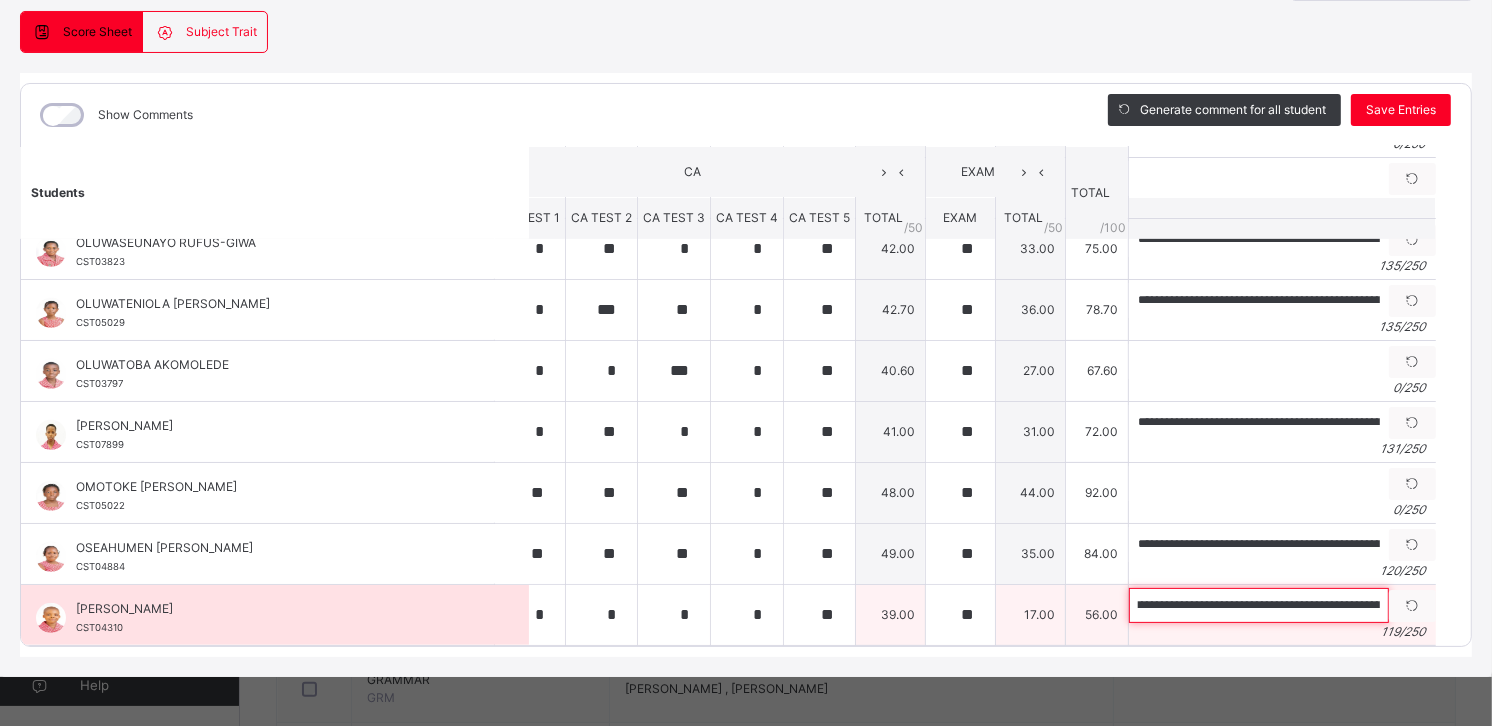 scroll, scrollTop: 0, scrollLeft: 0, axis: both 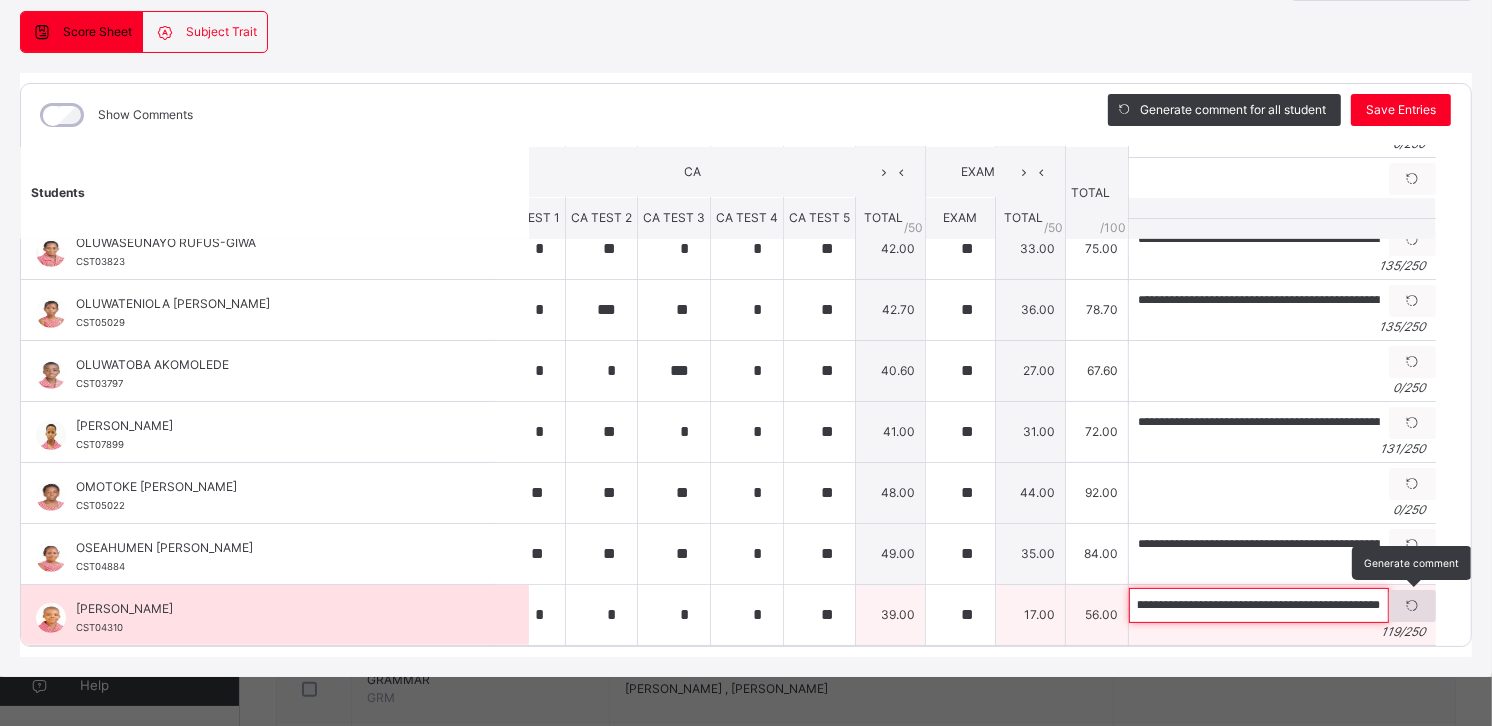 drag, startPoint x: 1134, startPoint y: 588, endPoint x: 1377, endPoint y: 586, distance: 243.00822 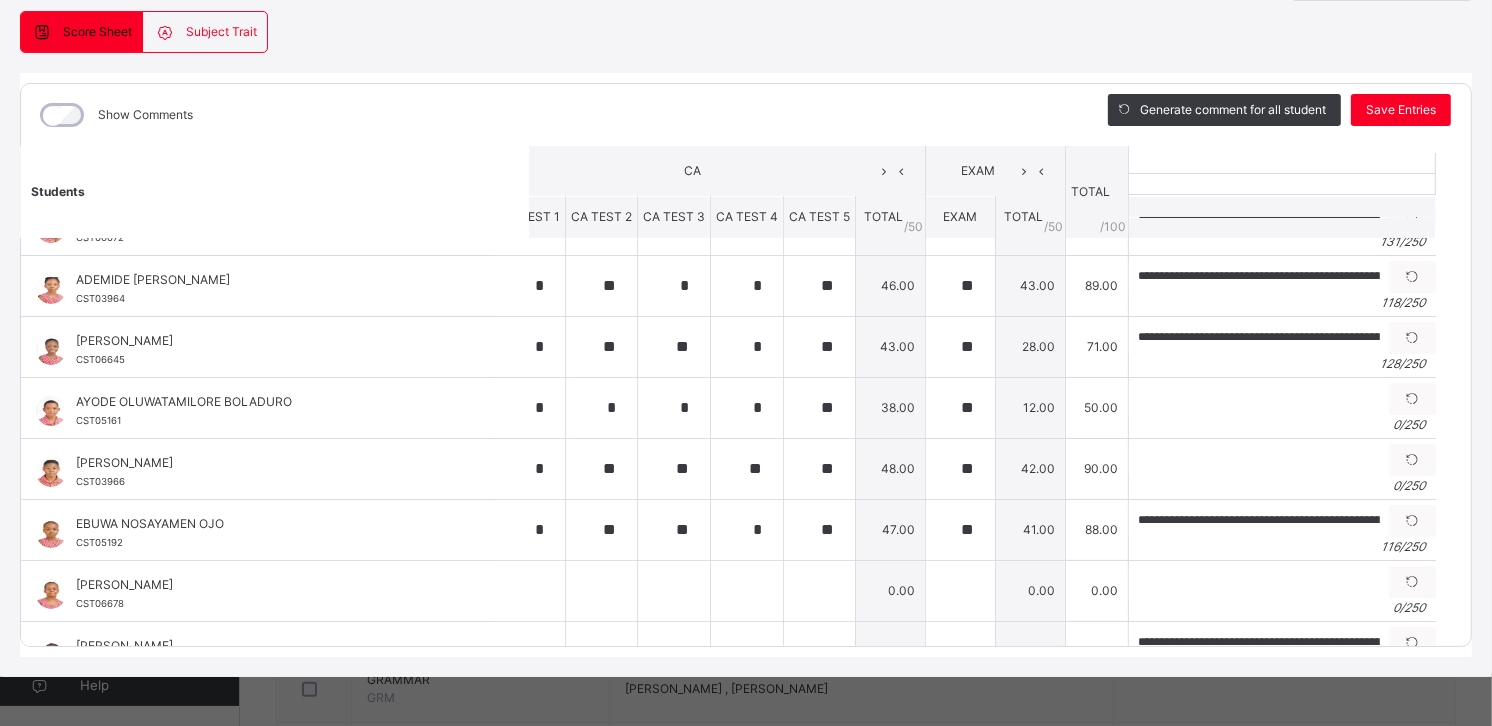 scroll, scrollTop: 0, scrollLeft: 35, axis: horizontal 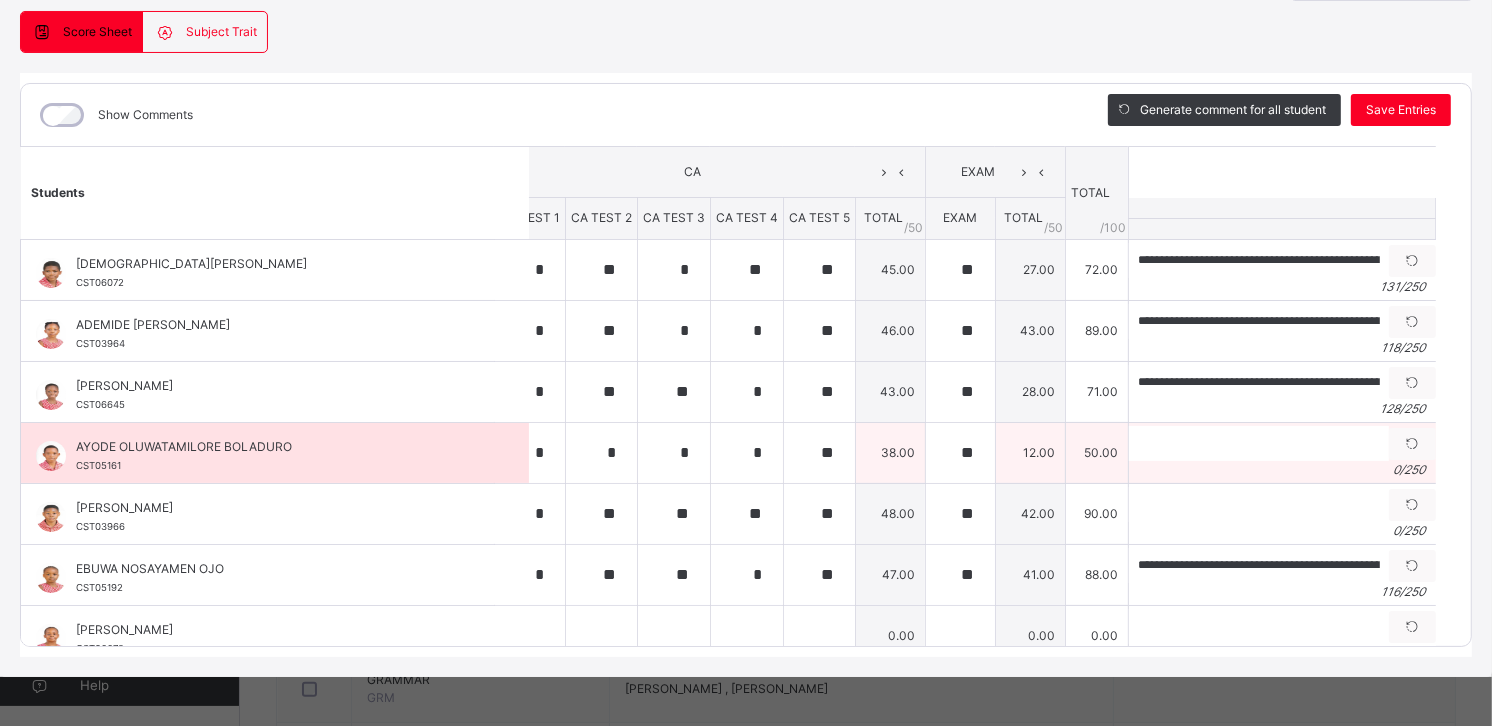 type on "**********" 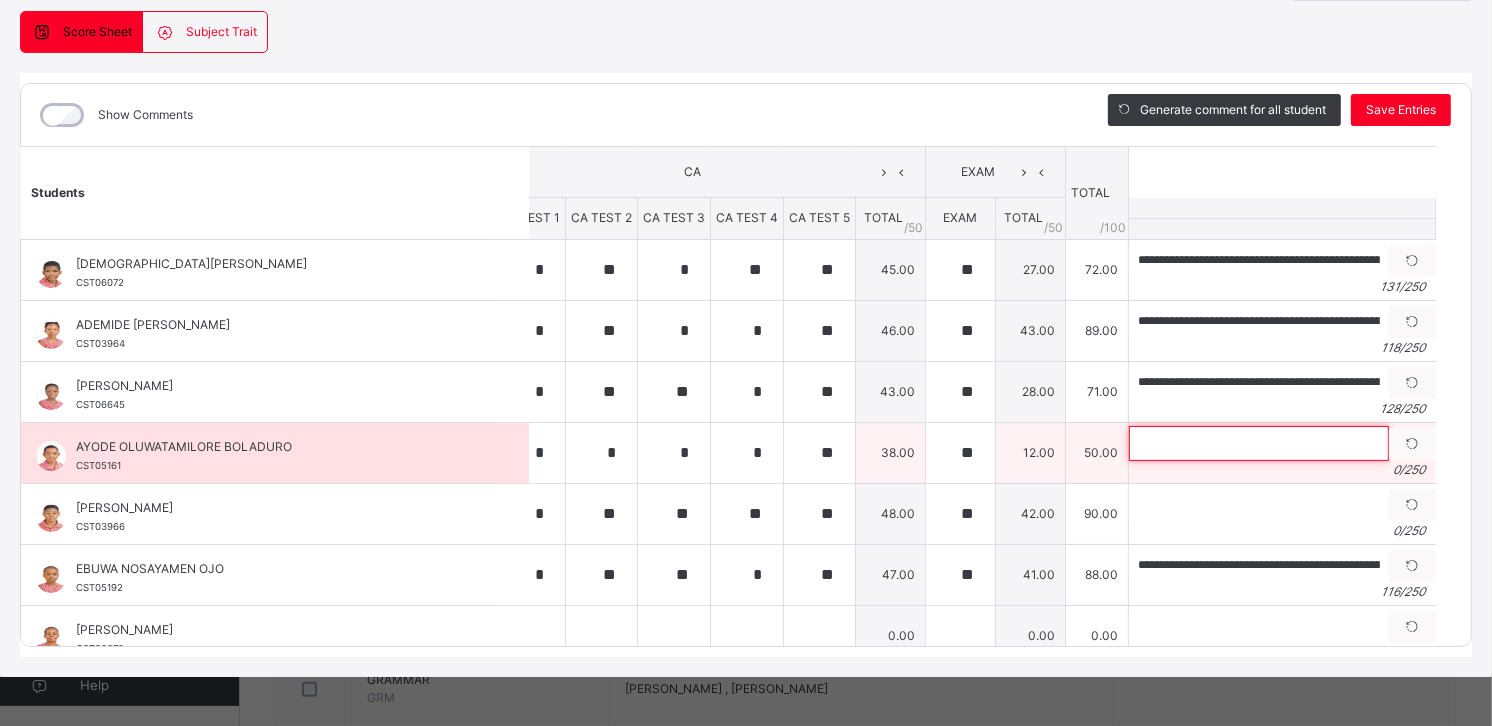 scroll, scrollTop: 0, scrollLeft: 0, axis: both 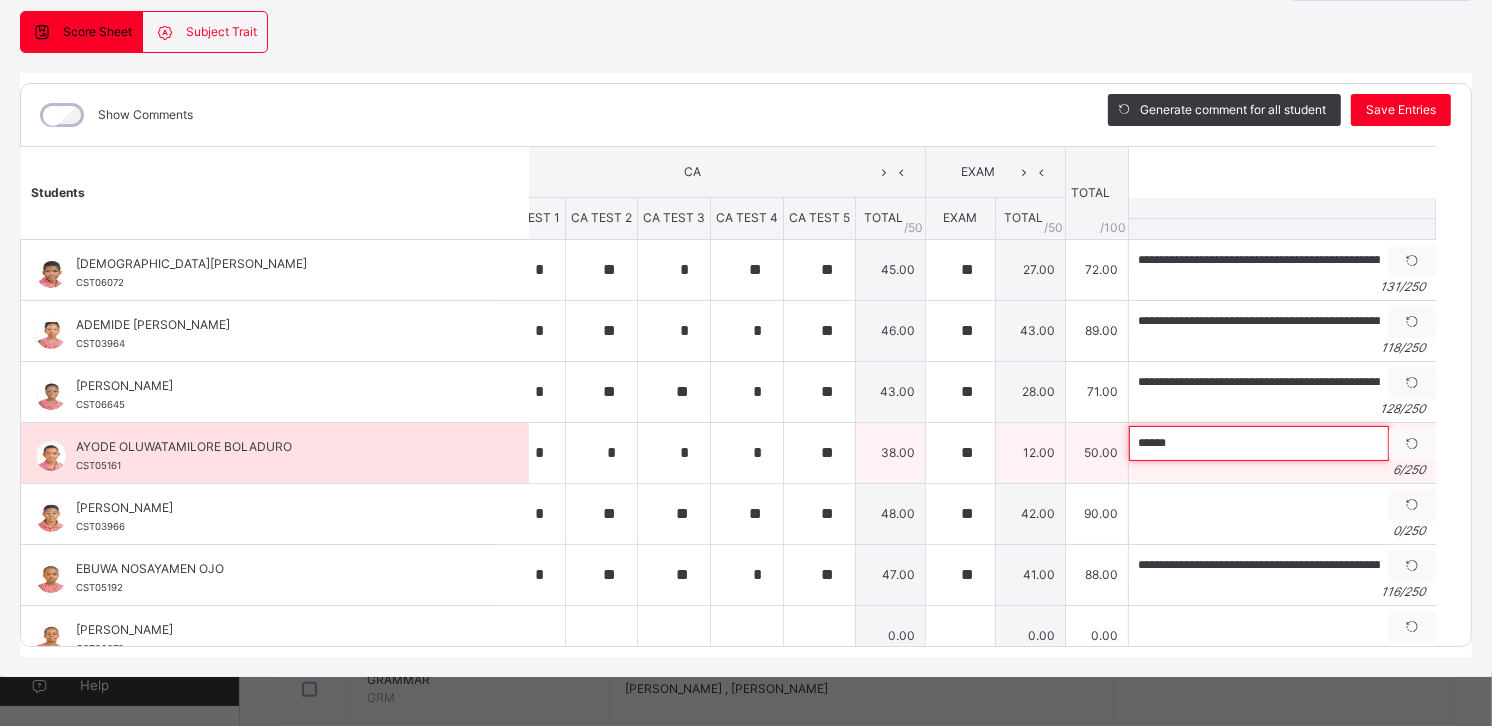 paste on "**********" 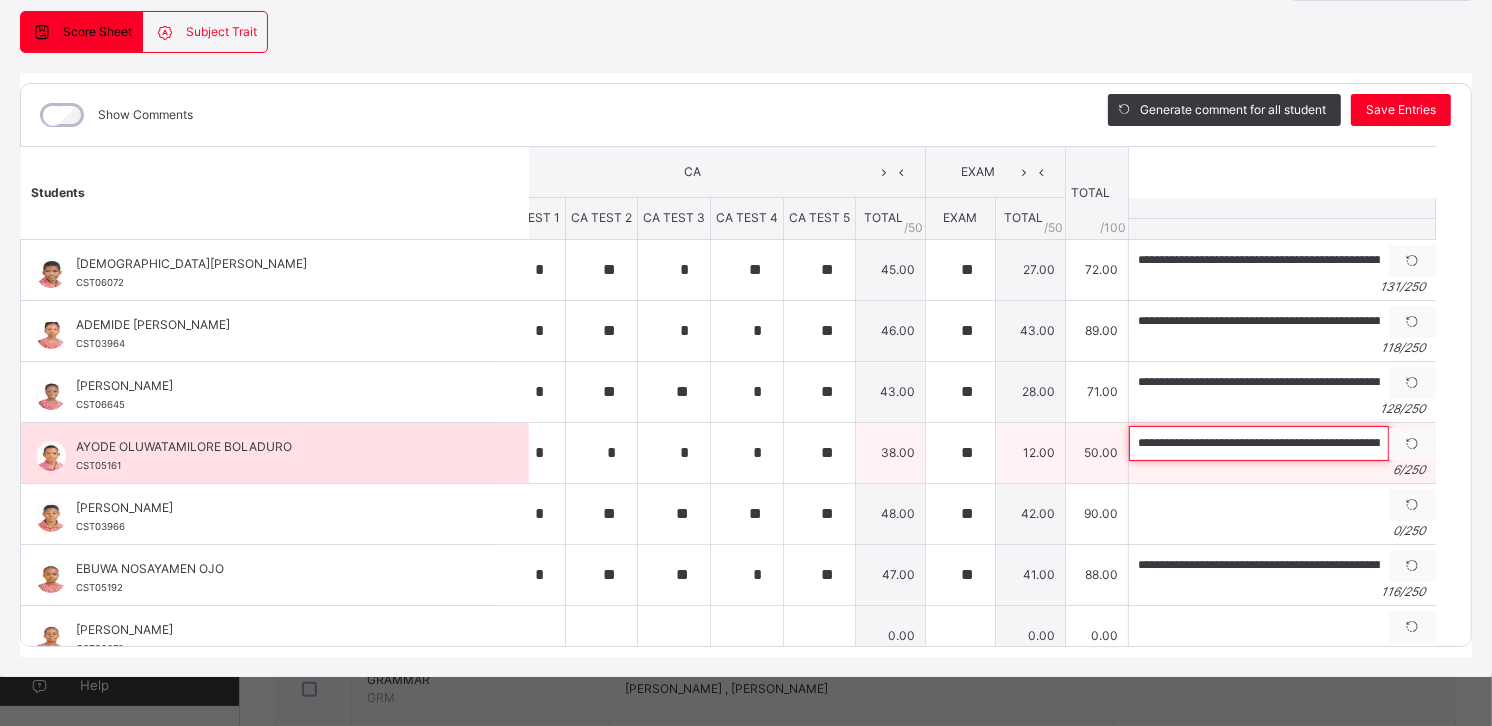 scroll, scrollTop: 0, scrollLeft: 444, axis: horizontal 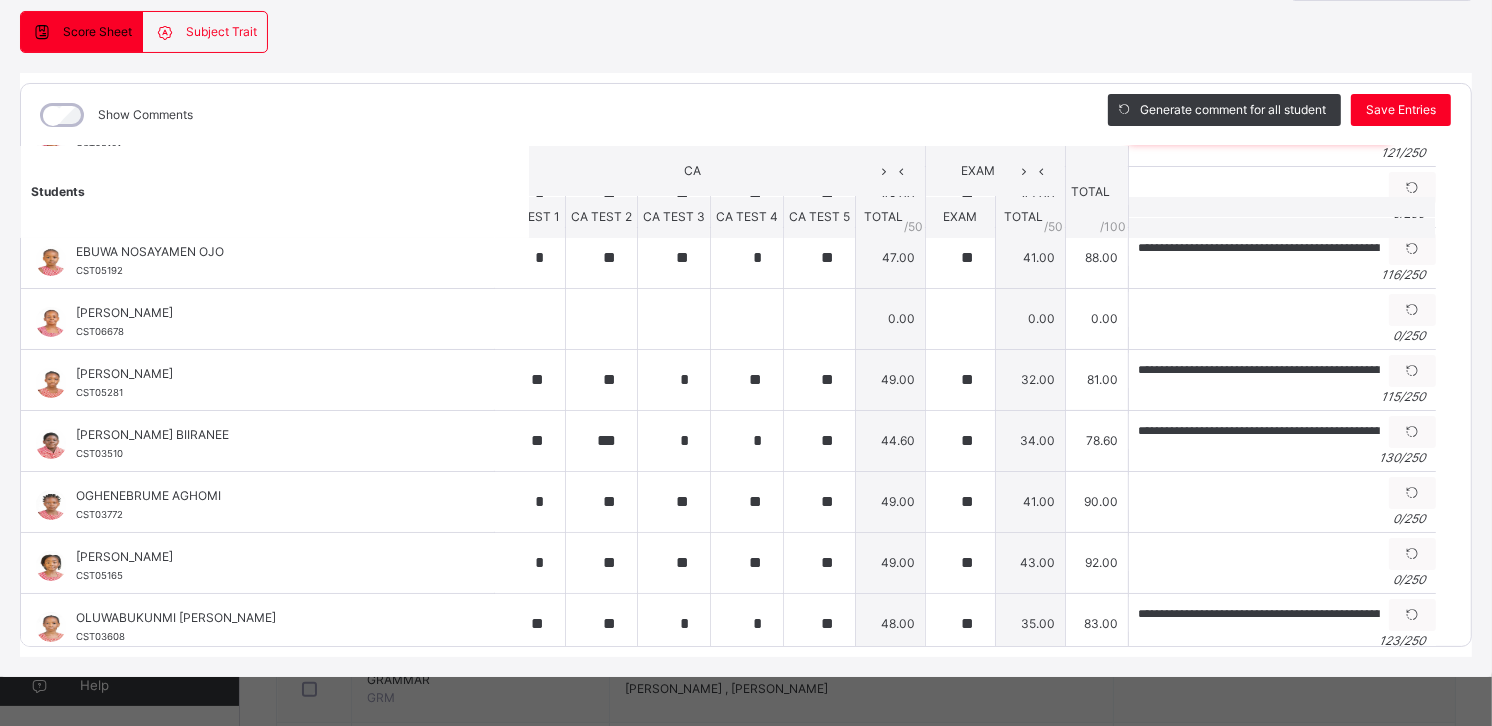type on "**********" 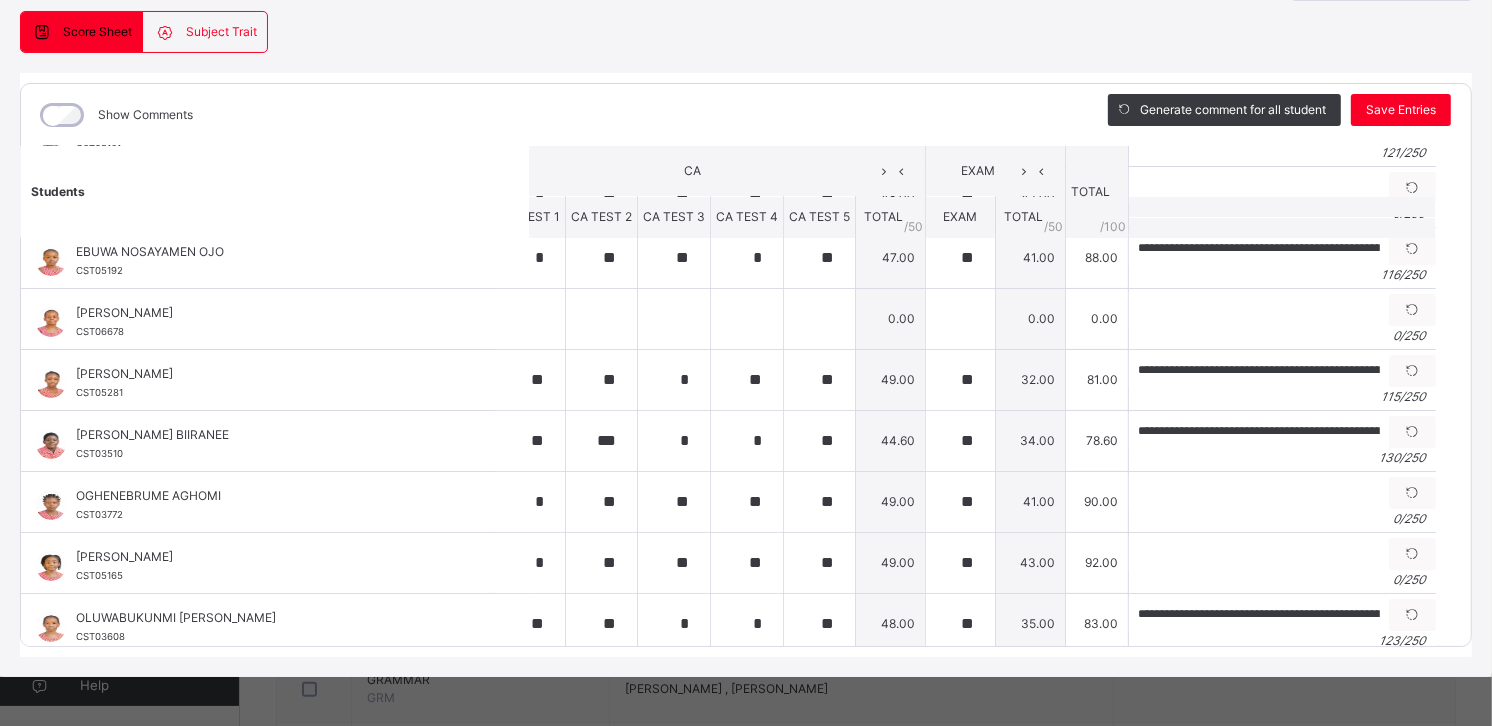 scroll, scrollTop: 0, scrollLeft: 0, axis: both 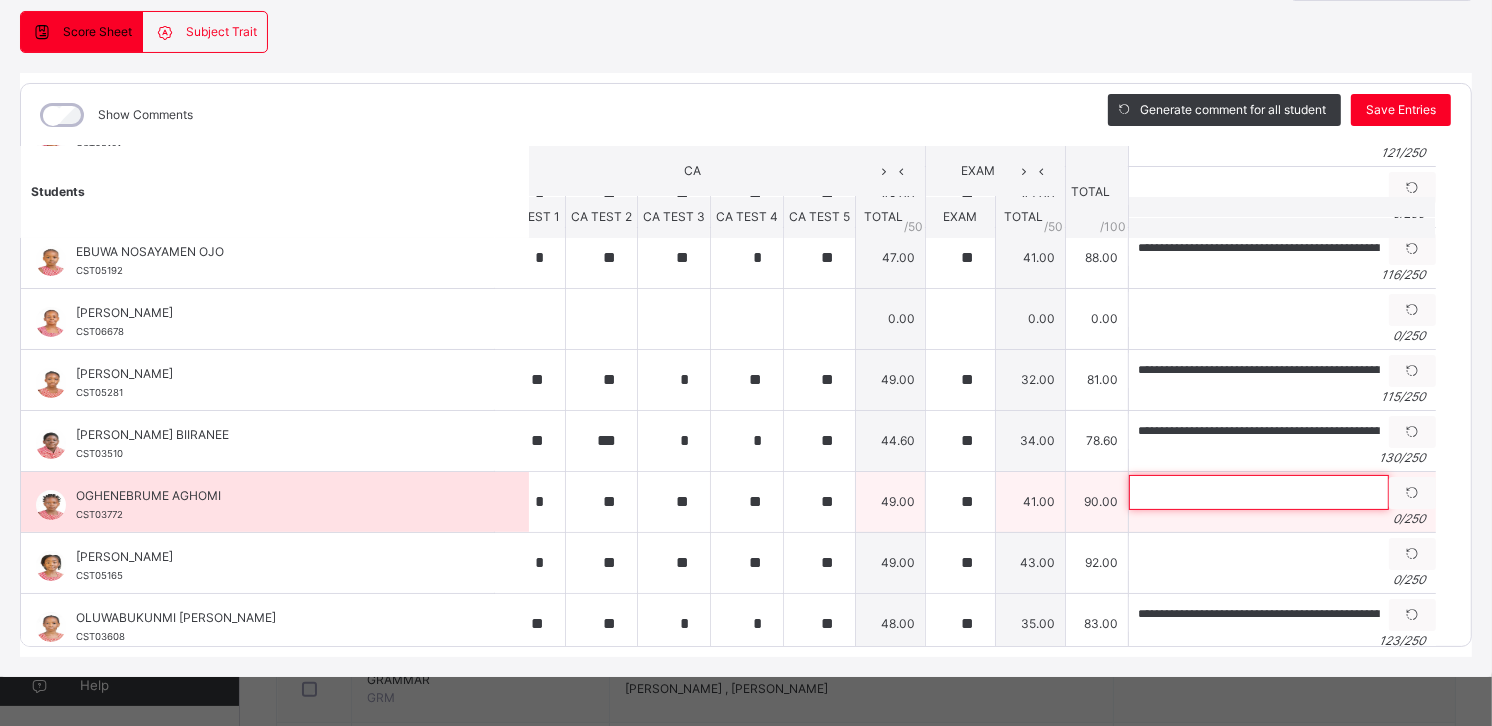 click at bounding box center (1259, 492) 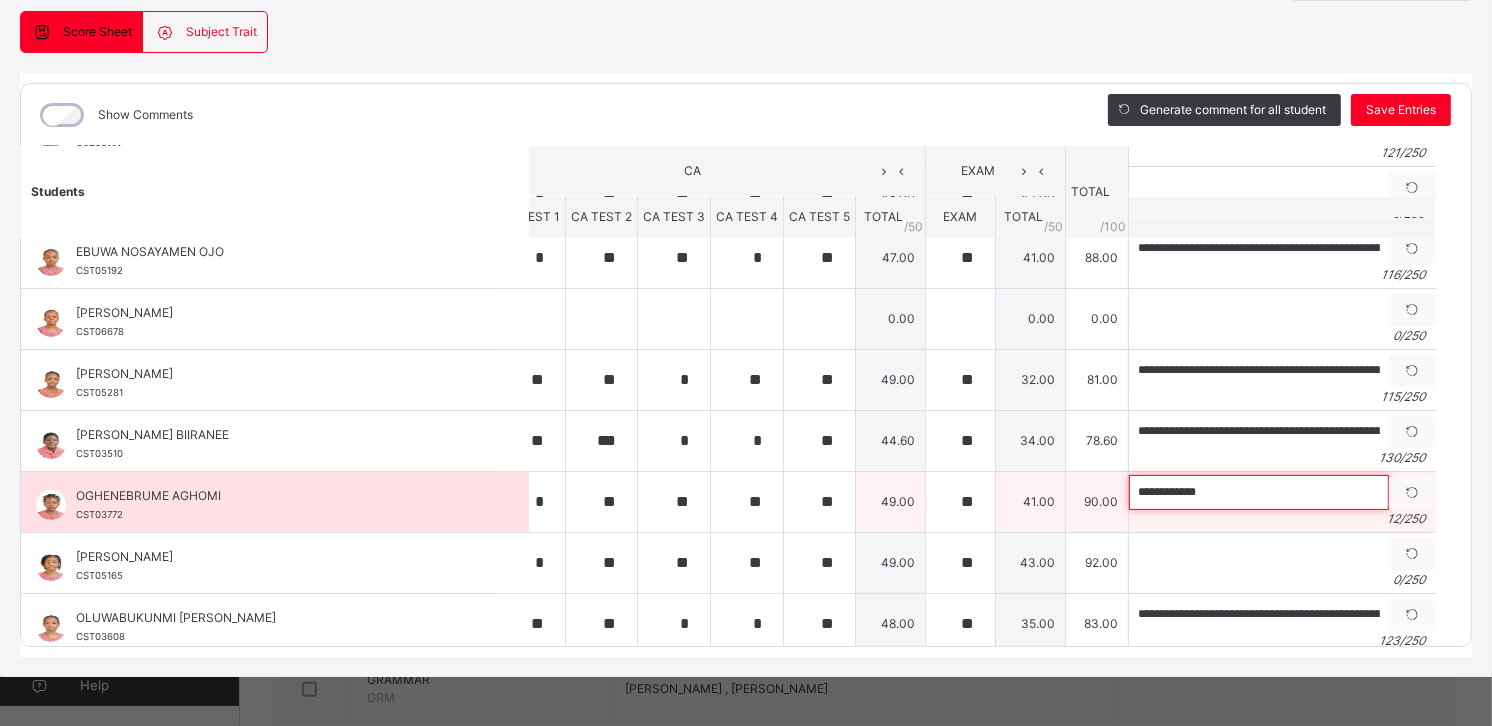 paste on "**********" 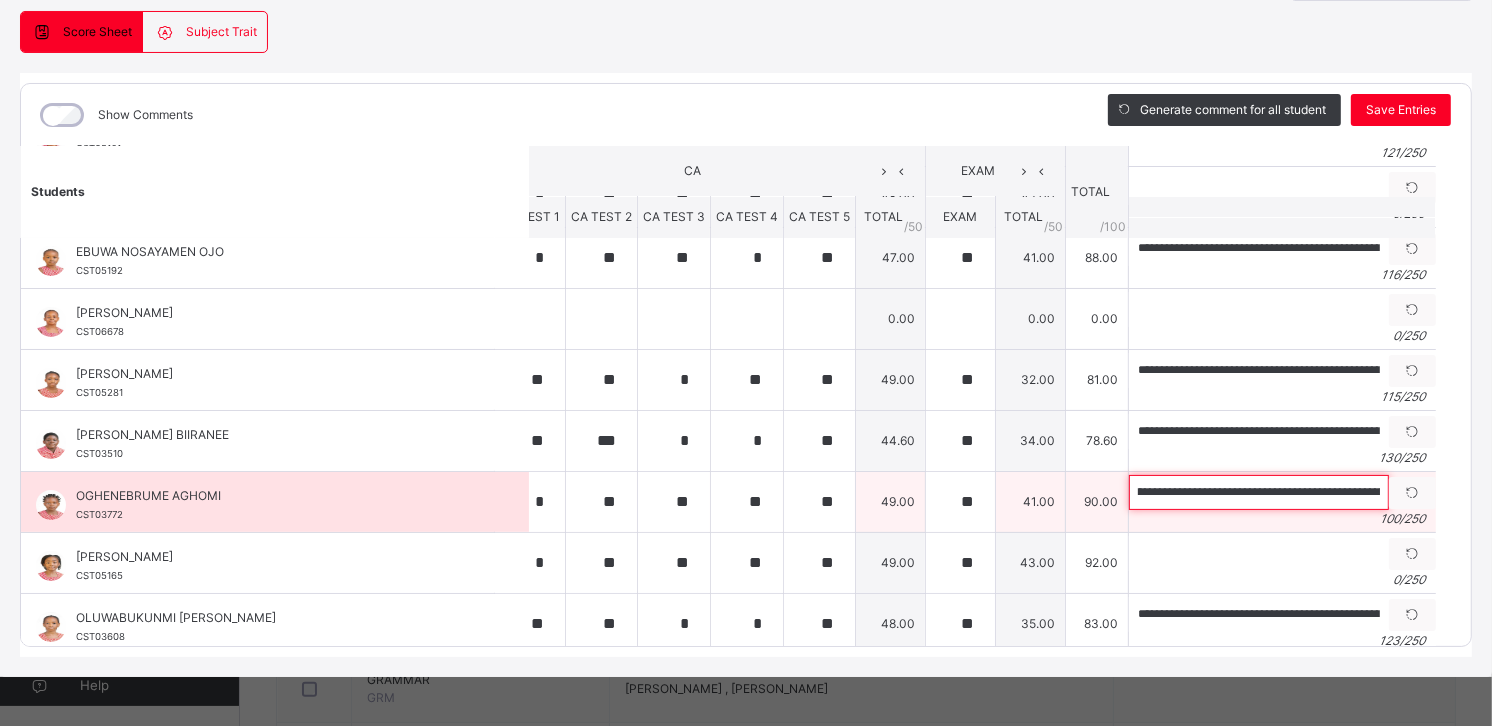 scroll, scrollTop: 0, scrollLeft: 0, axis: both 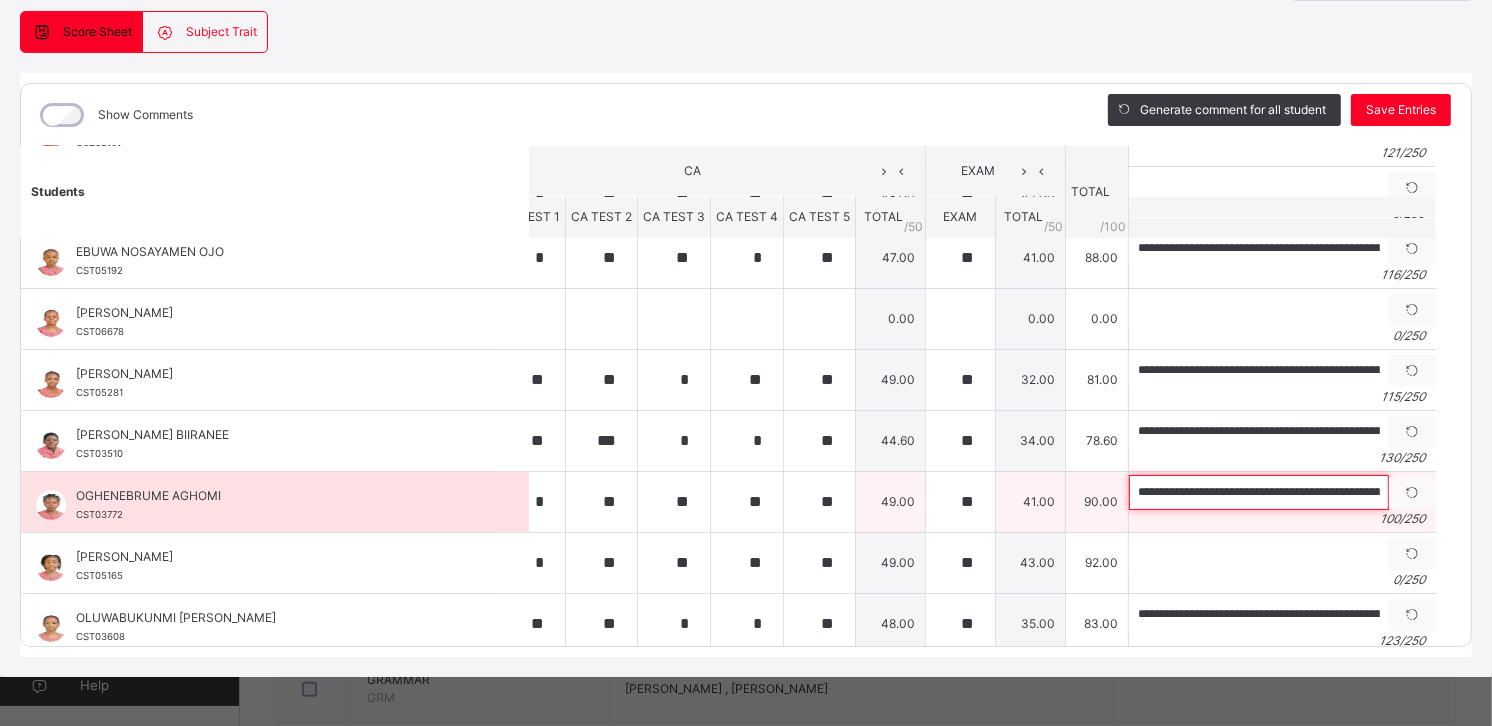 click on "**********" at bounding box center [1259, 492] 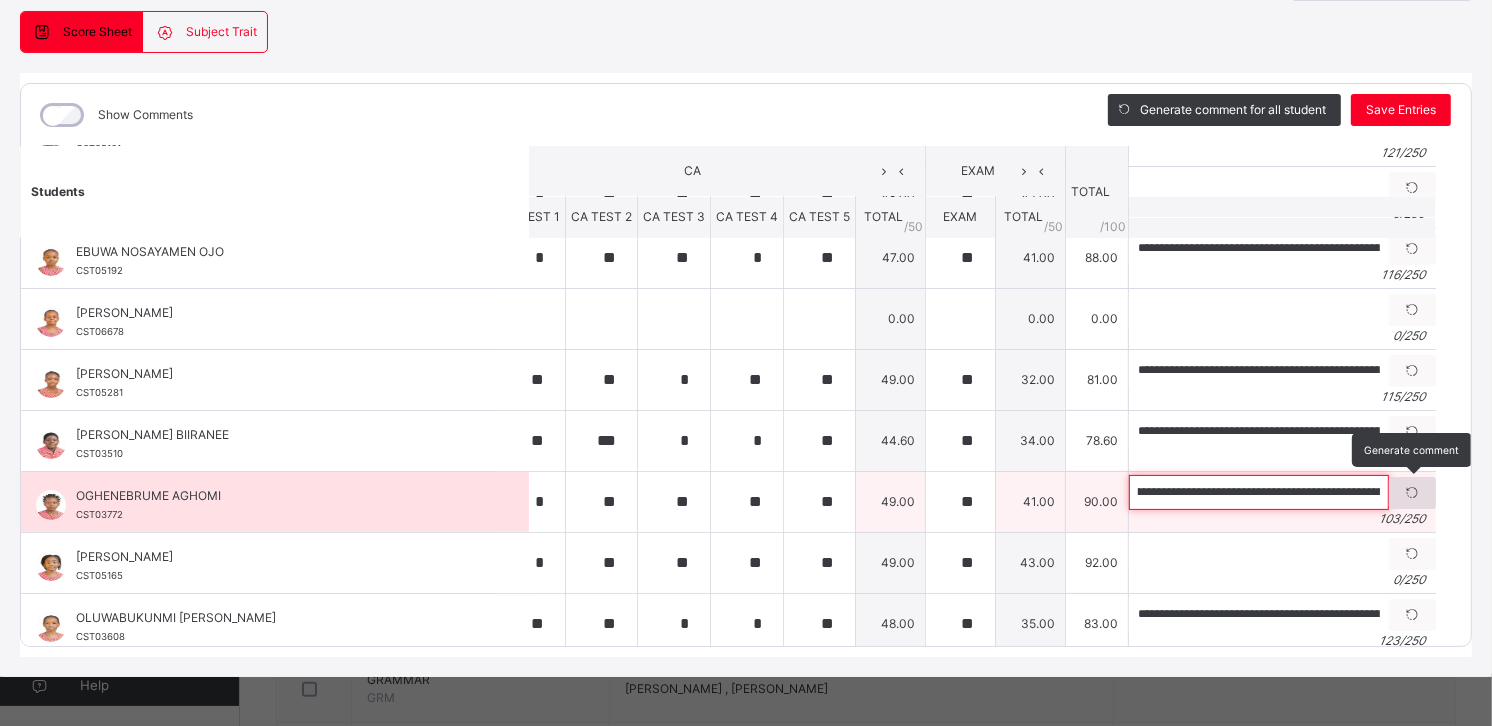 scroll, scrollTop: 0, scrollLeft: 372, axis: horizontal 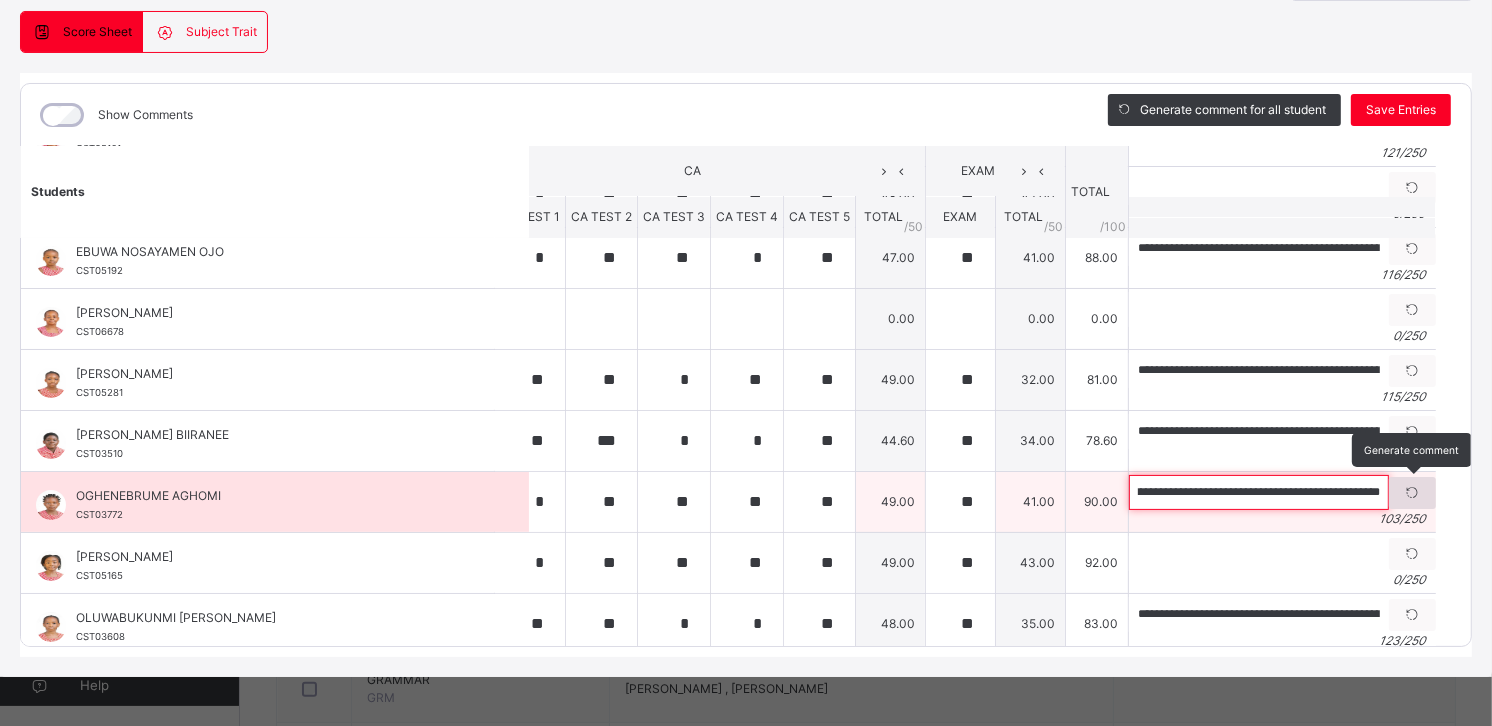 drag, startPoint x: 1192, startPoint y: 491, endPoint x: 1395, endPoint y: 492, distance: 203.00246 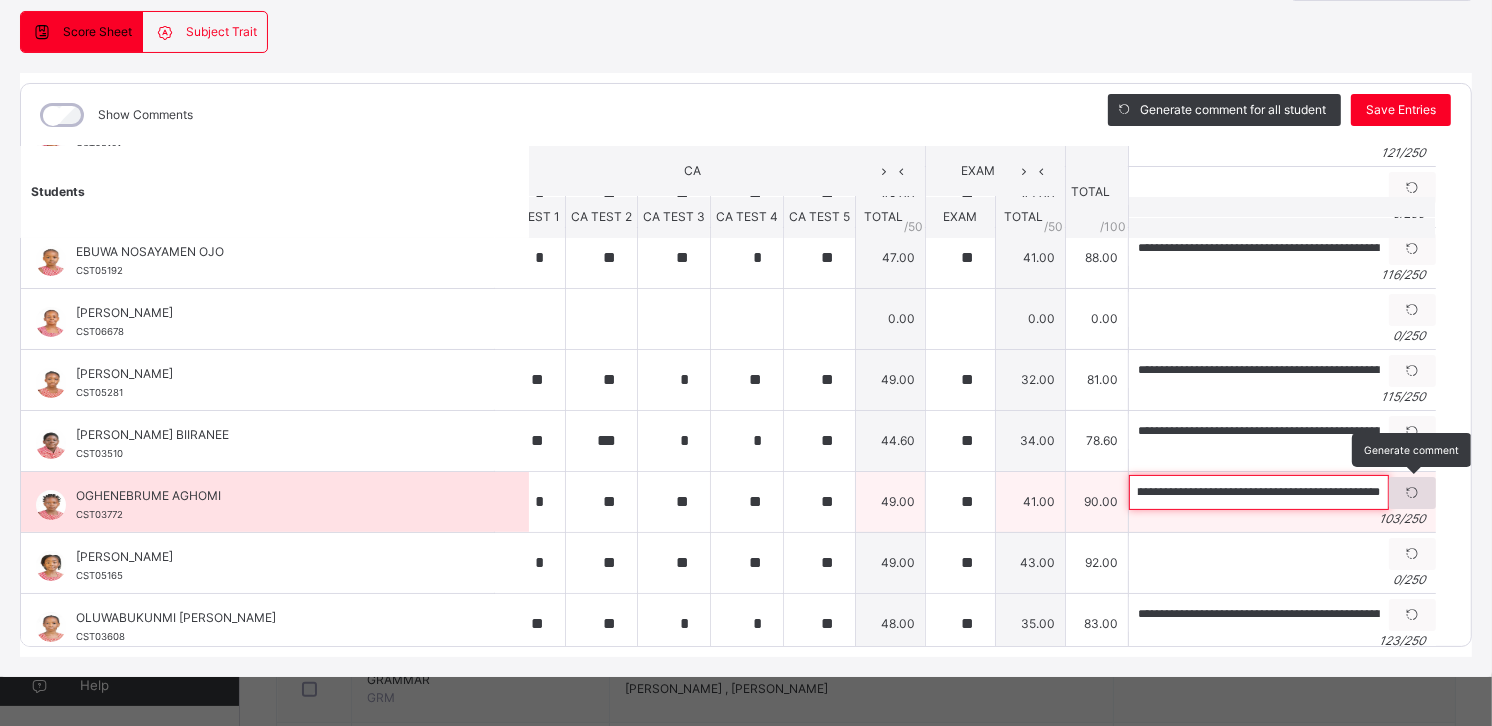 click on "**********" at bounding box center (1282, 492) 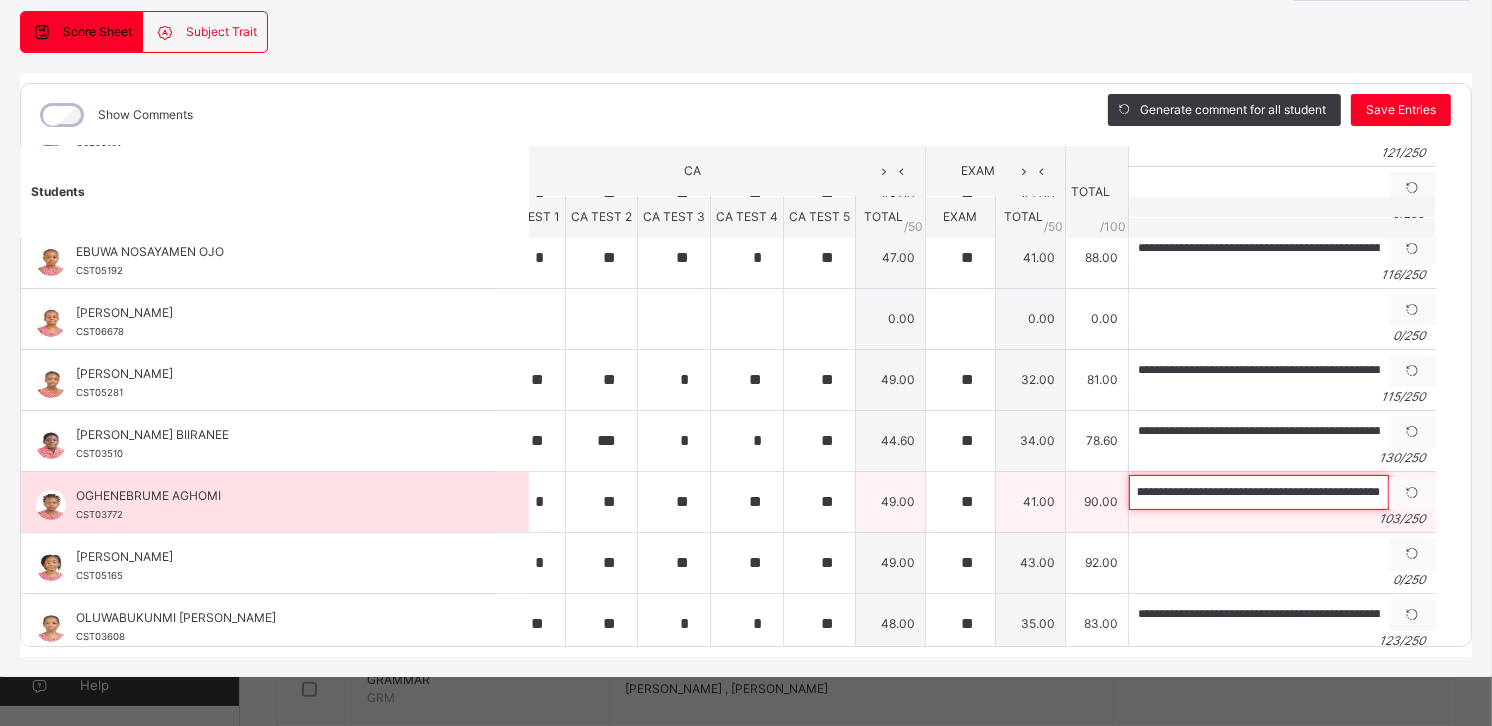 click on "**********" at bounding box center [1259, 492] 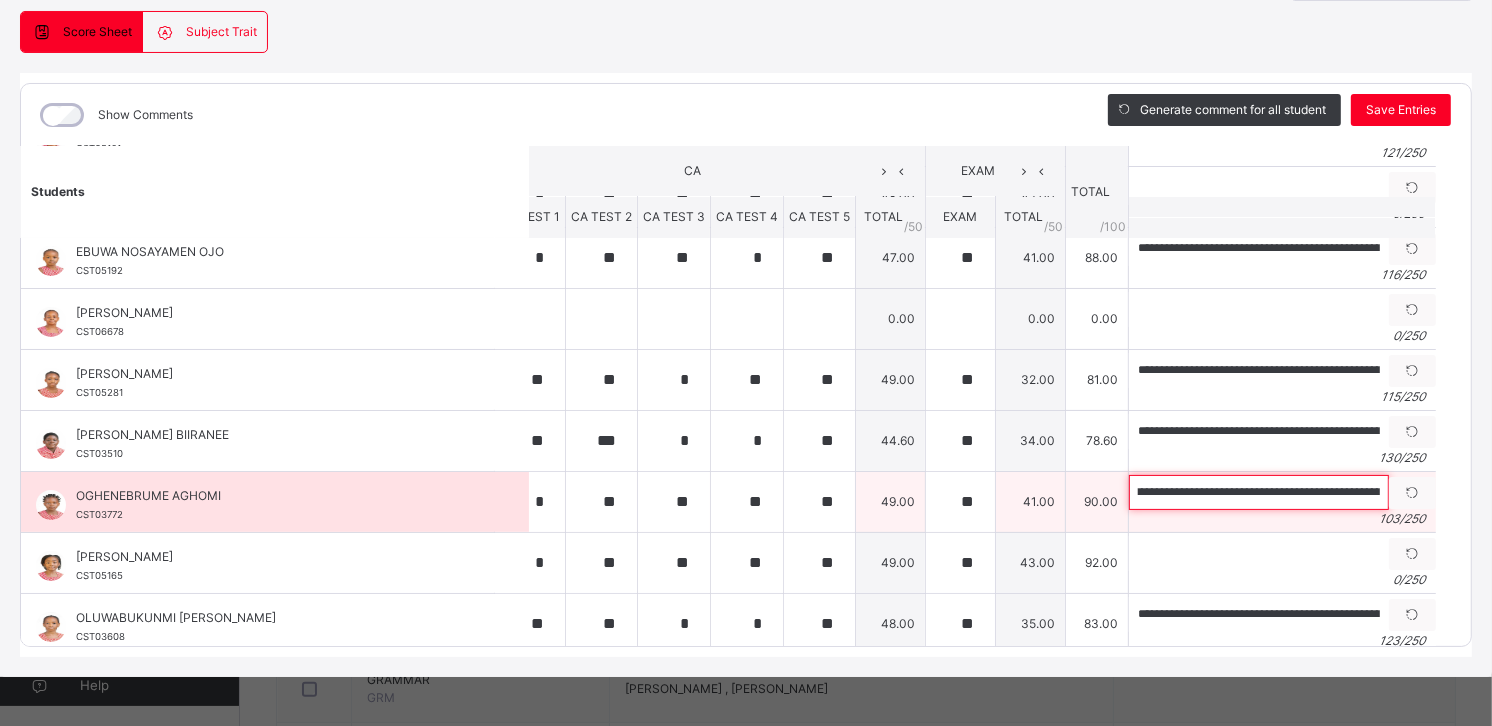 scroll, scrollTop: 0, scrollLeft: 227, axis: horizontal 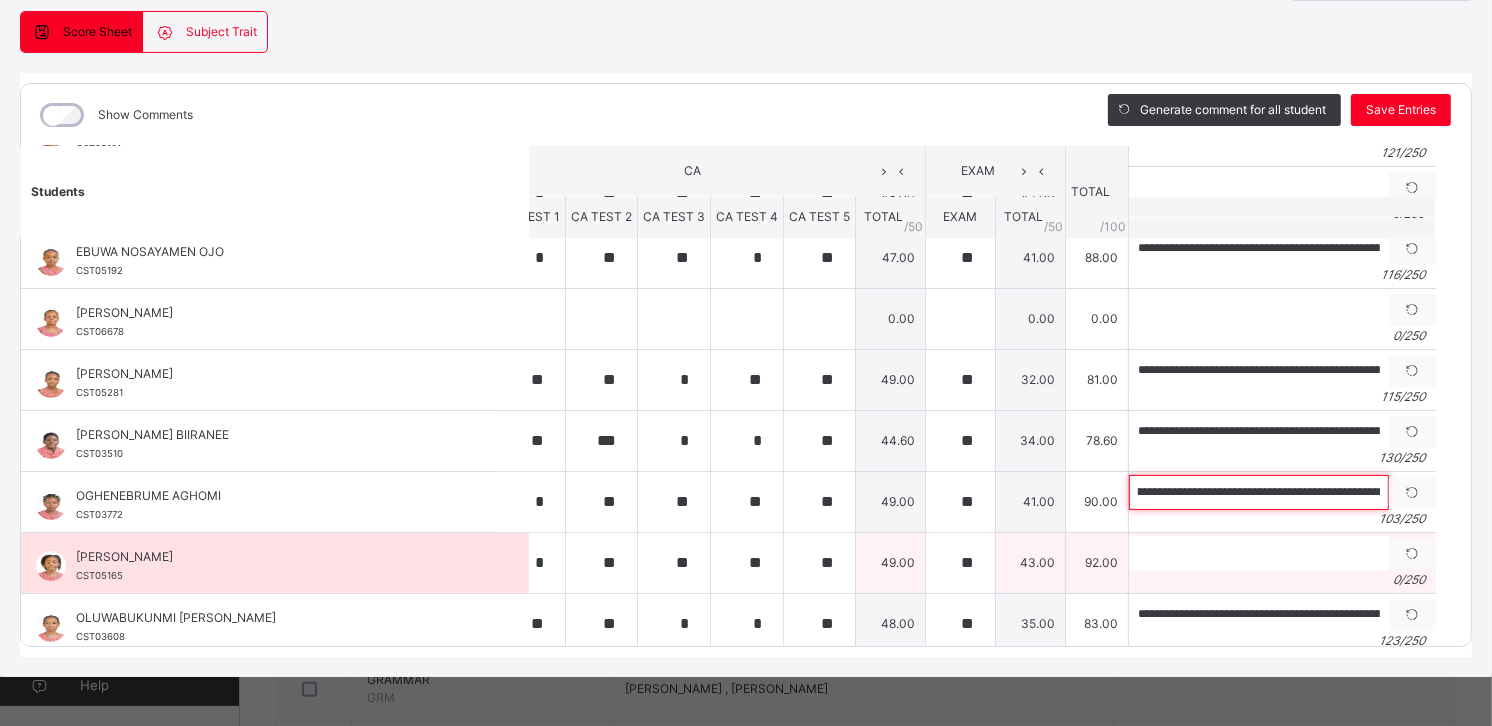 type on "**********" 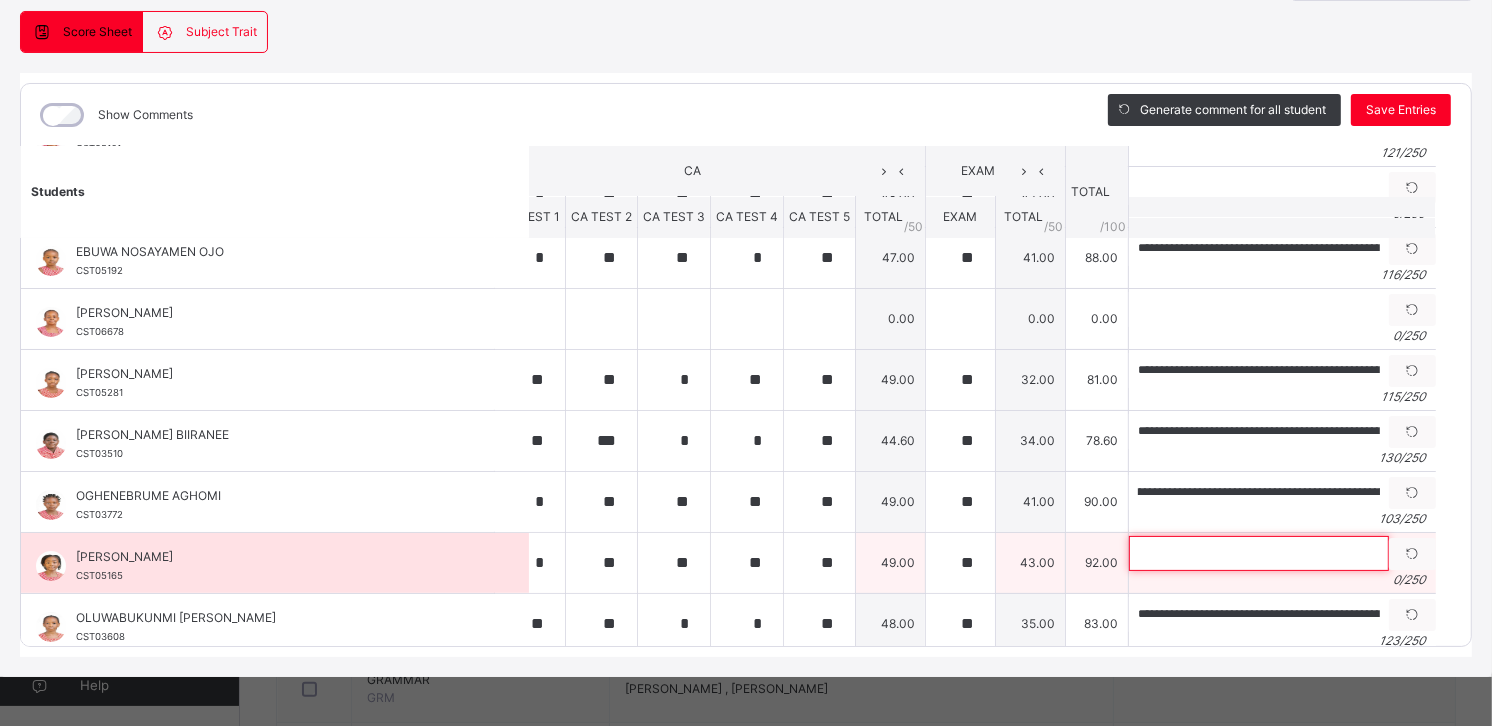 scroll, scrollTop: 0, scrollLeft: 0, axis: both 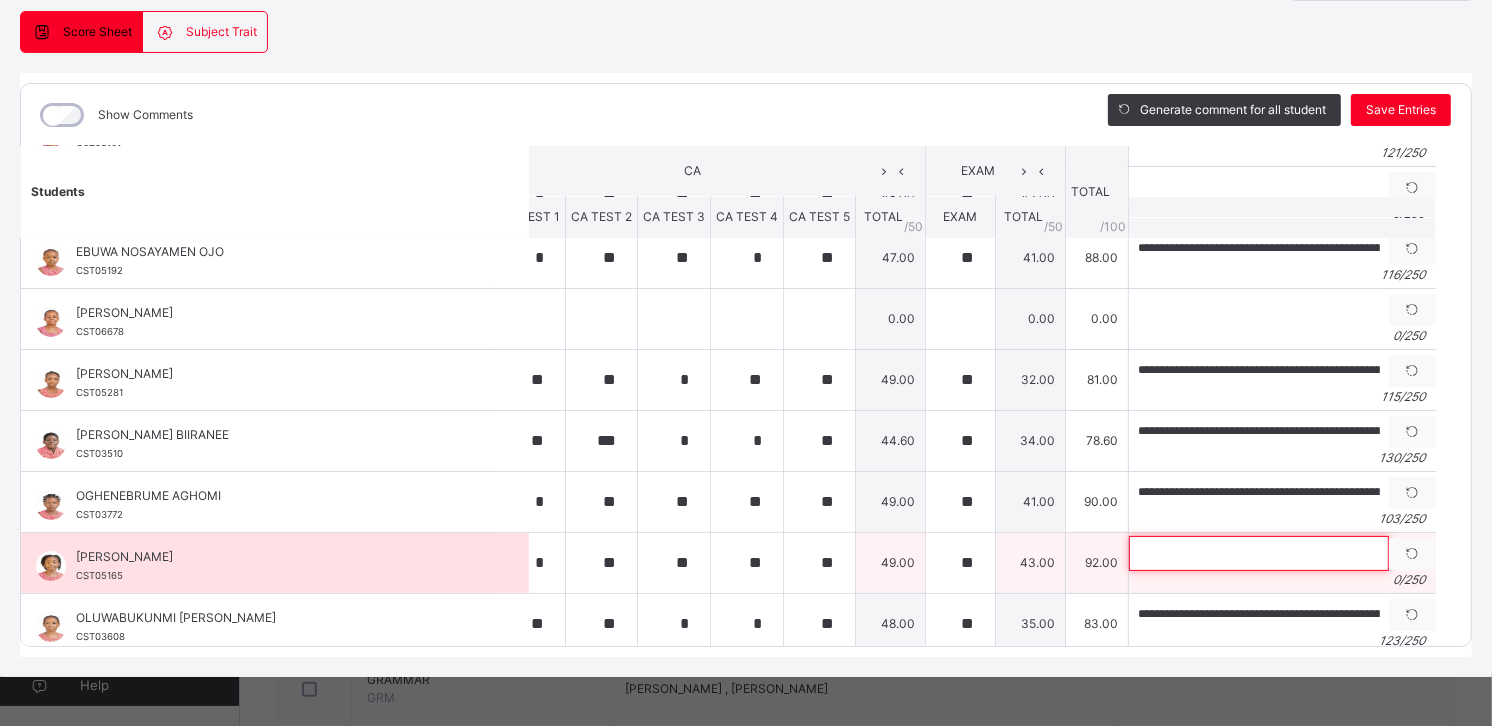 click at bounding box center [1259, 553] 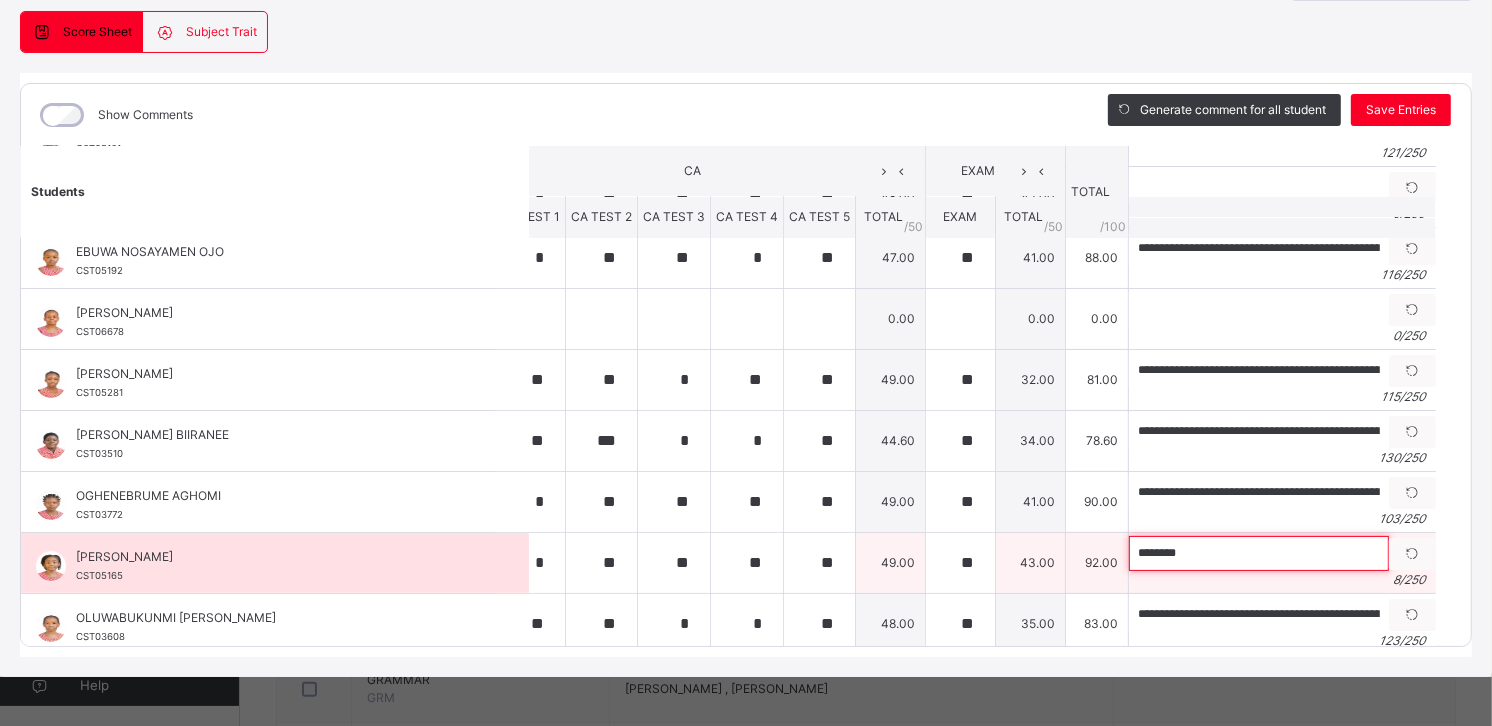 paste on "**********" 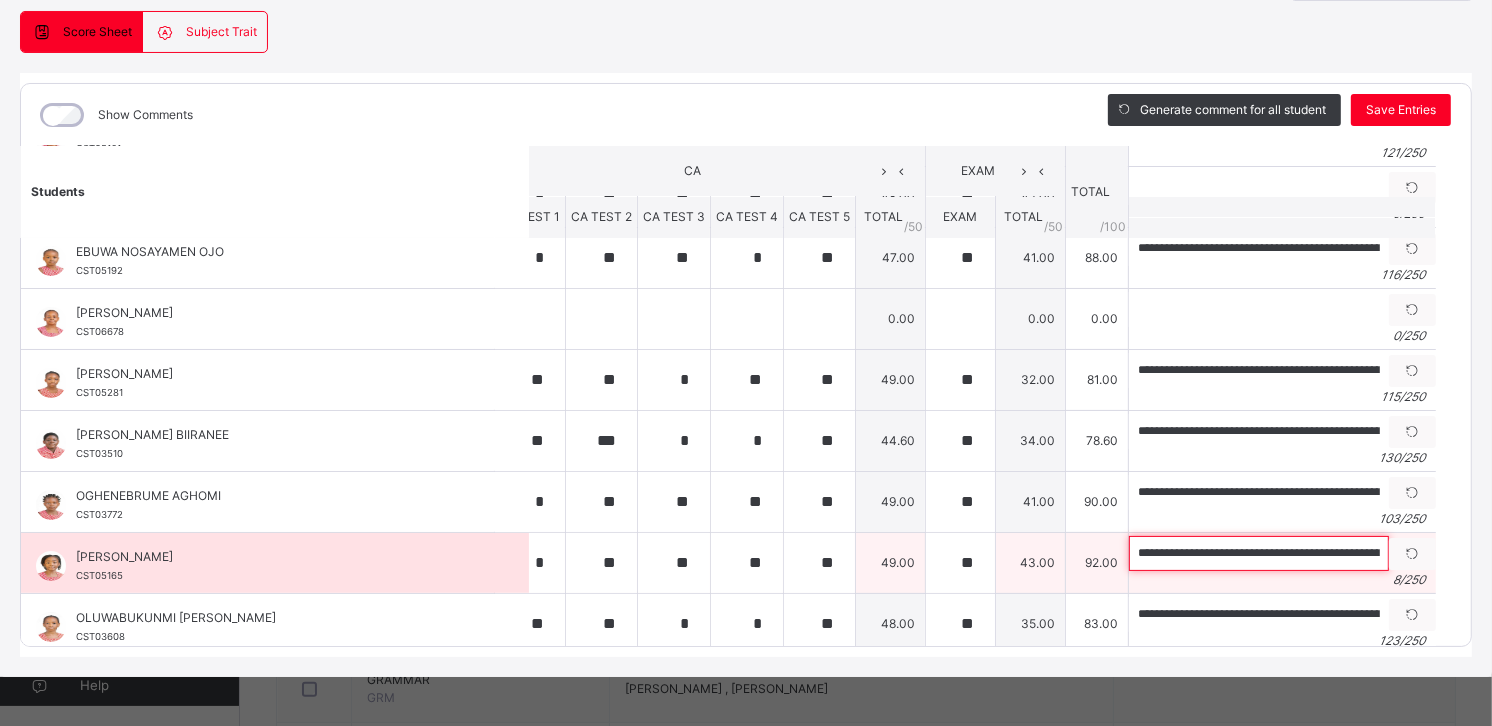 scroll, scrollTop: 0, scrollLeft: 335, axis: horizontal 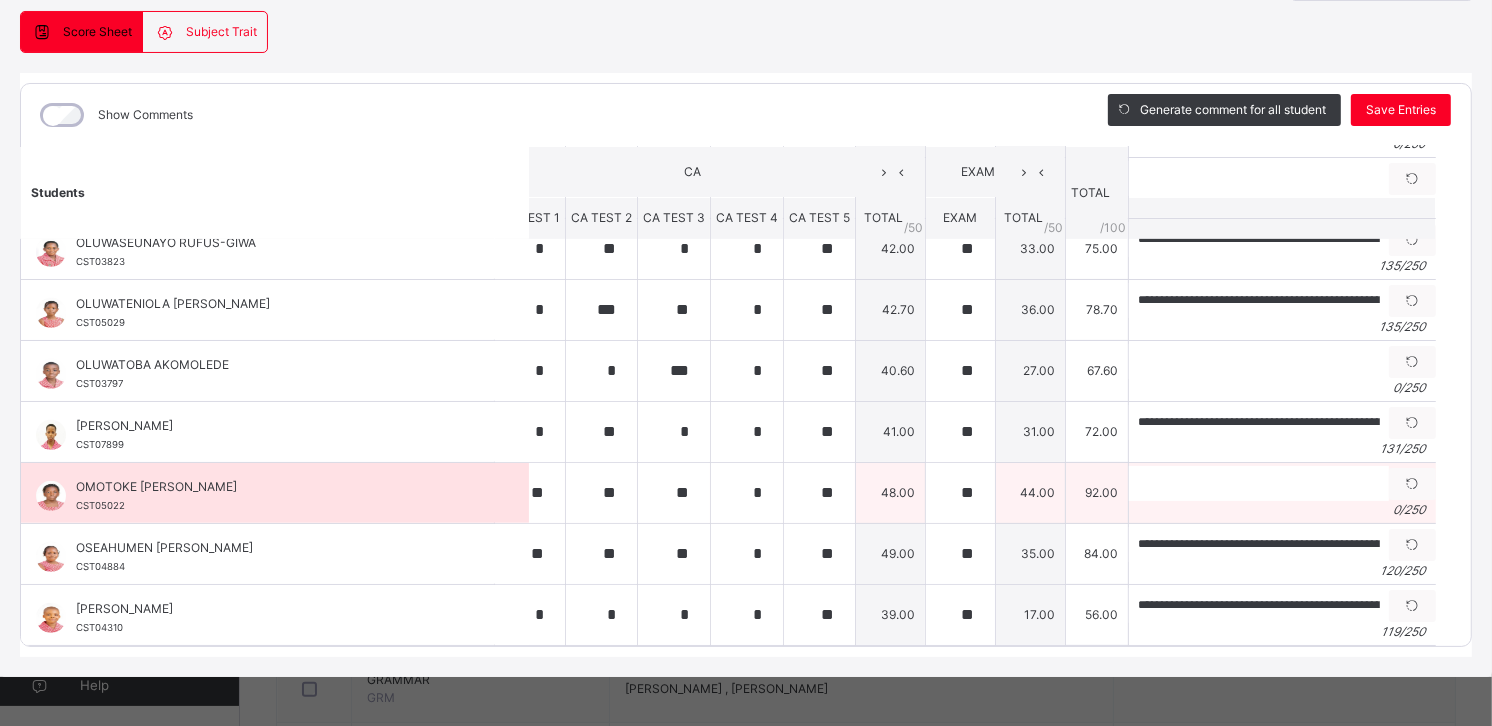 type on "**********" 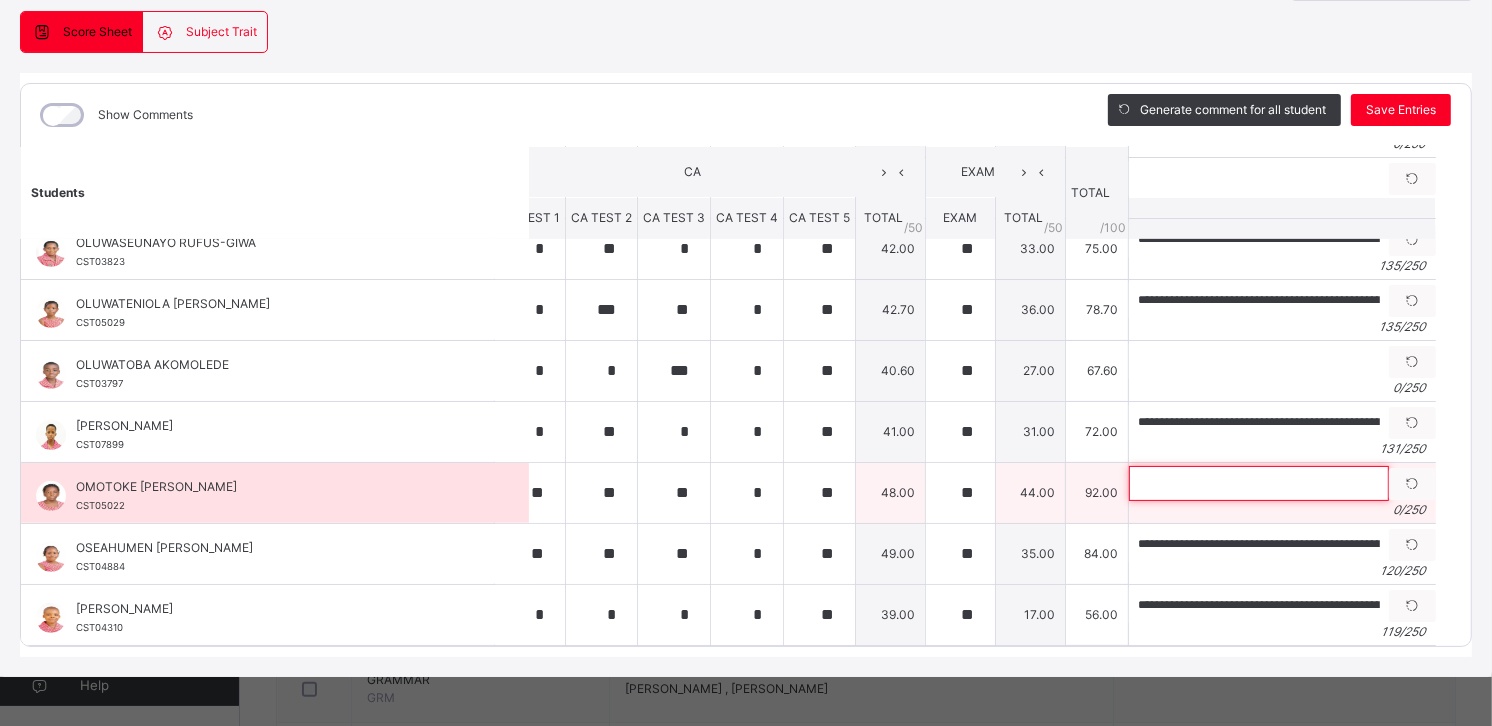 scroll, scrollTop: 0, scrollLeft: 0, axis: both 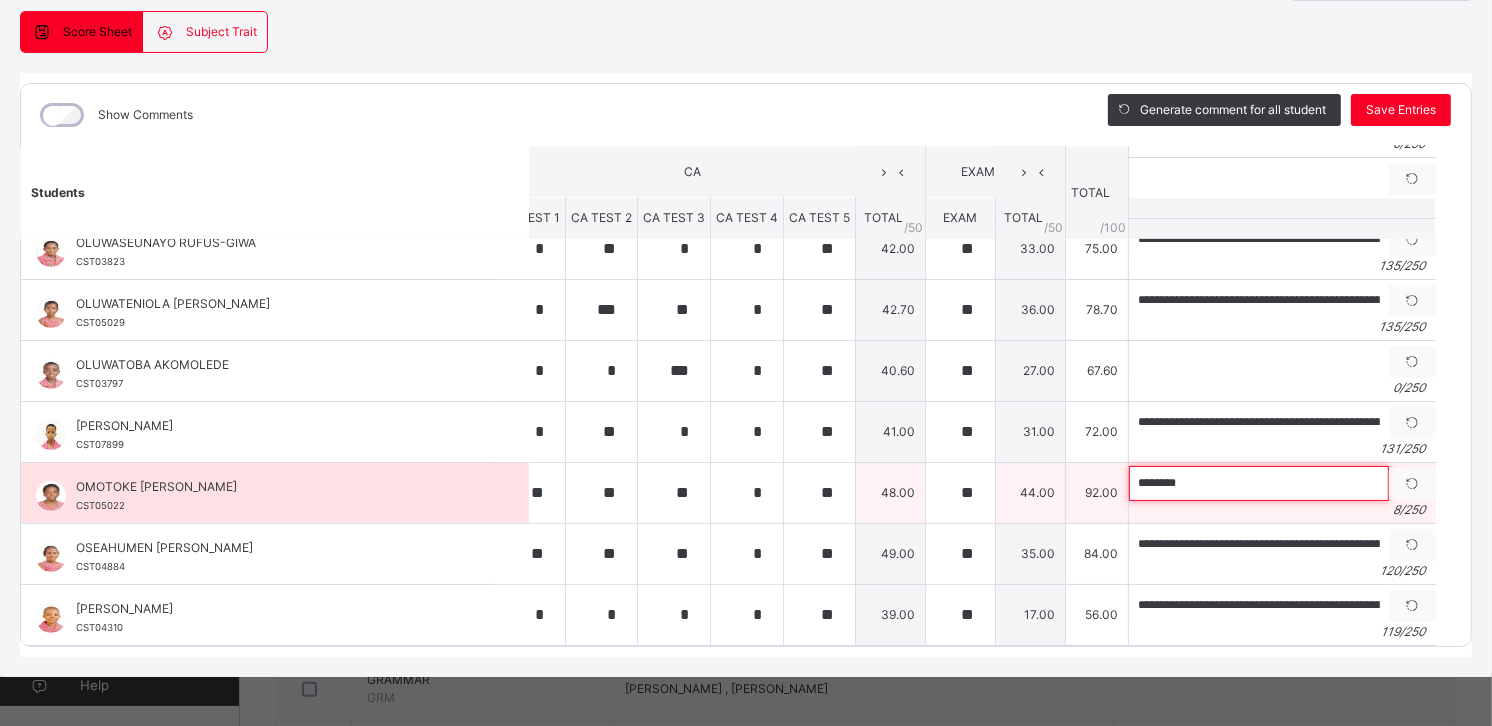 paste on "**********" 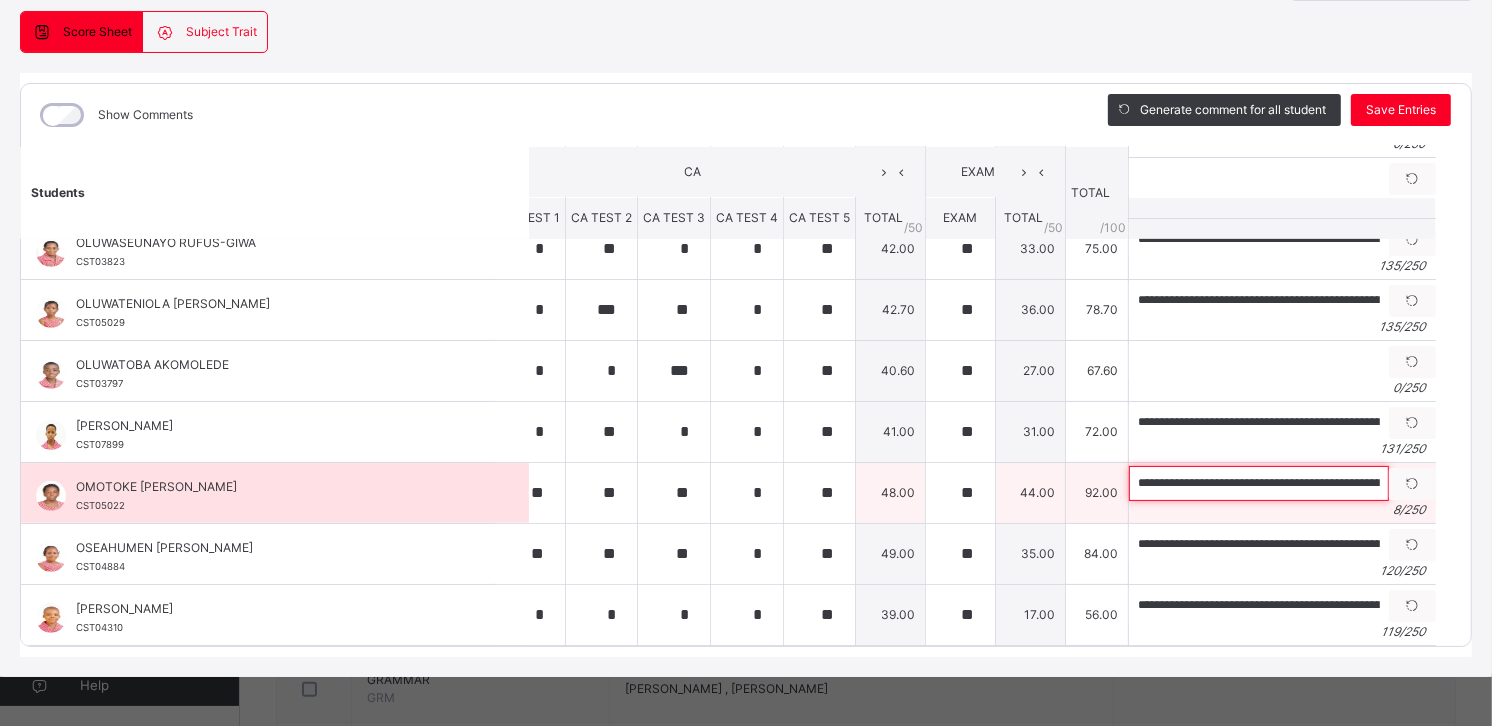 scroll, scrollTop: 0, scrollLeft: 346, axis: horizontal 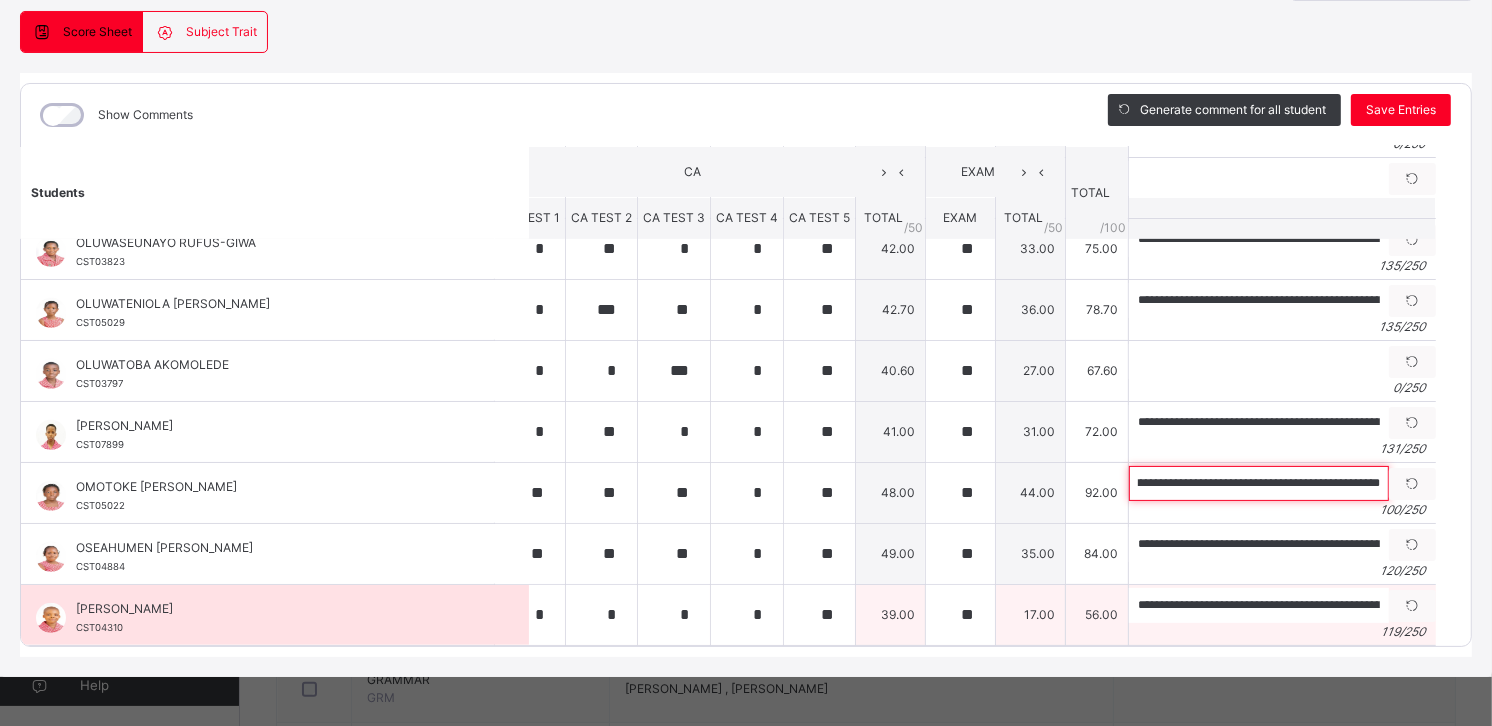 type on "**********" 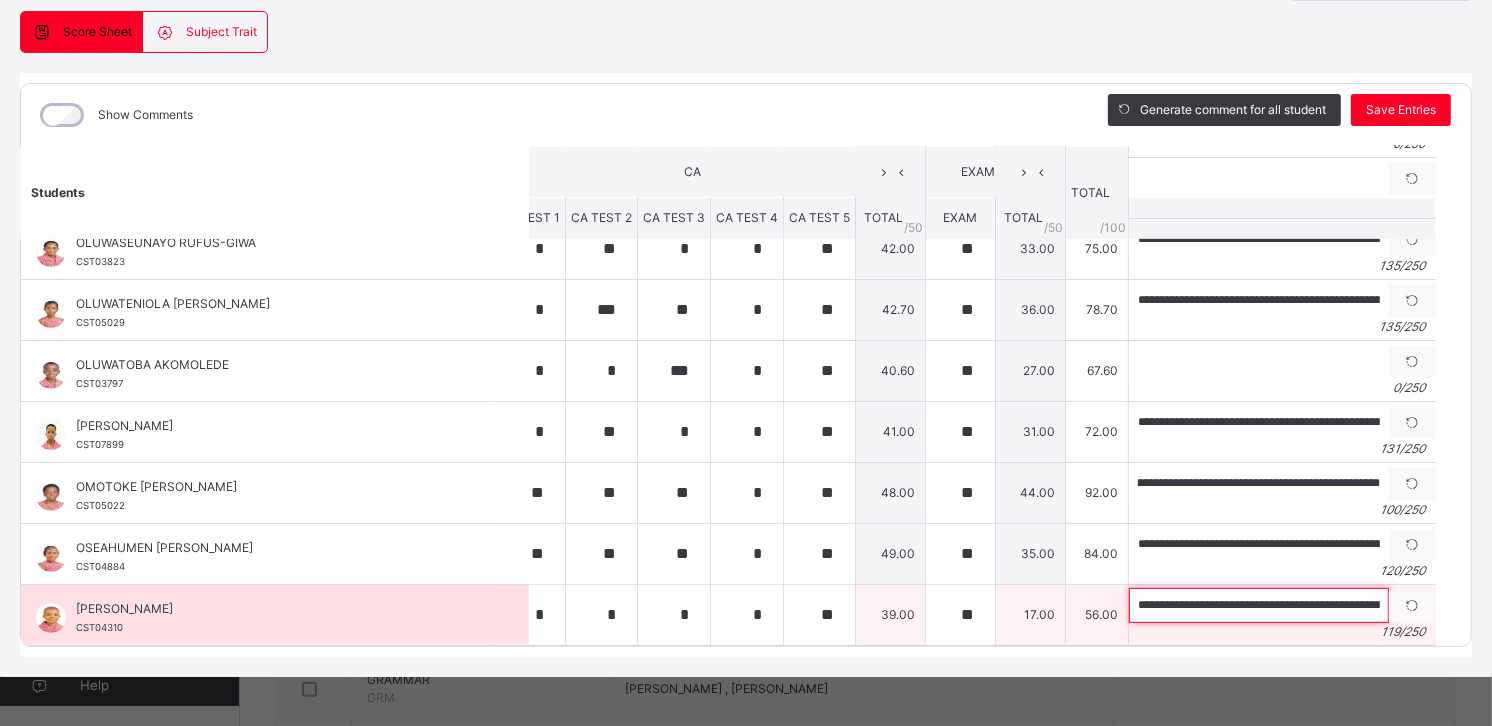 scroll, scrollTop: 0, scrollLeft: 0, axis: both 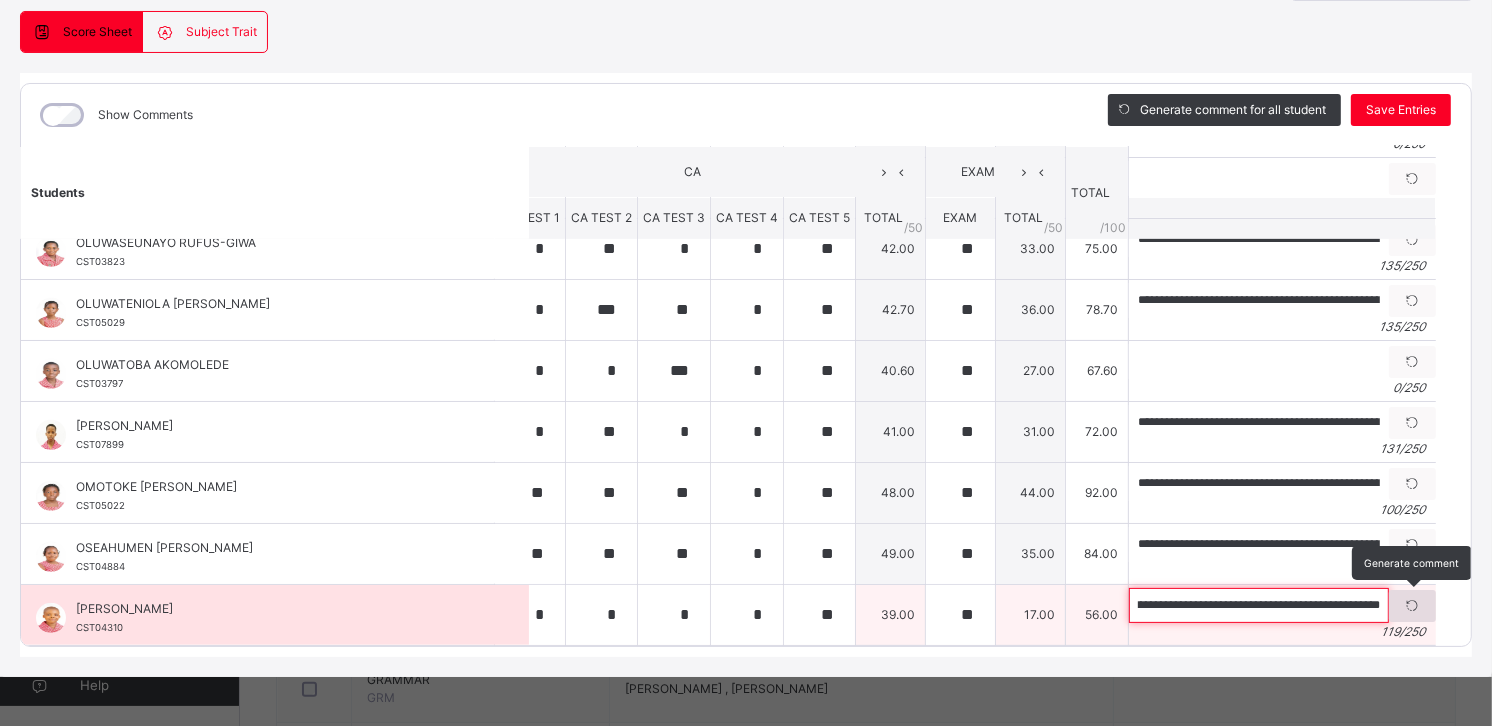 drag, startPoint x: 1137, startPoint y: 586, endPoint x: 1372, endPoint y: 591, distance: 235.05319 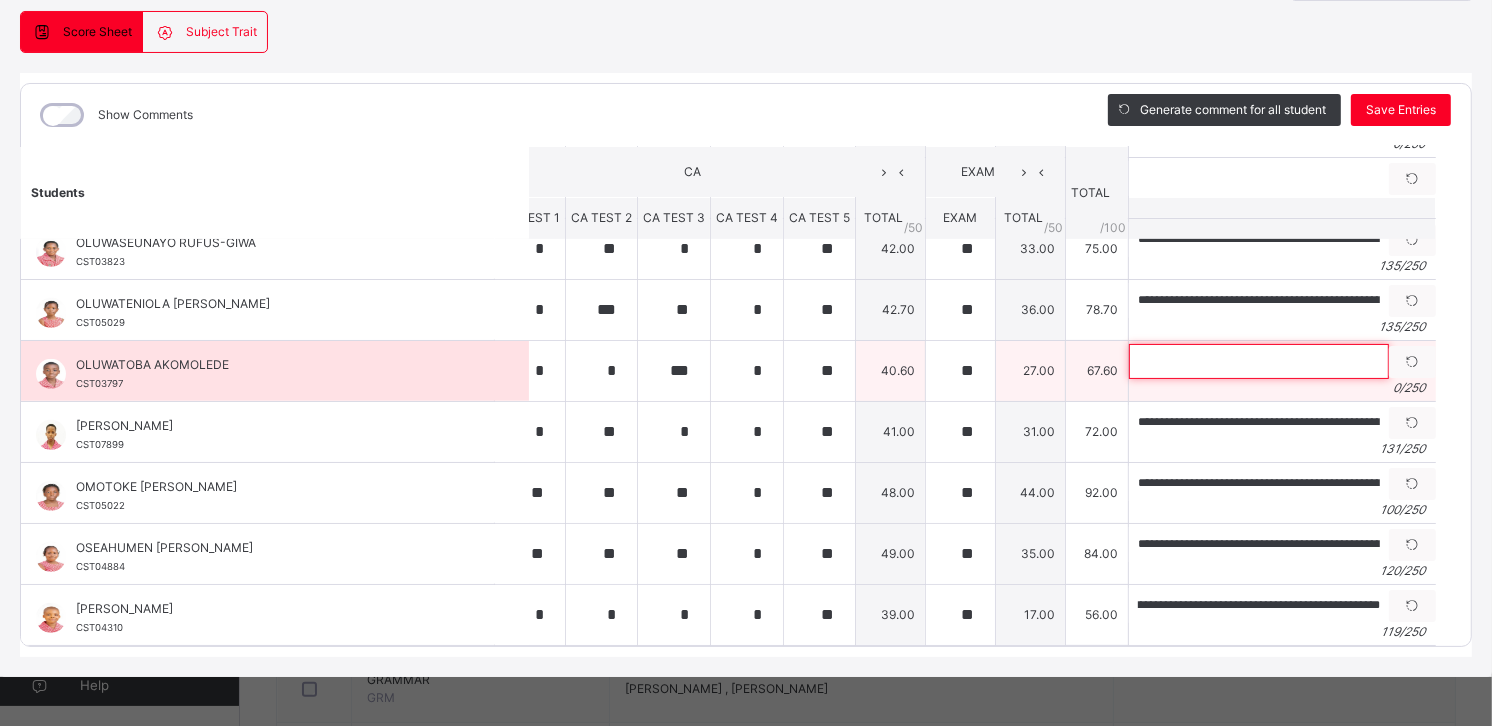 scroll, scrollTop: 0, scrollLeft: 0, axis: both 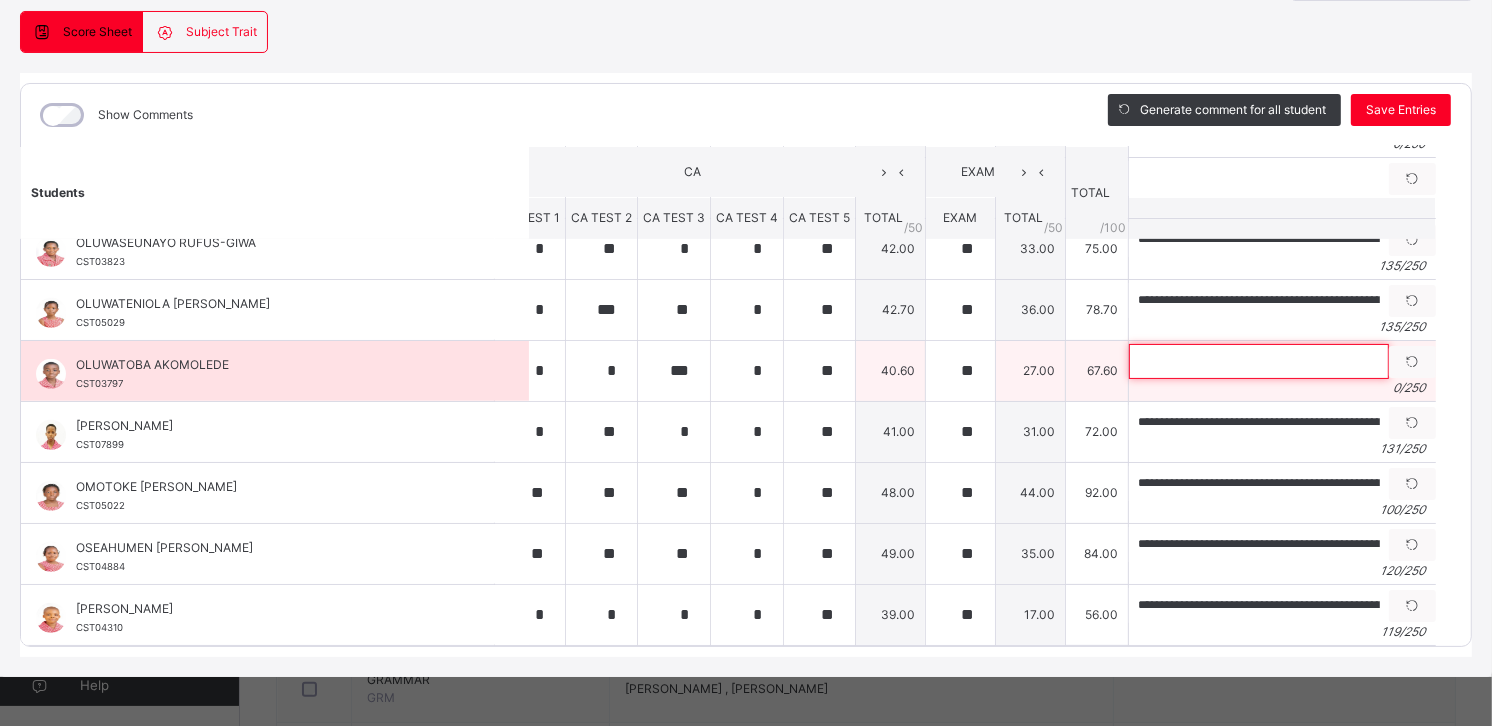 click at bounding box center (1259, 361) 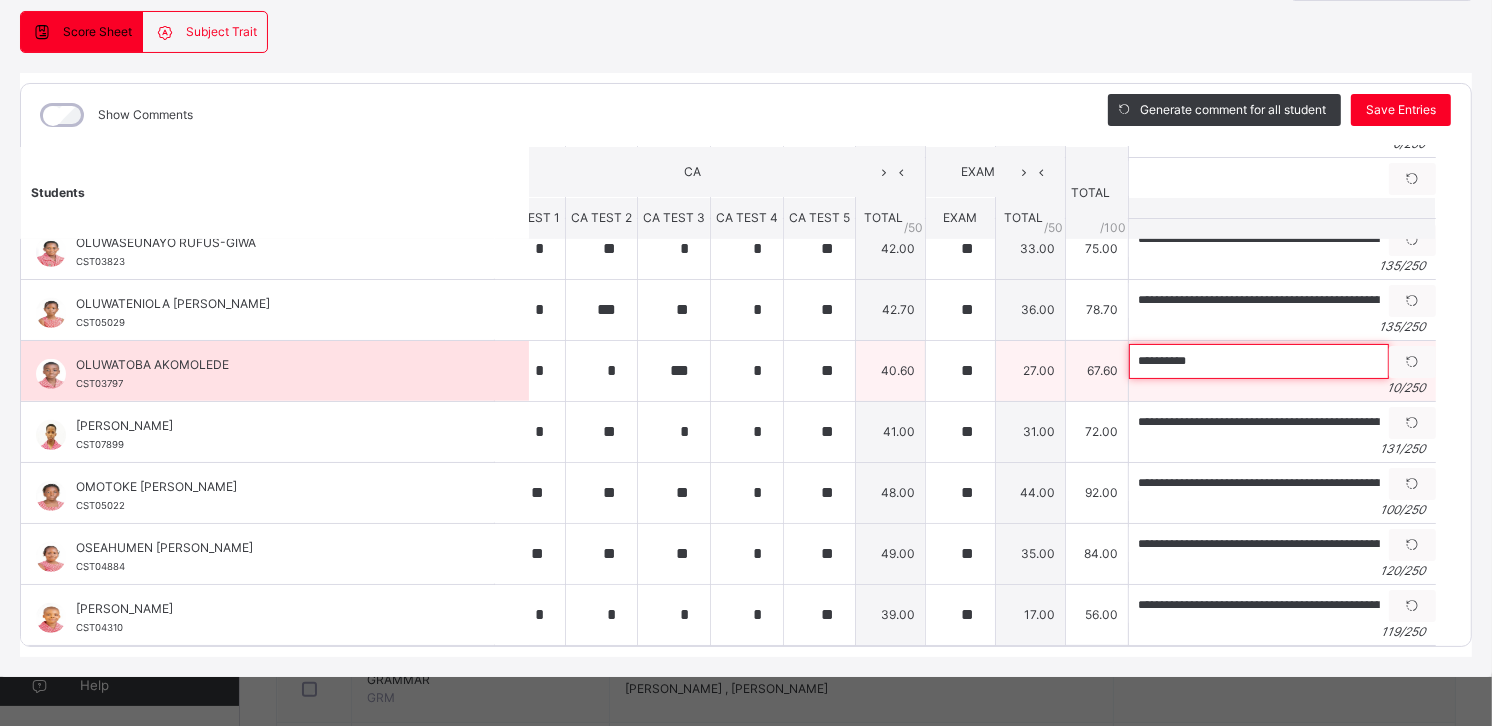 paste on "**********" 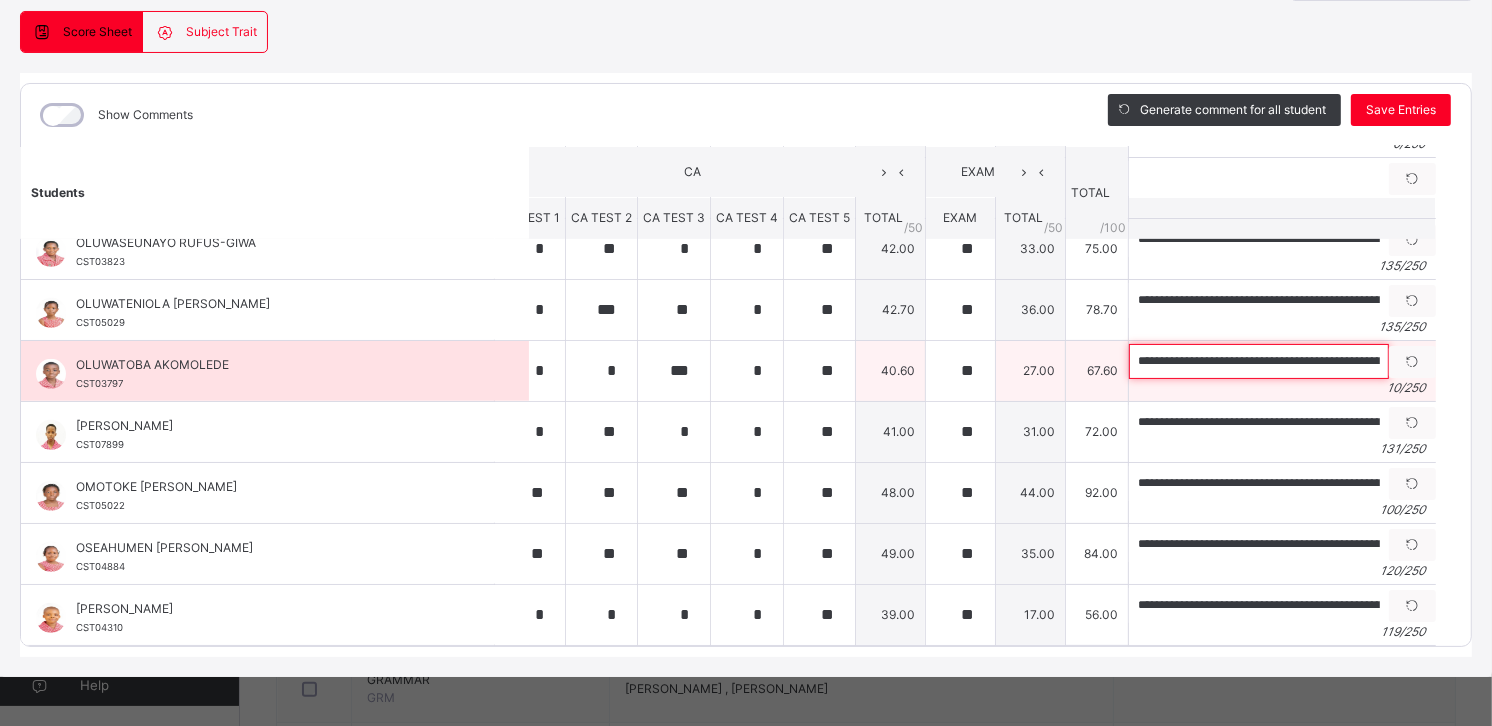 scroll, scrollTop: 0, scrollLeft: 466, axis: horizontal 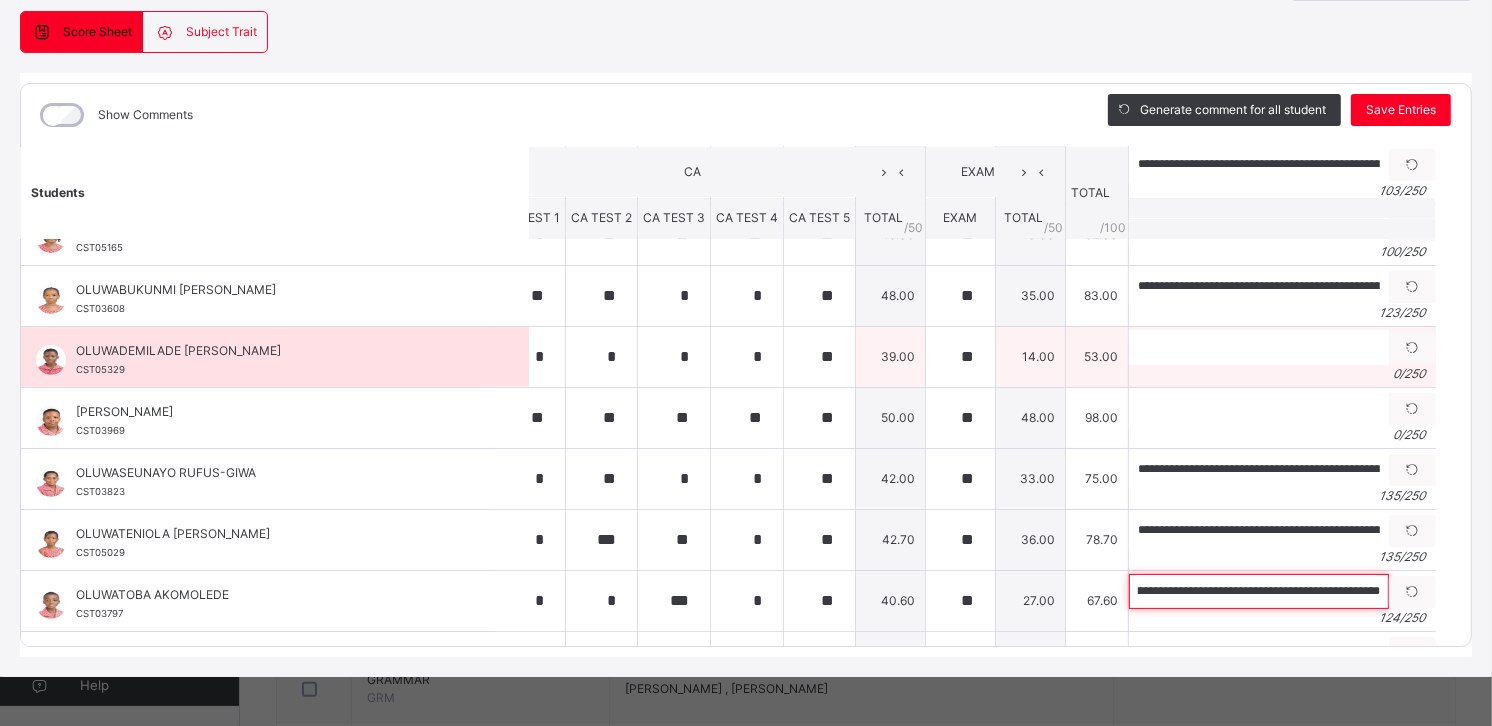 type on "**********" 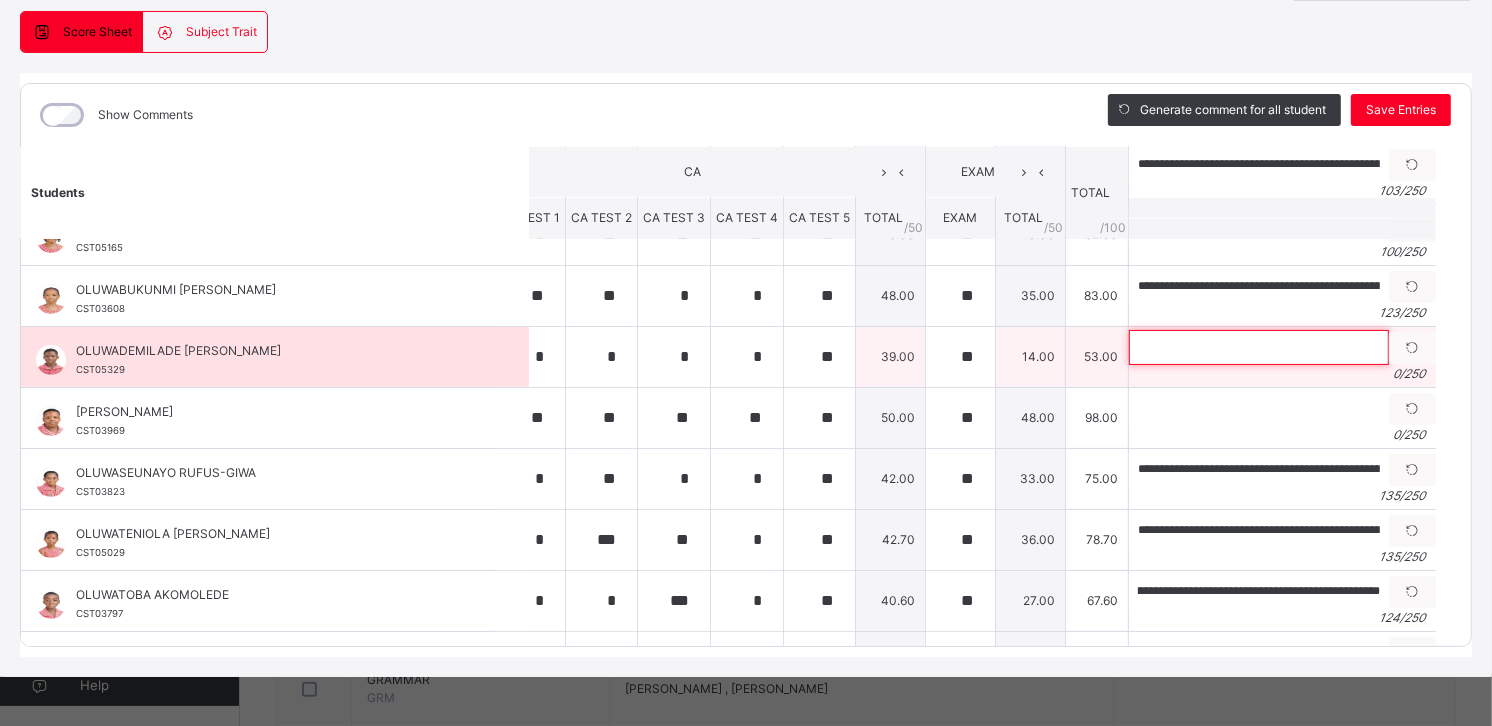 scroll, scrollTop: 0, scrollLeft: 0, axis: both 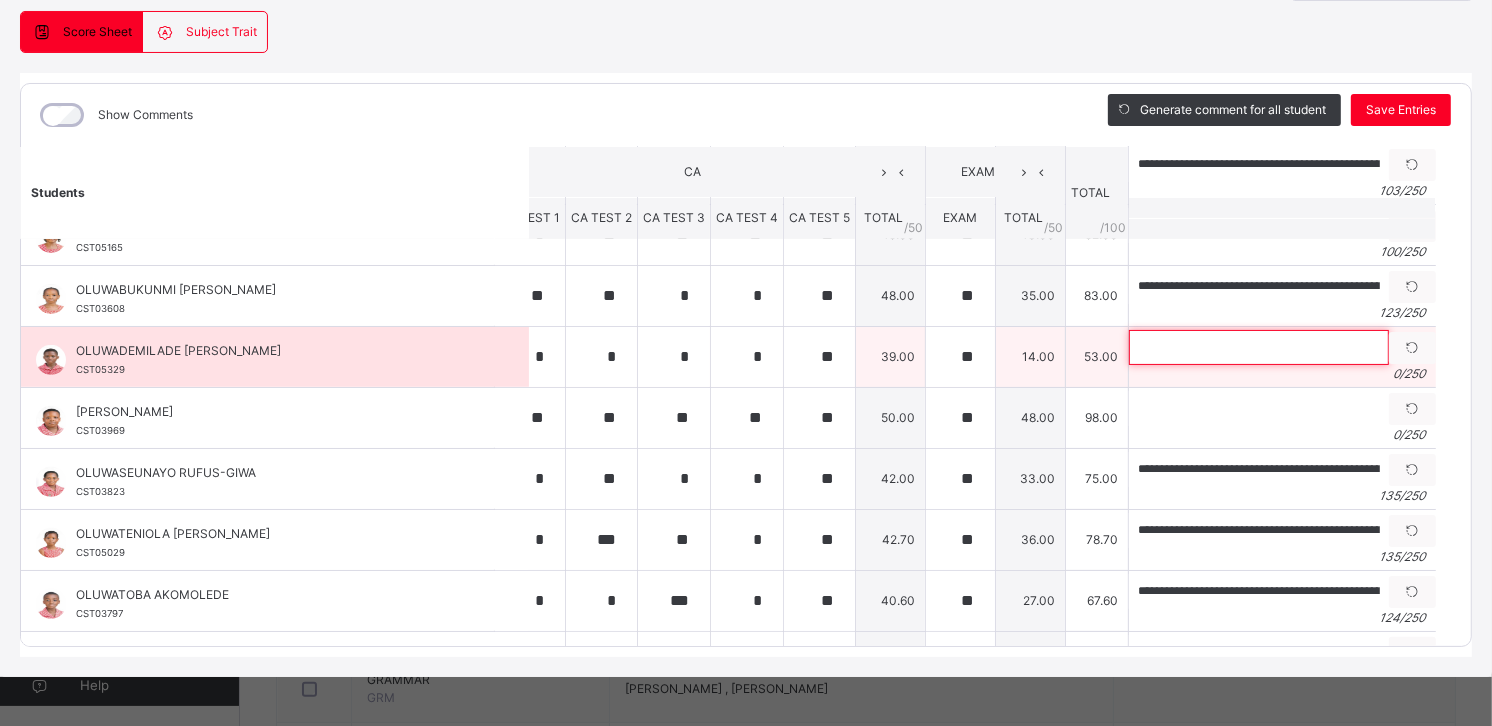 click at bounding box center (1259, 347) 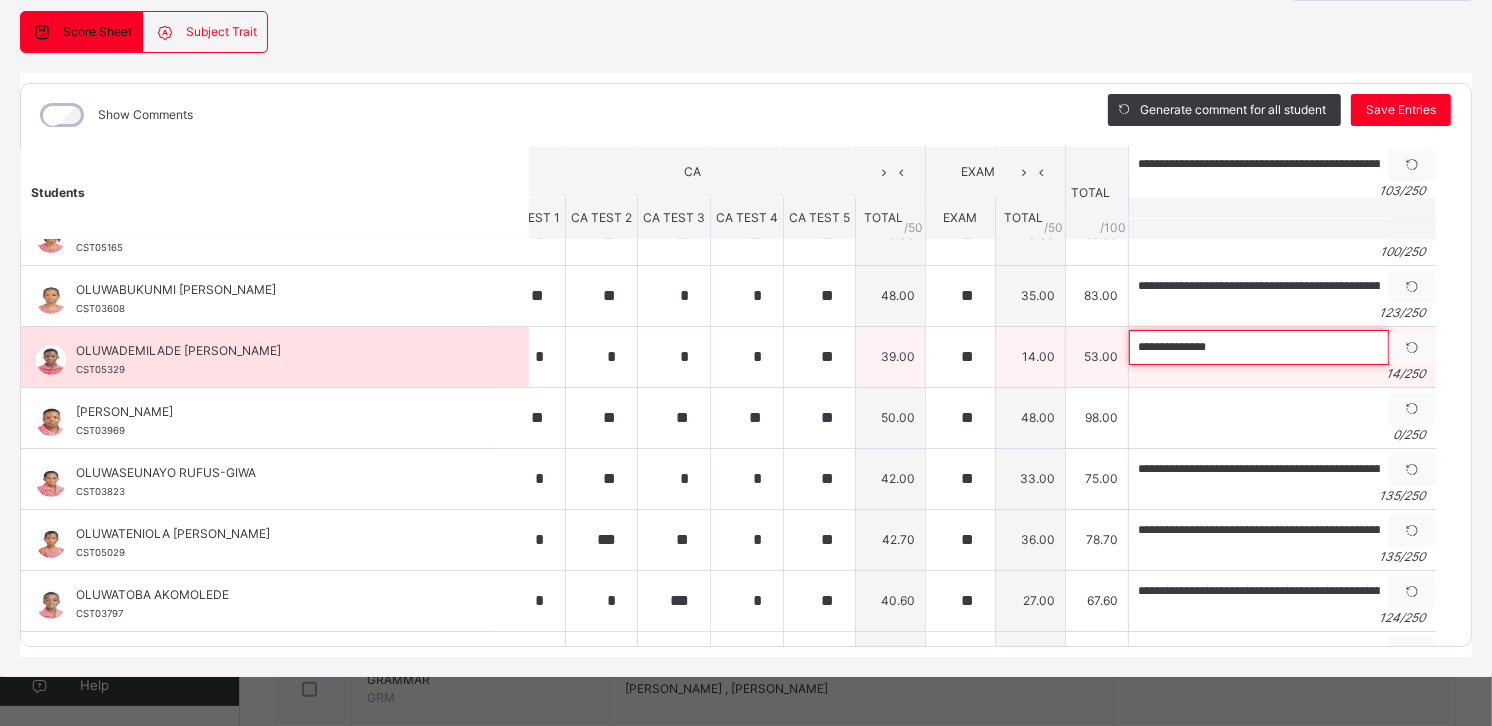paste on "**********" 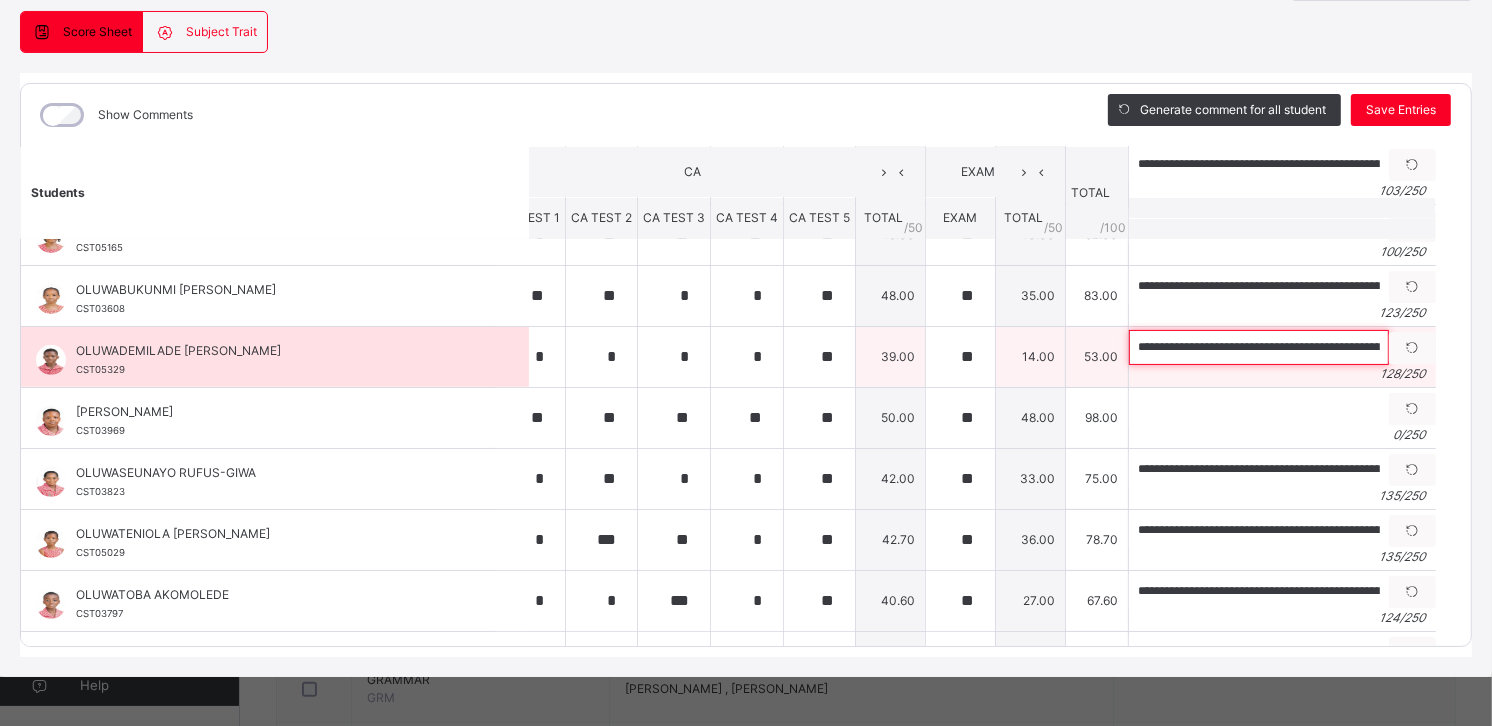 scroll, scrollTop: 0, scrollLeft: 493, axis: horizontal 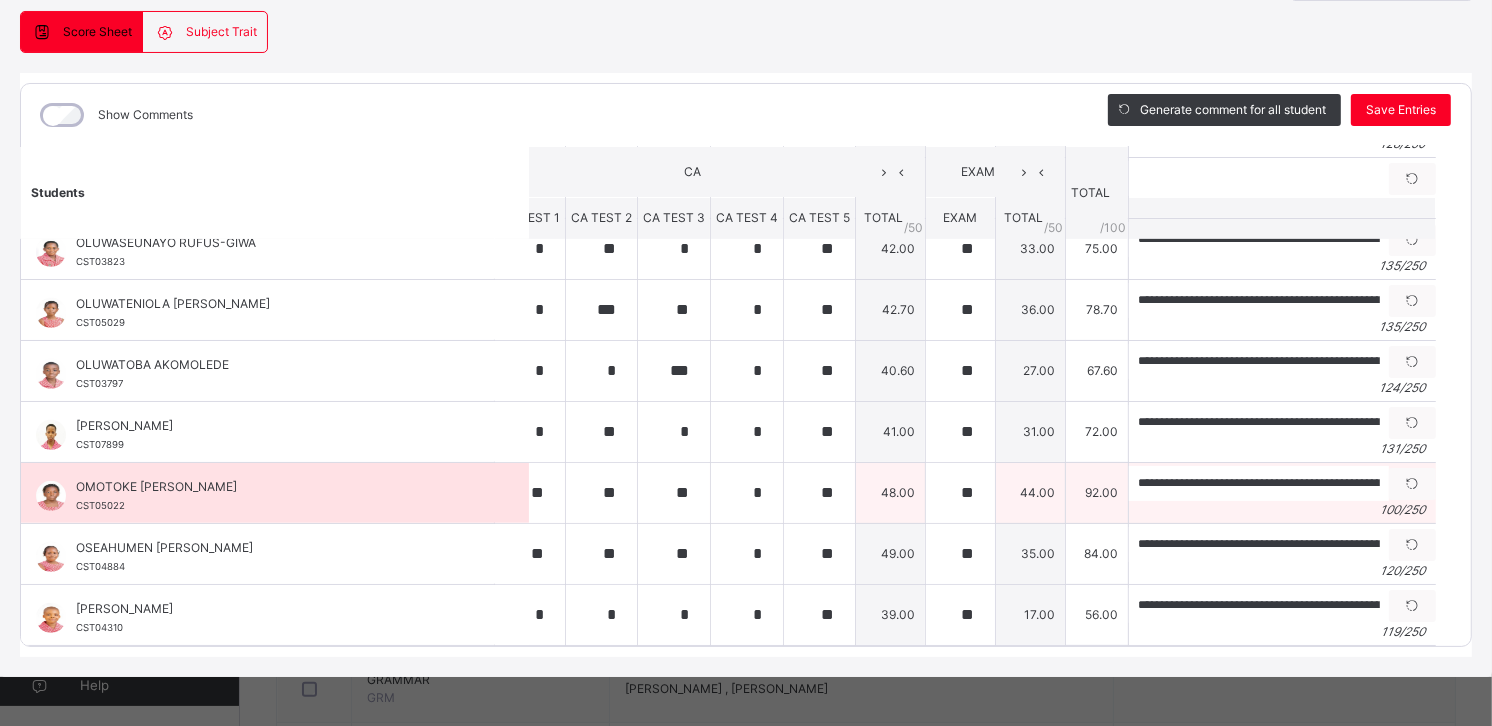 type on "**********" 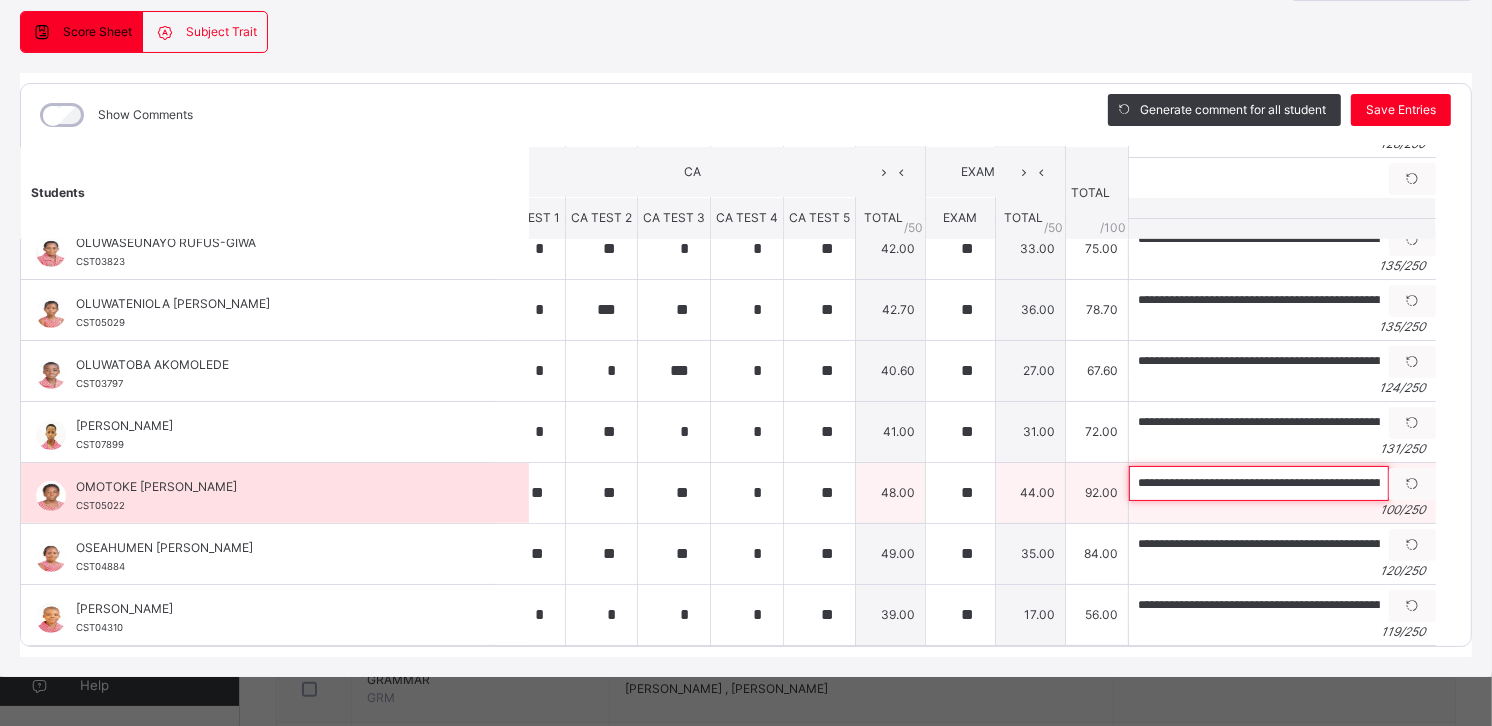 scroll, scrollTop: 0, scrollLeft: 0, axis: both 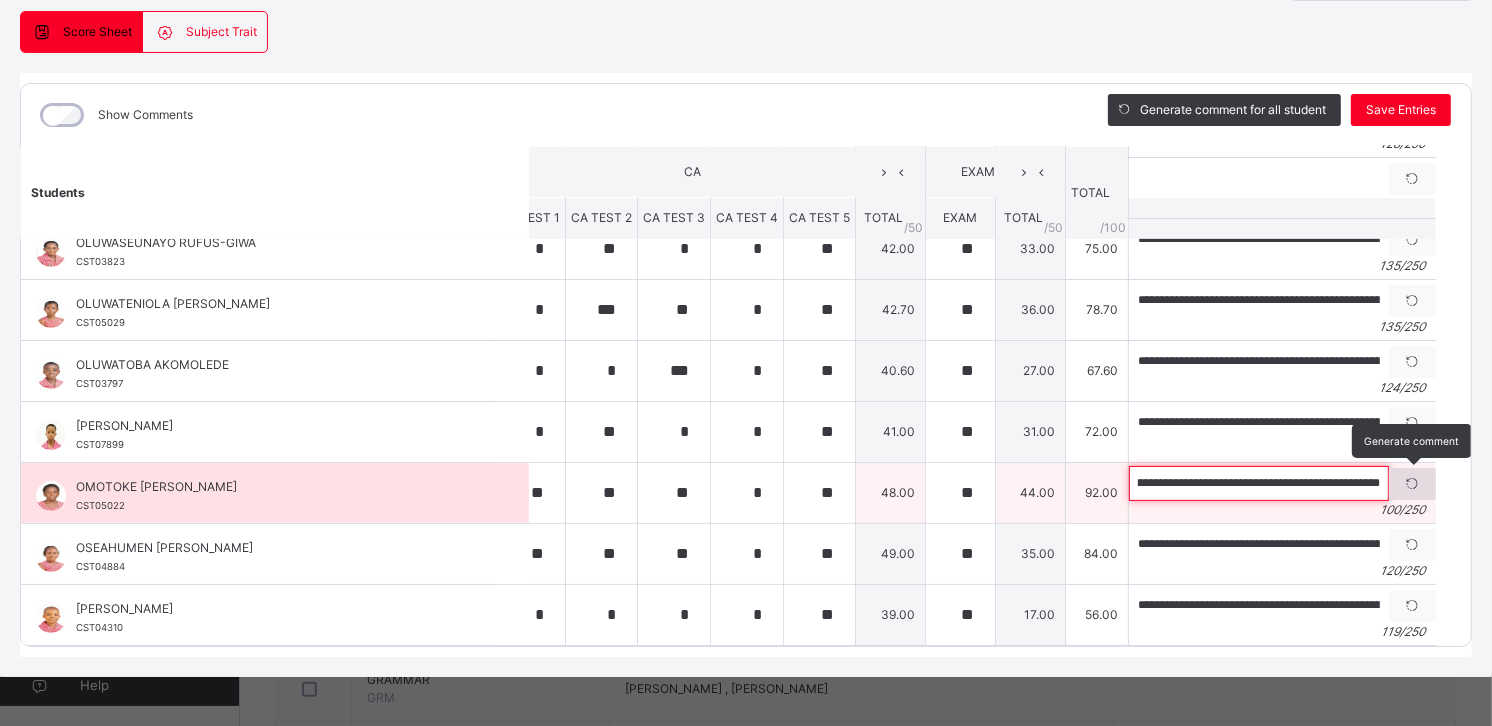 drag, startPoint x: 1167, startPoint y: 460, endPoint x: 1365, endPoint y: 463, distance: 198.02272 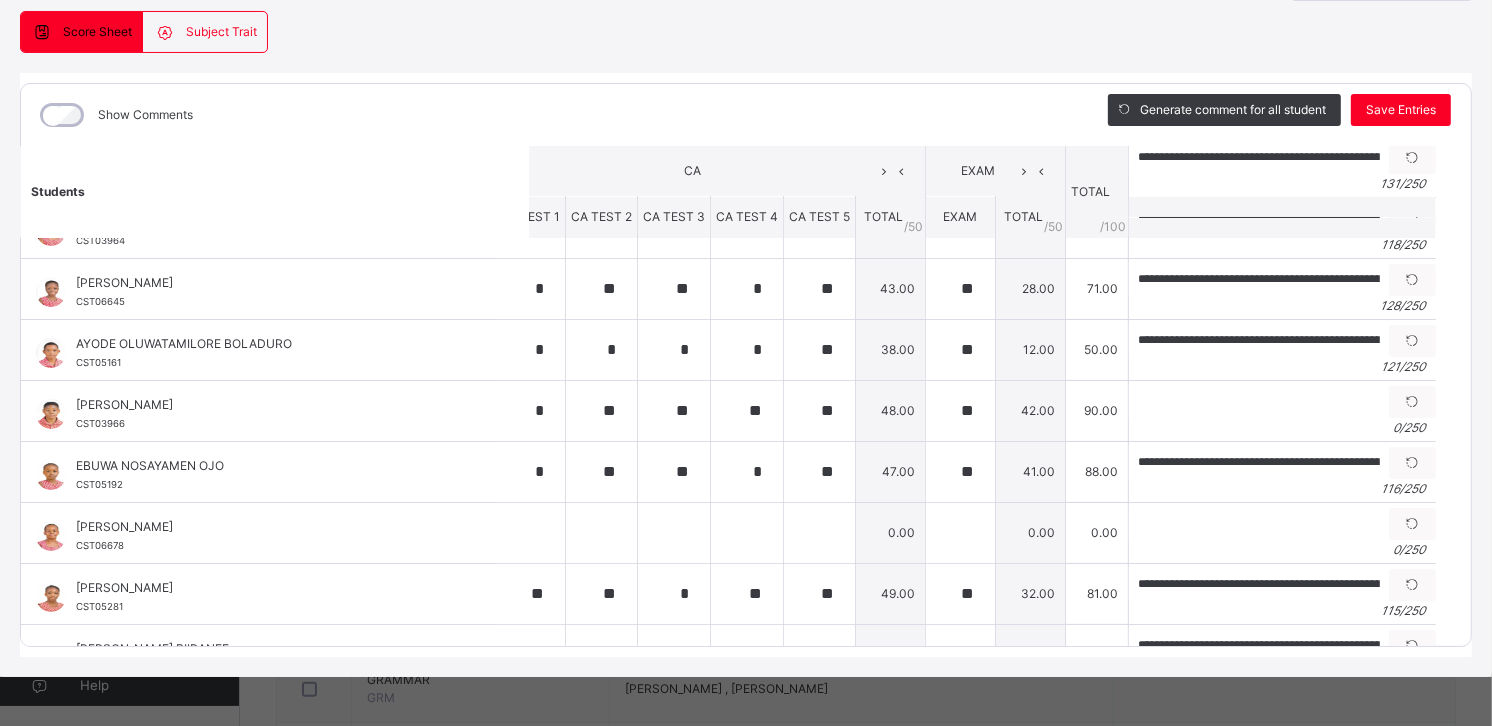 scroll, scrollTop: 106, scrollLeft: 35, axis: both 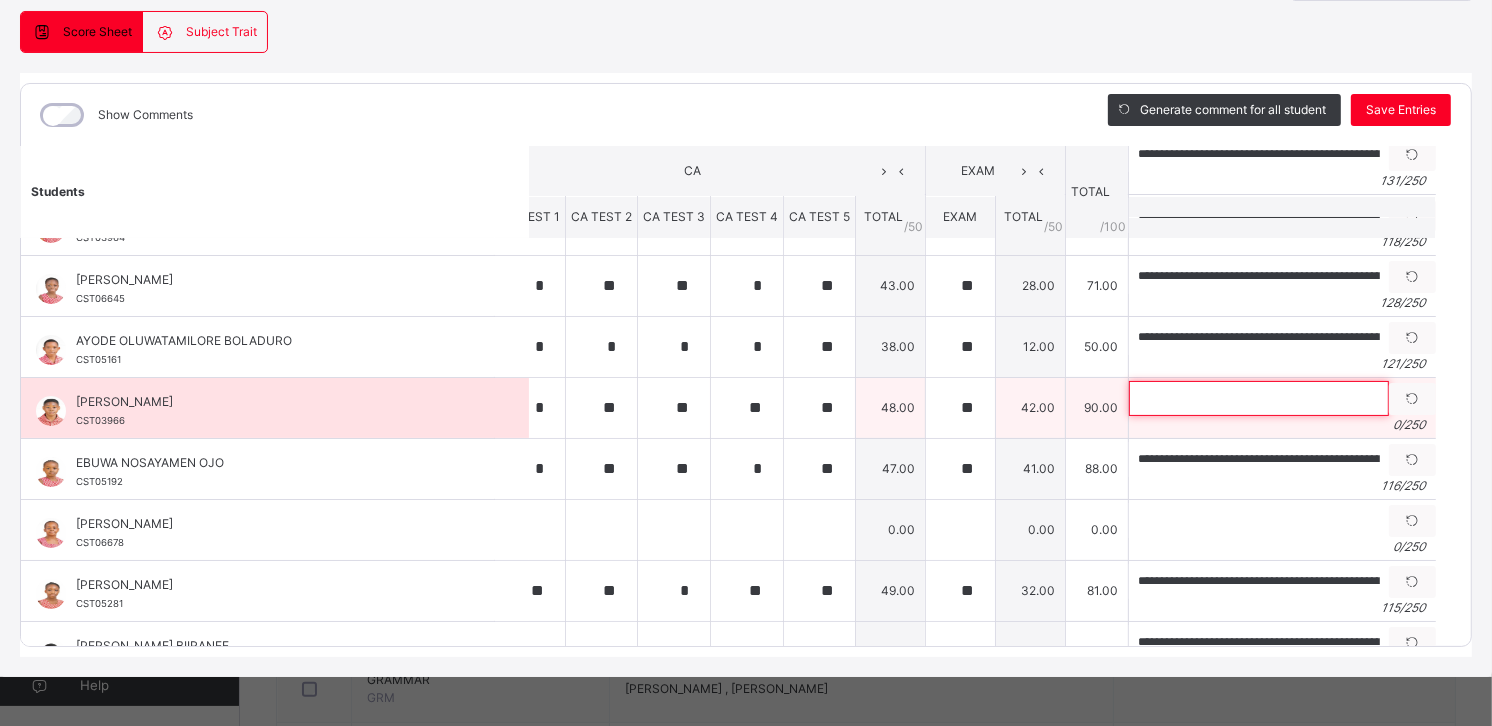 click at bounding box center (1259, 398) 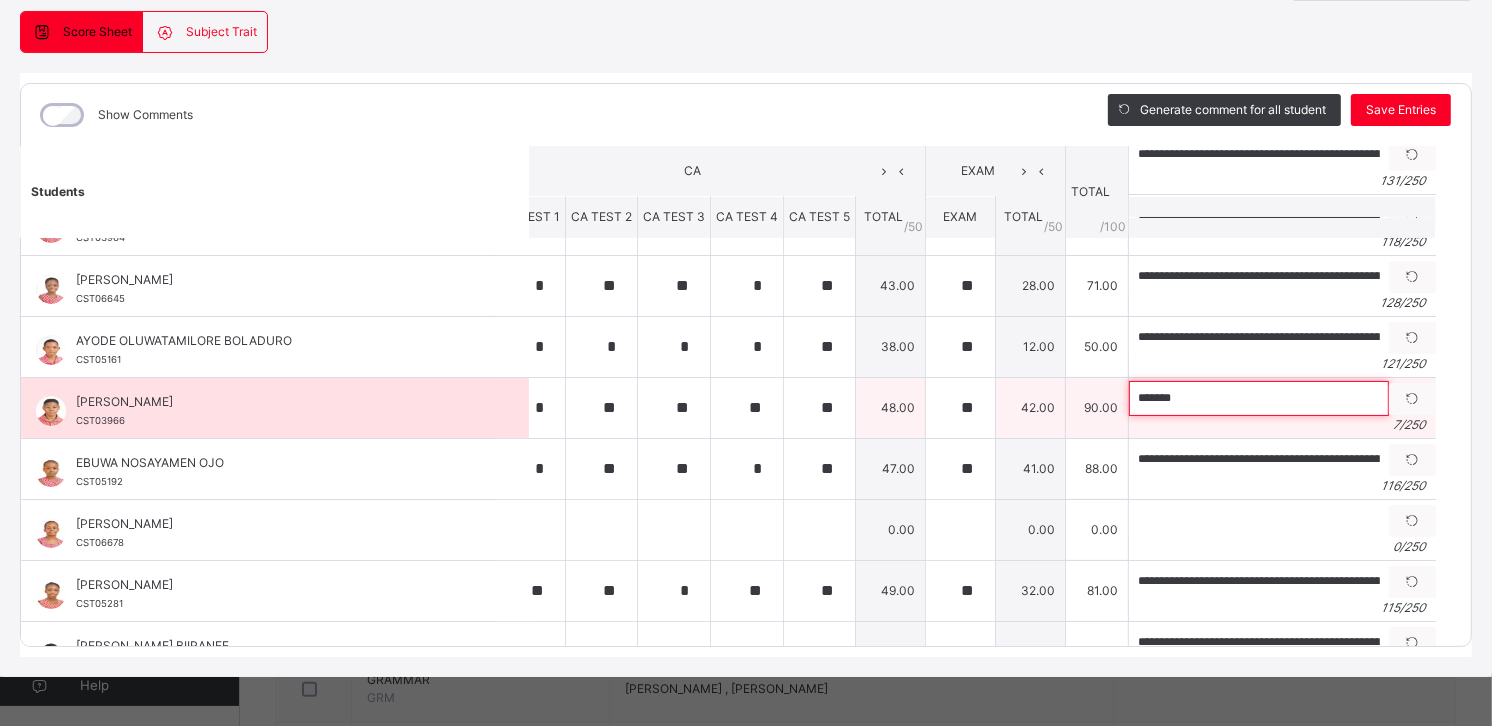 paste on "**********" 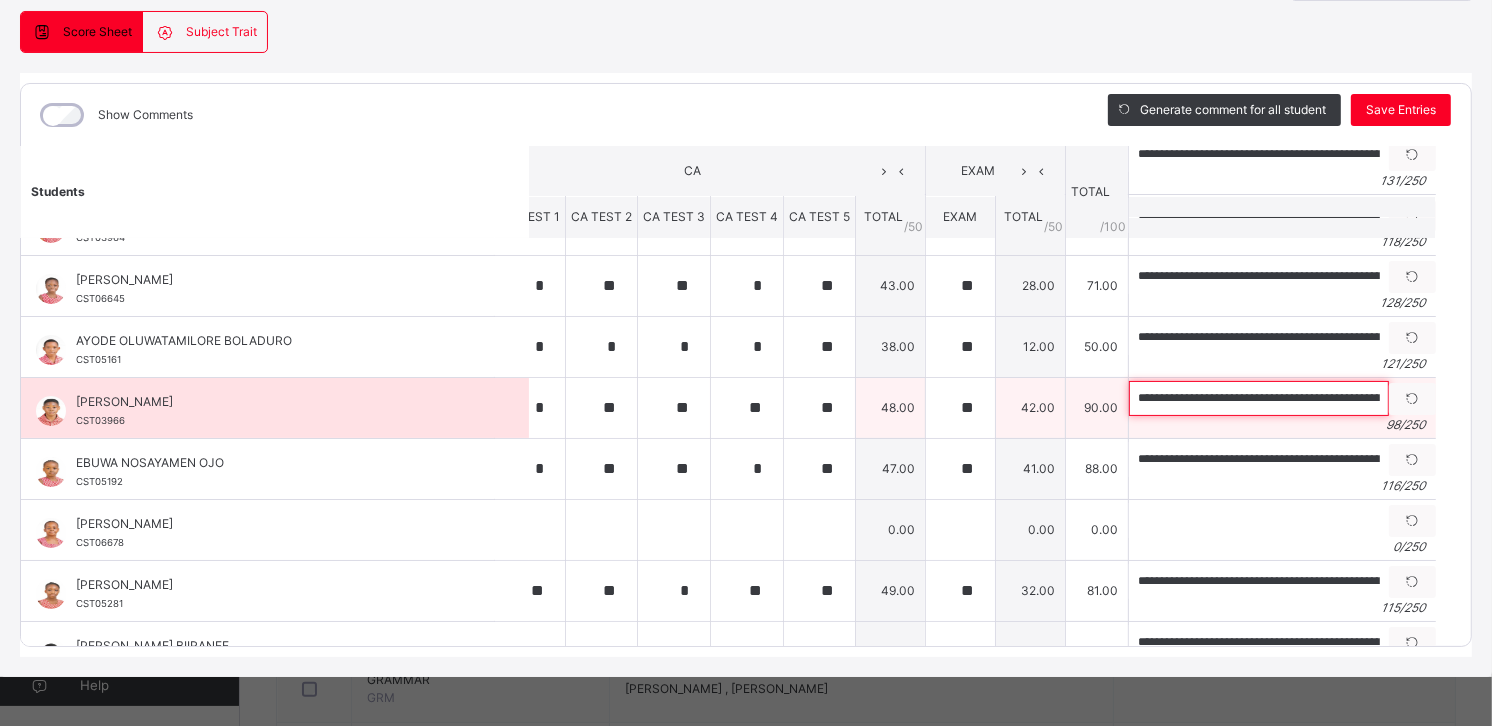 scroll, scrollTop: 0, scrollLeft: 331, axis: horizontal 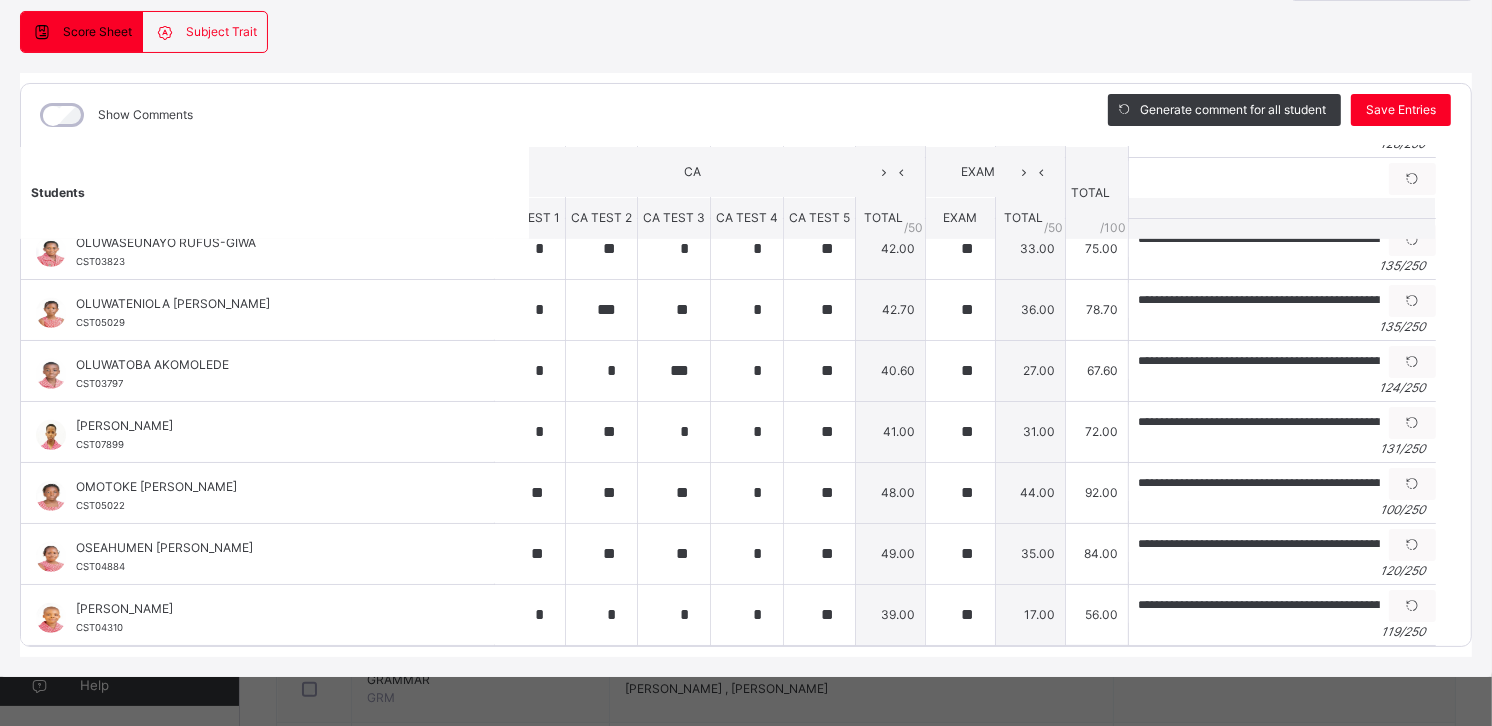 type on "**********" 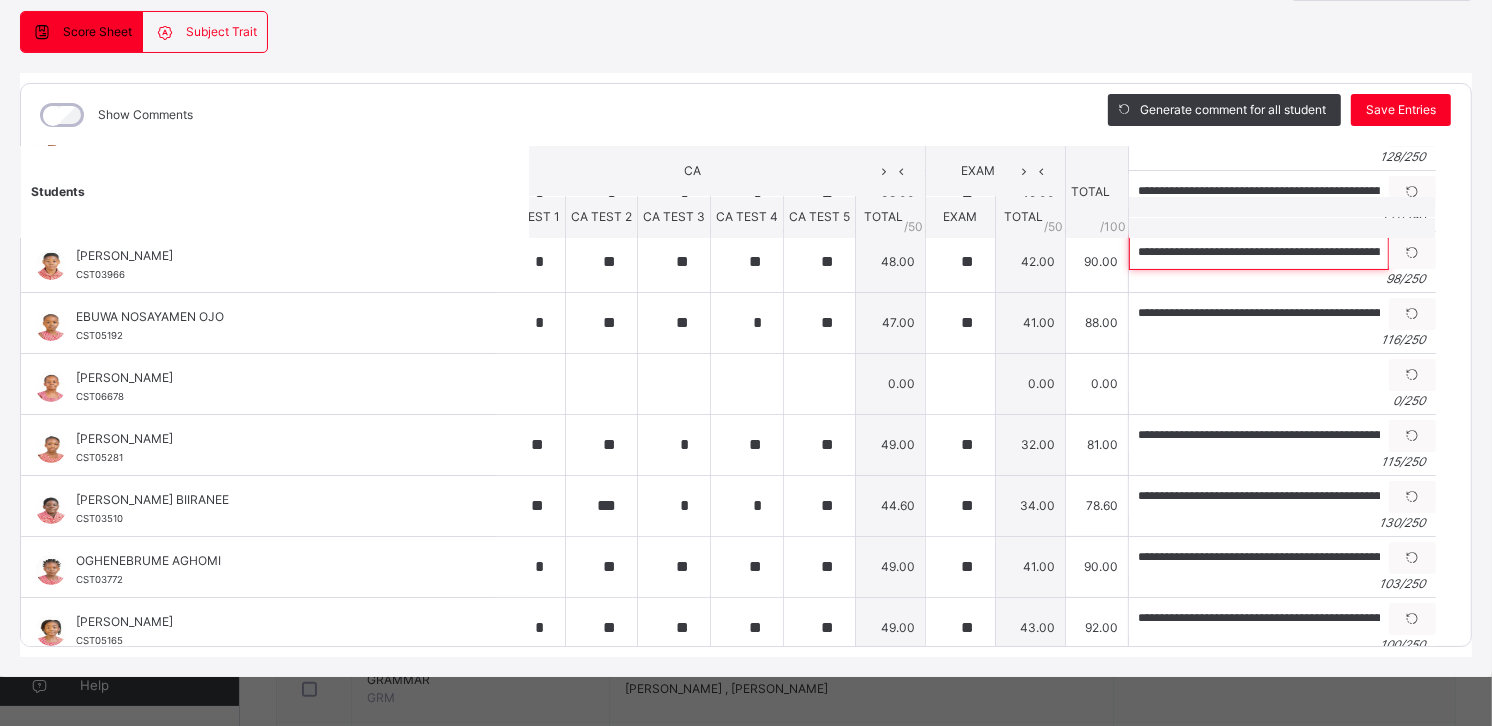 scroll, scrollTop: 234, scrollLeft: 35, axis: both 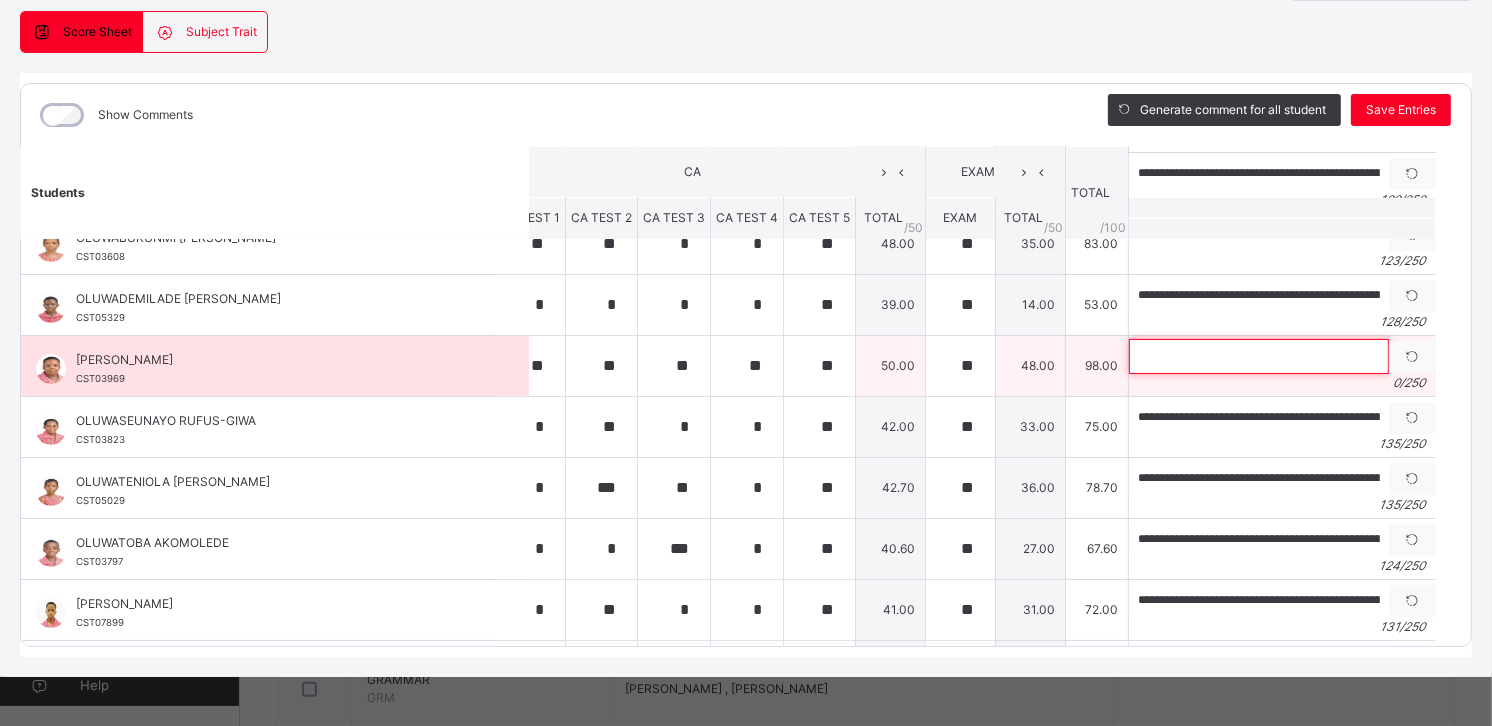 click at bounding box center (1259, 356) 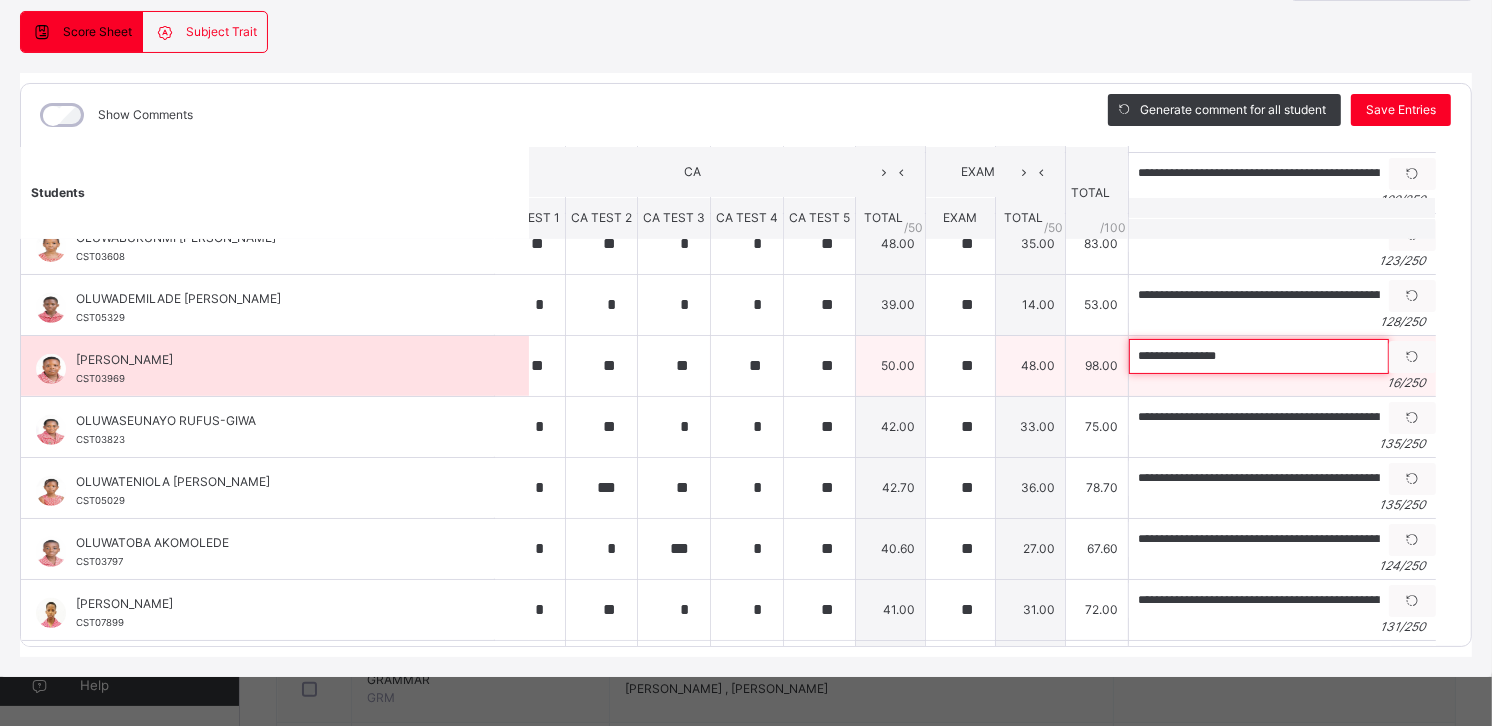paste on "**********" 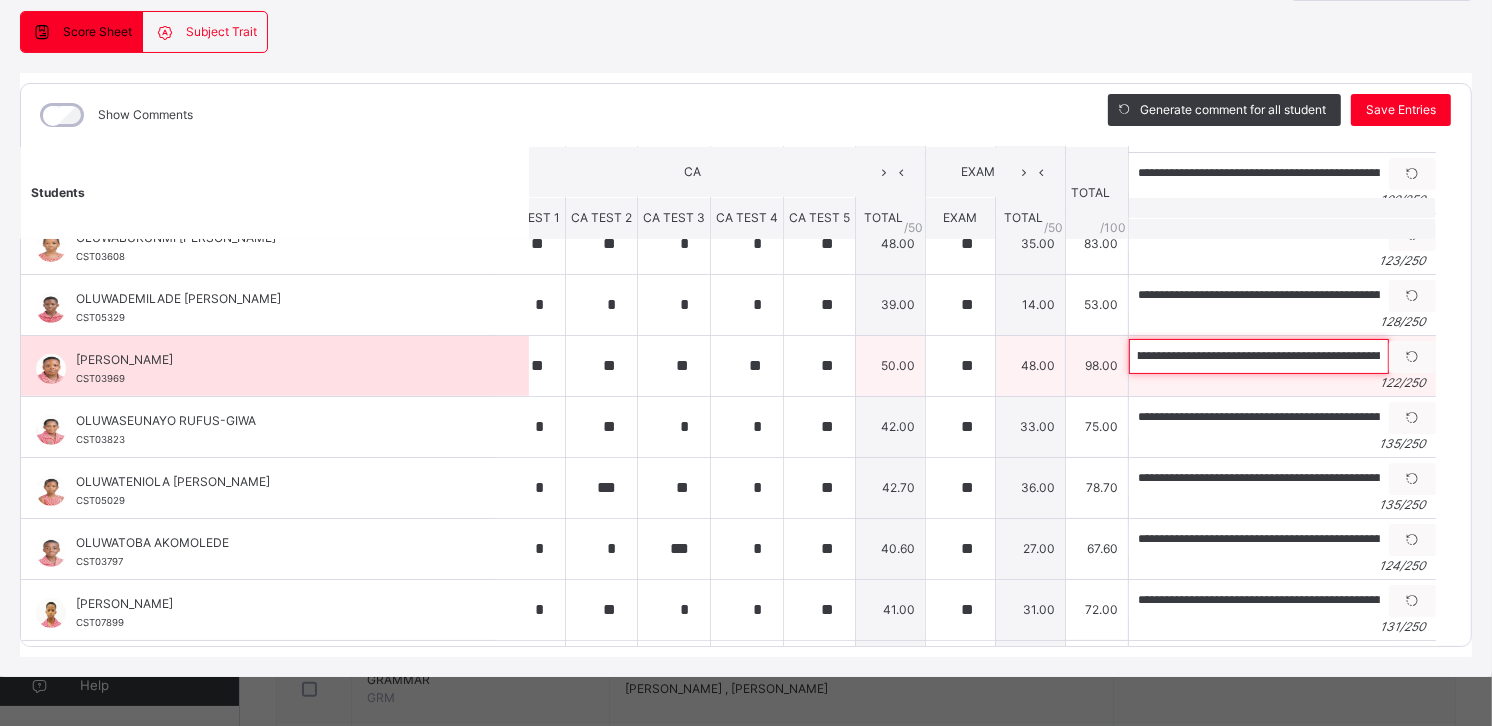 scroll, scrollTop: 0, scrollLeft: 7, axis: horizontal 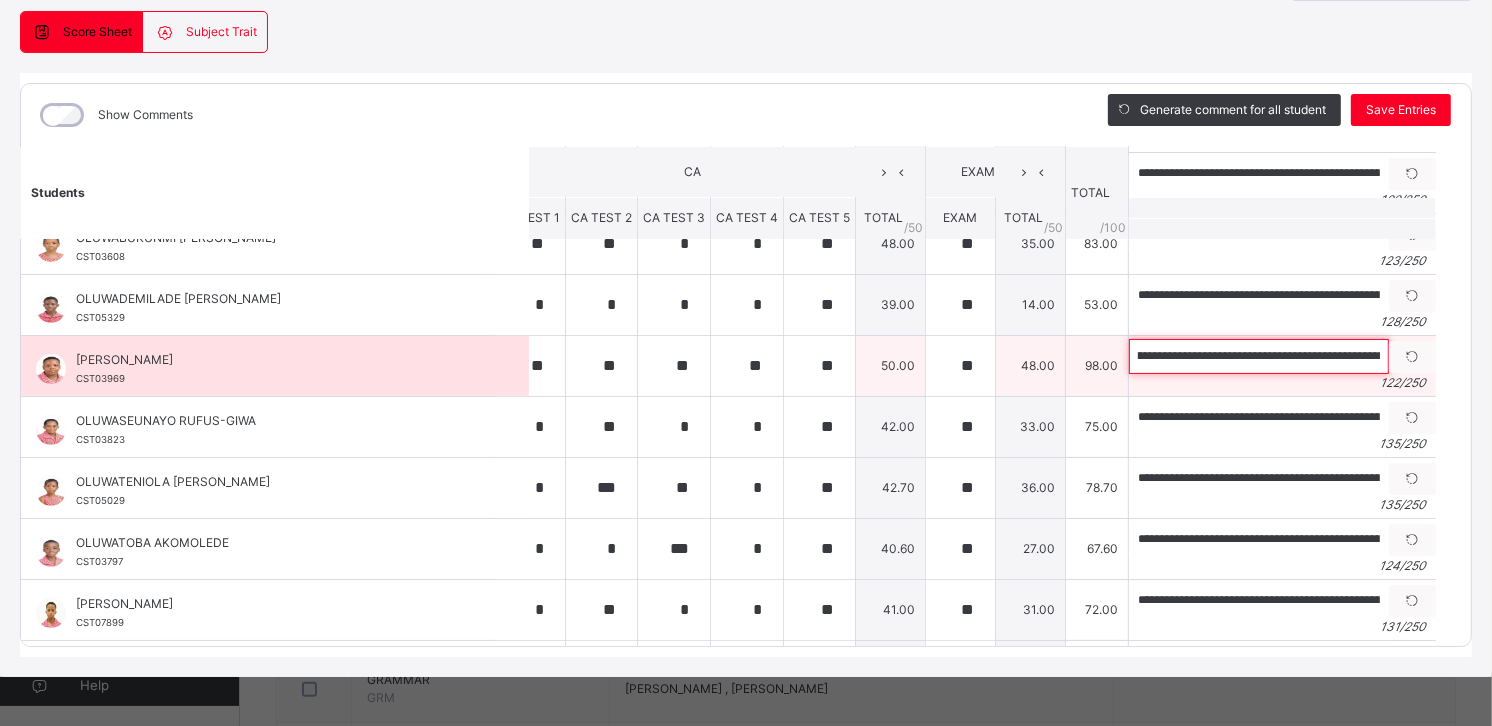 click on "**********" at bounding box center (1259, 356) 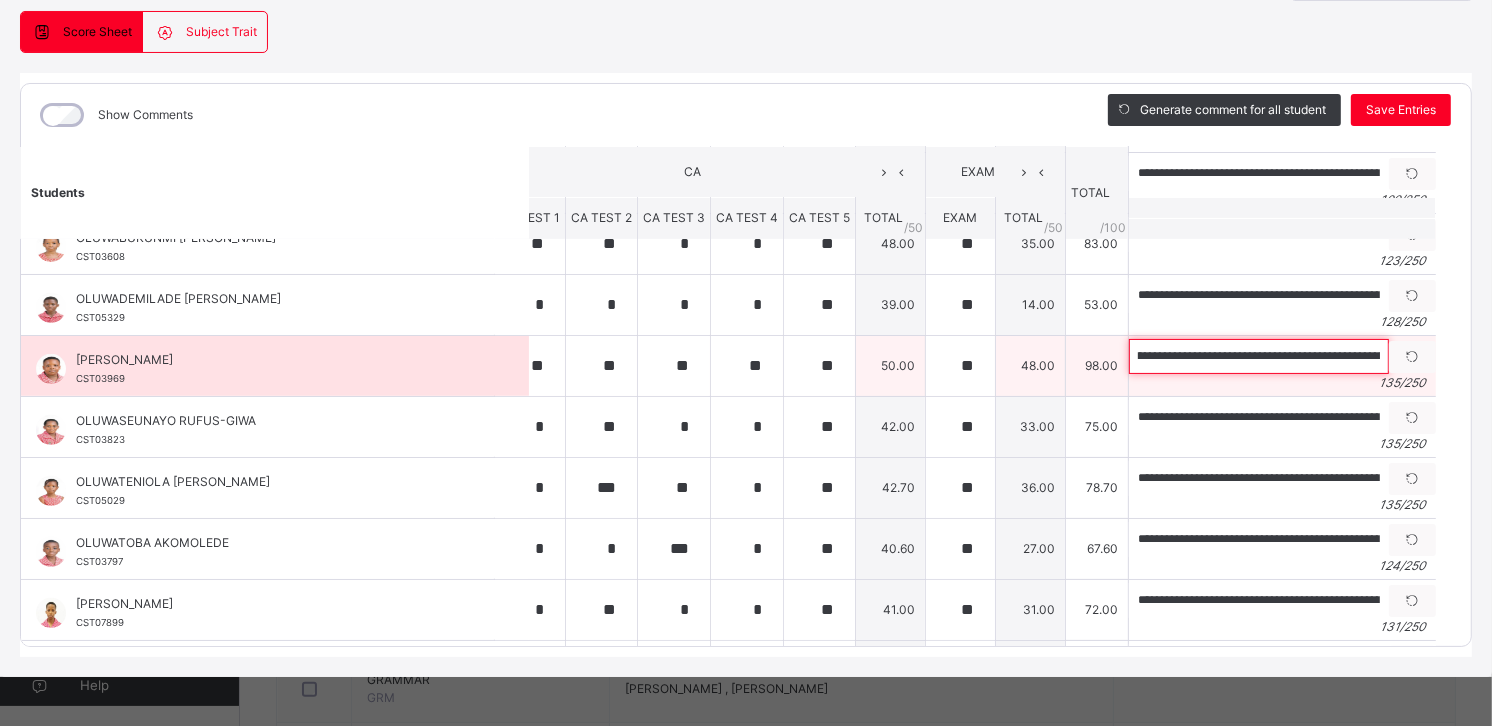 click on "**********" at bounding box center (1259, 356) 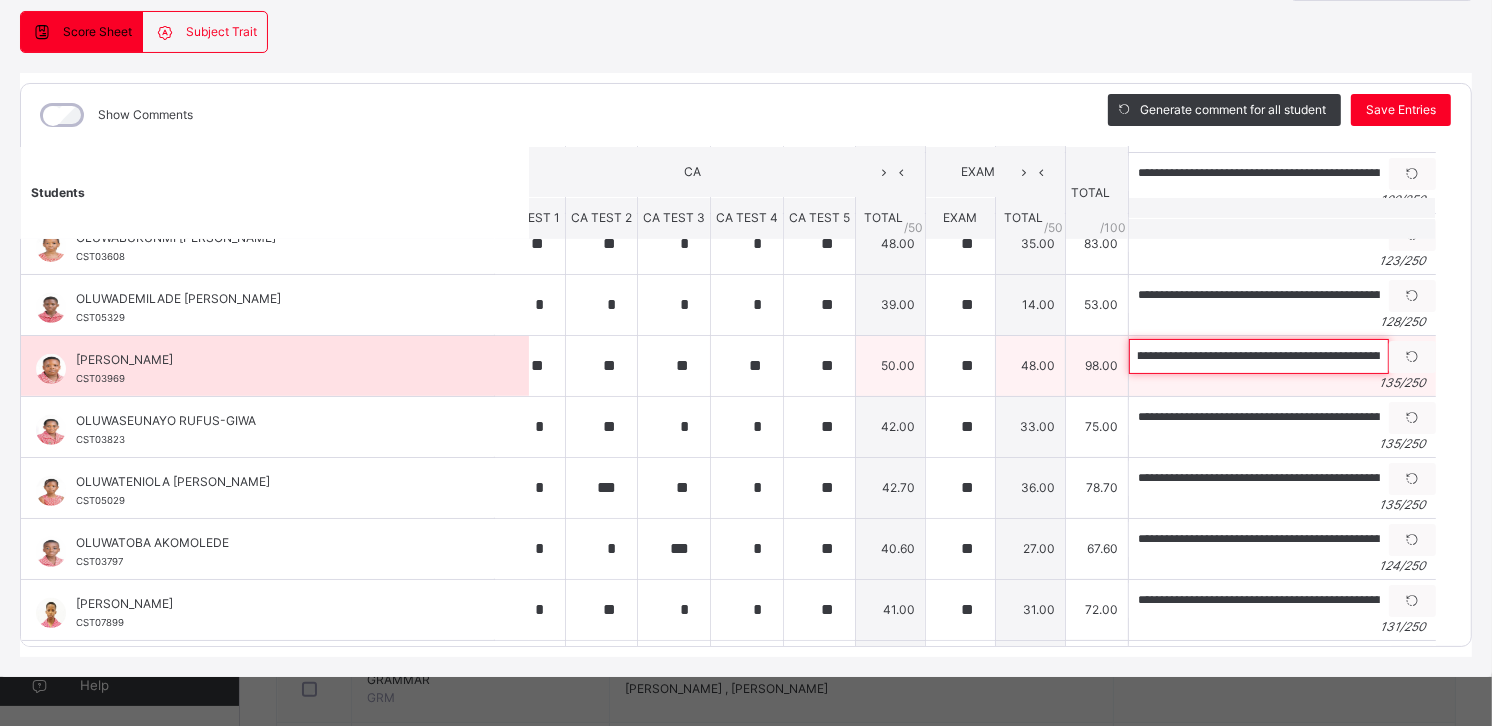 scroll, scrollTop: 0, scrollLeft: 120, axis: horizontal 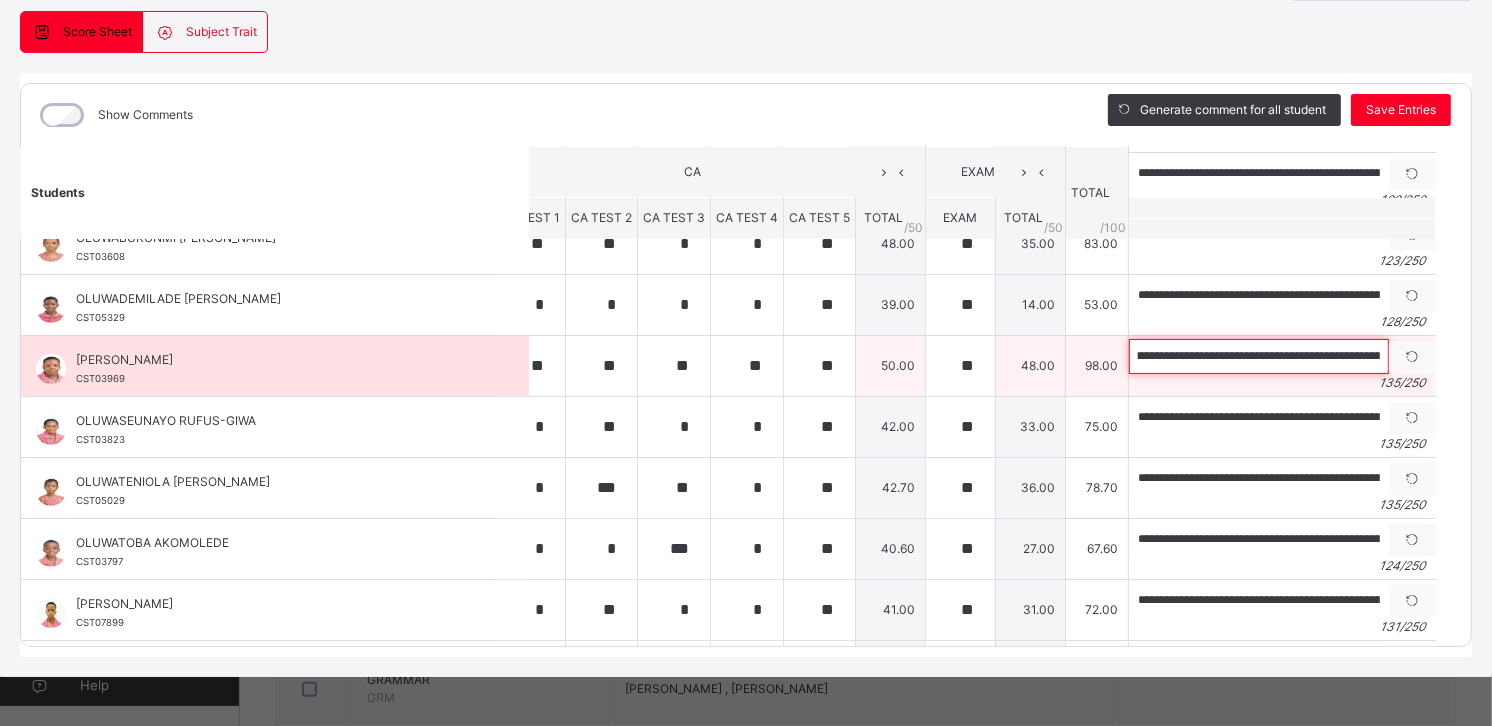 click on "**********" at bounding box center [1259, 356] 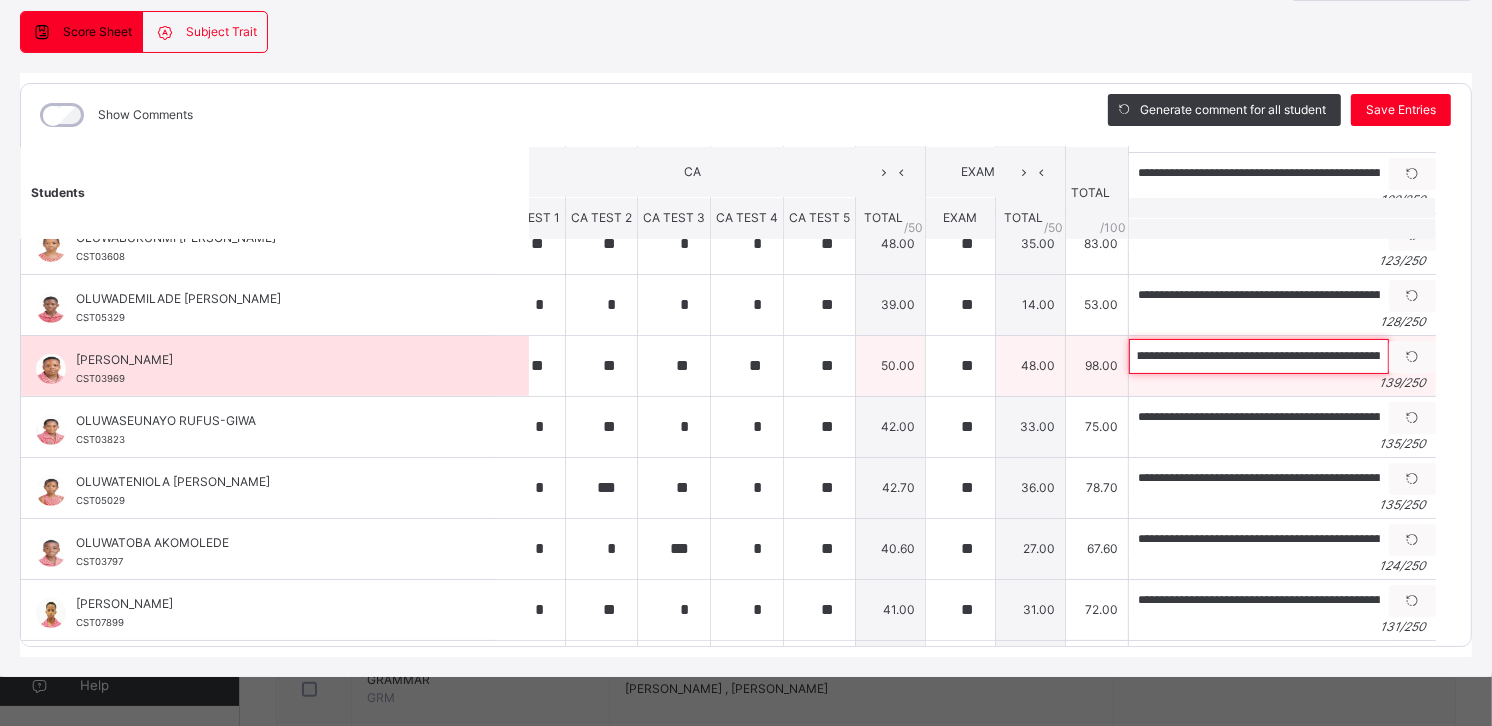 click on "**********" at bounding box center [1259, 356] 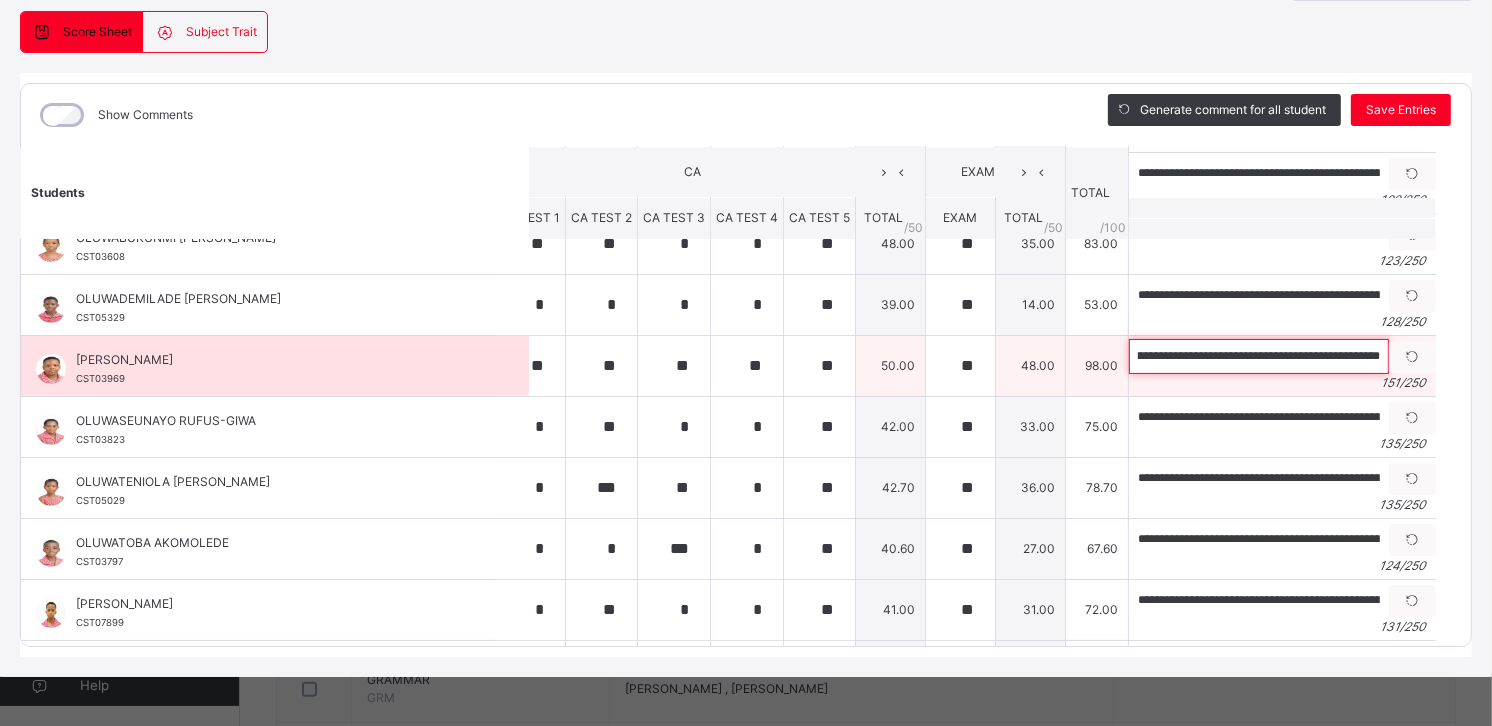 scroll, scrollTop: 0, scrollLeft: 628, axis: horizontal 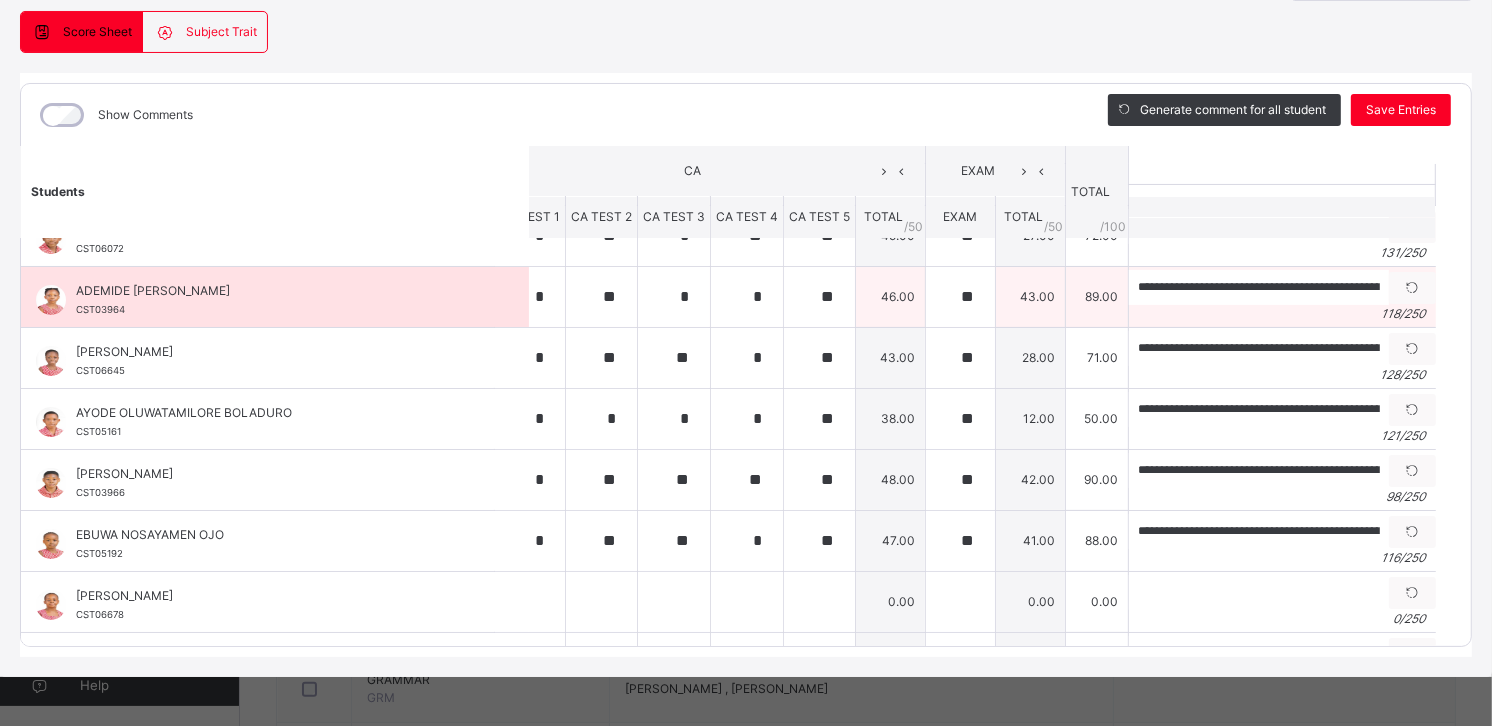 type on "**********" 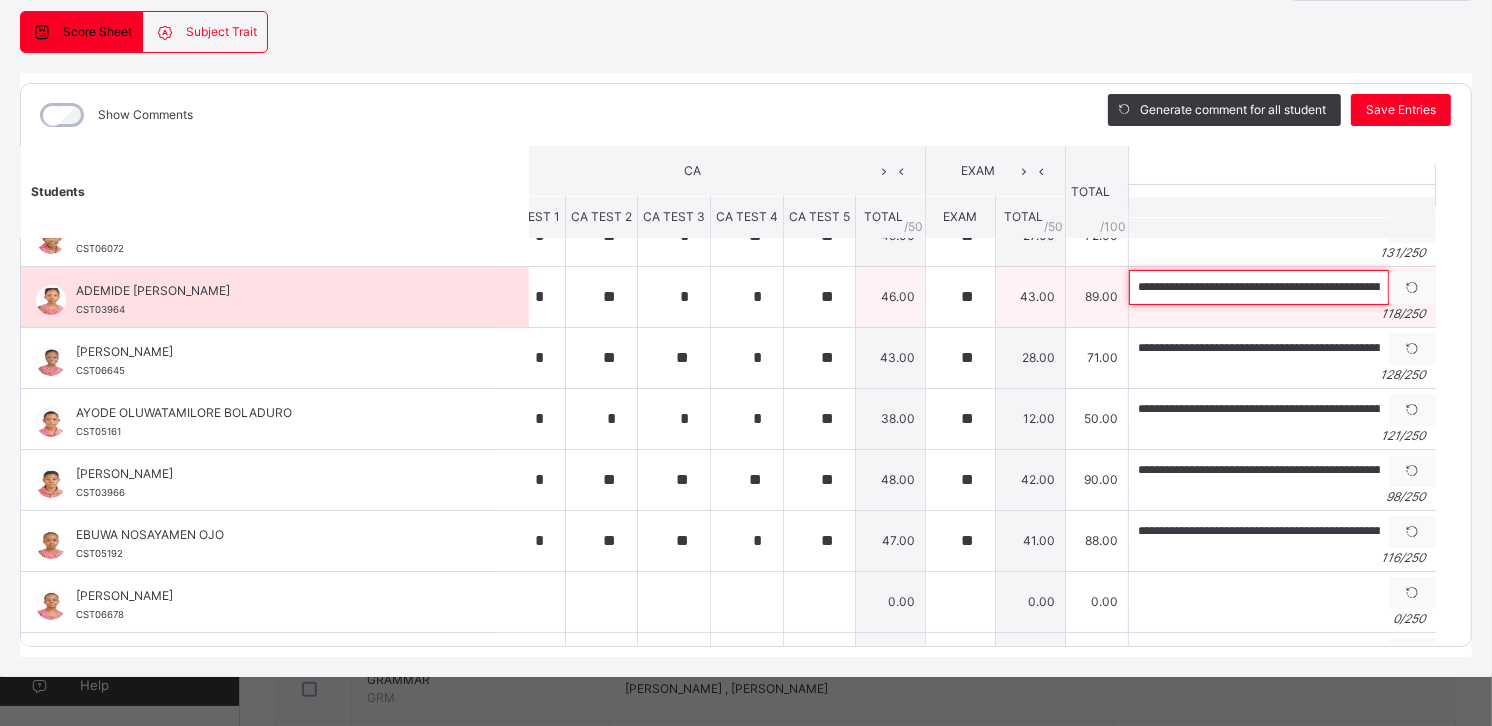 scroll, scrollTop: 0, scrollLeft: 0, axis: both 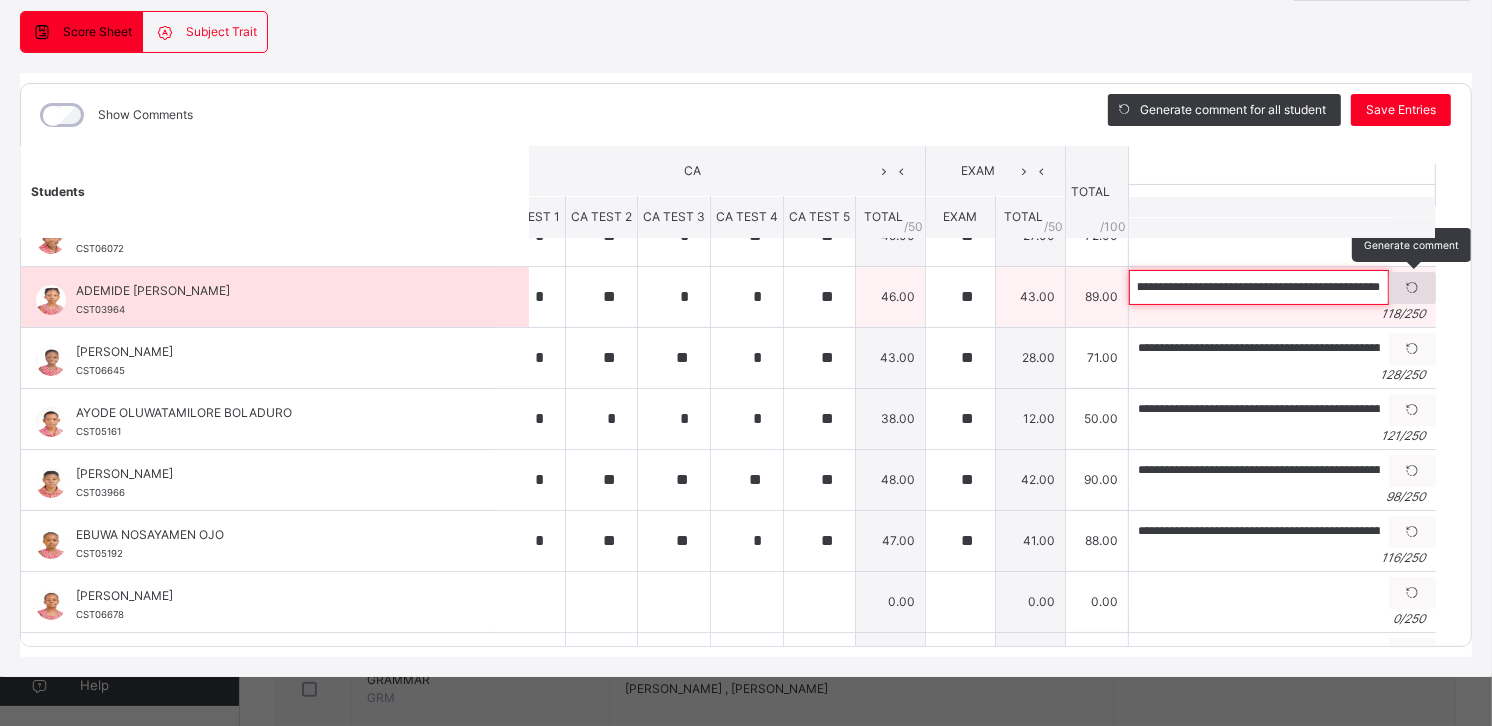drag, startPoint x: 1163, startPoint y: 286, endPoint x: 1394, endPoint y: 291, distance: 231.05411 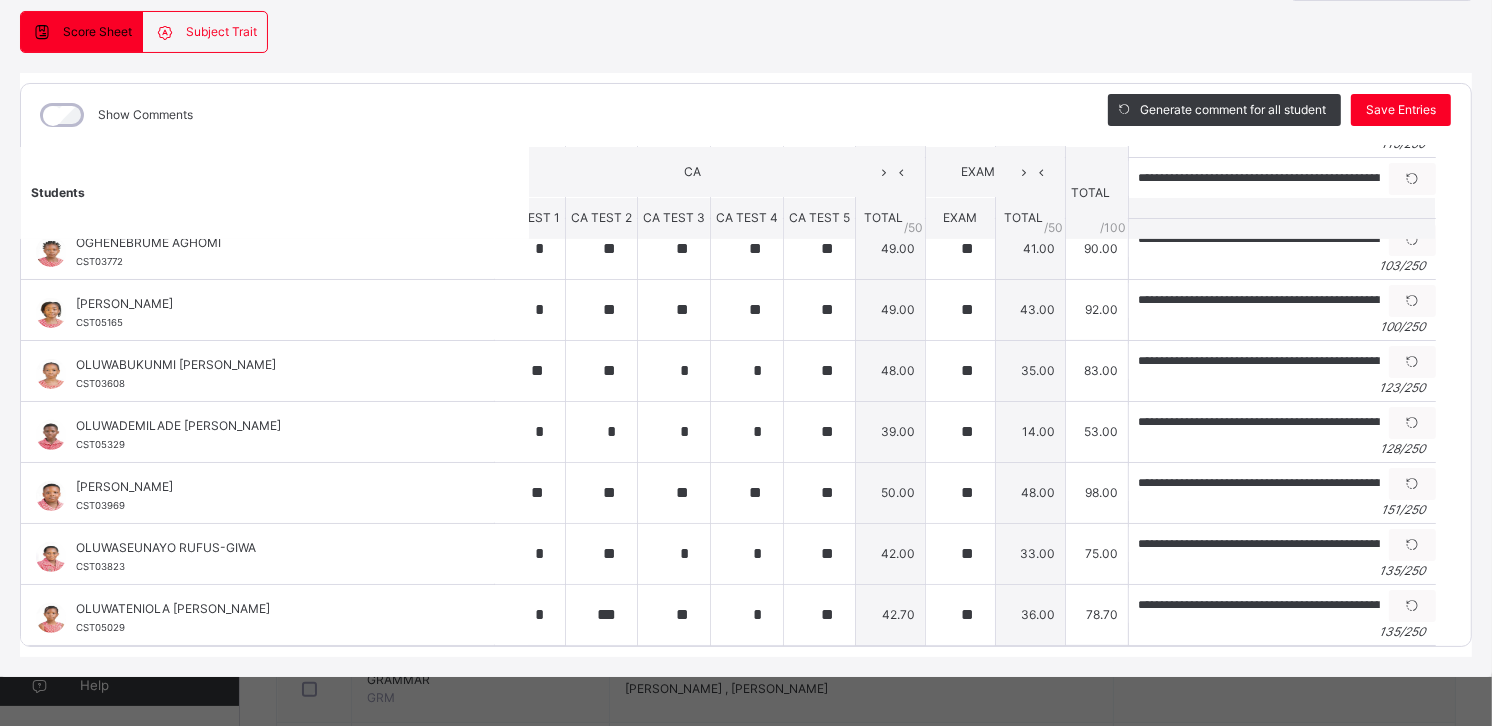 scroll, scrollTop: 0, scrollLeft: 35, axis: horizontal 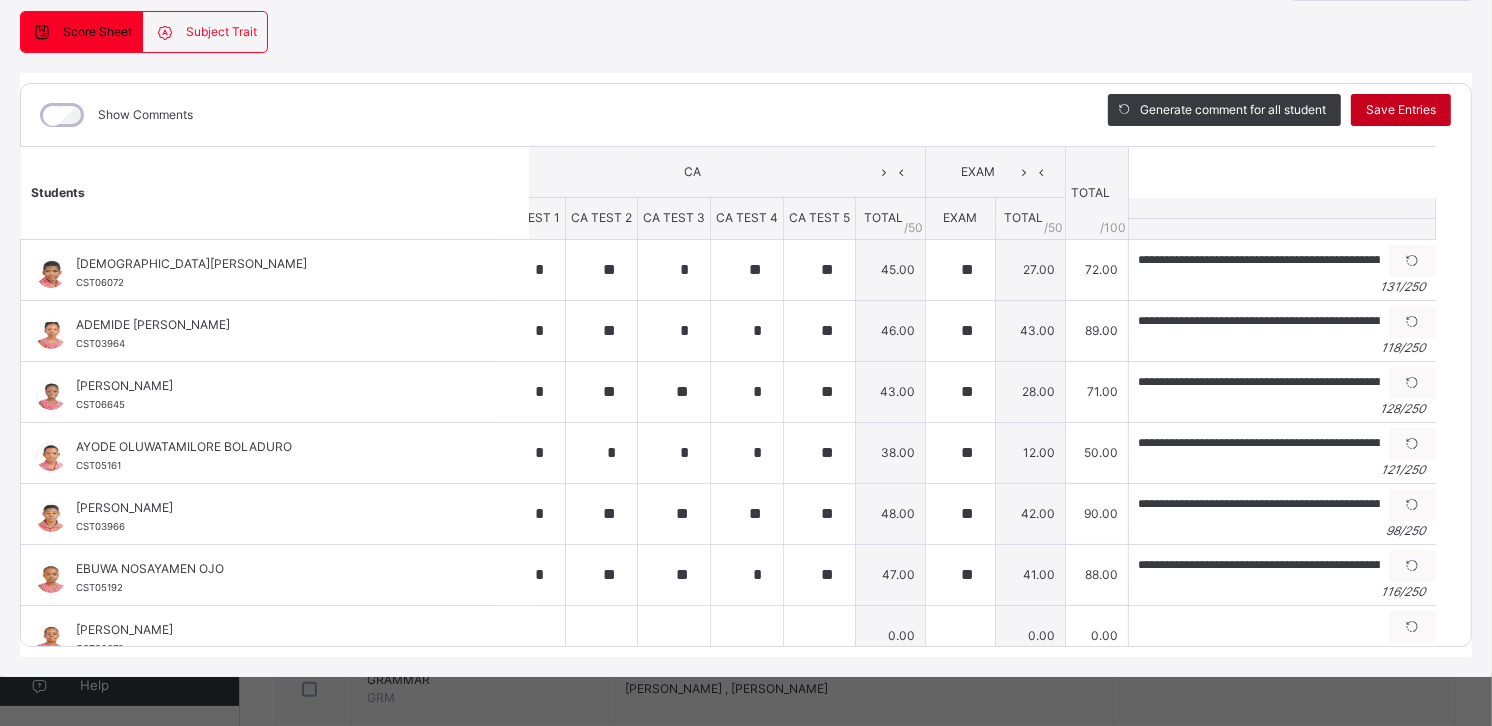 click on "Save Entries" at bounding box center (1401, 110) 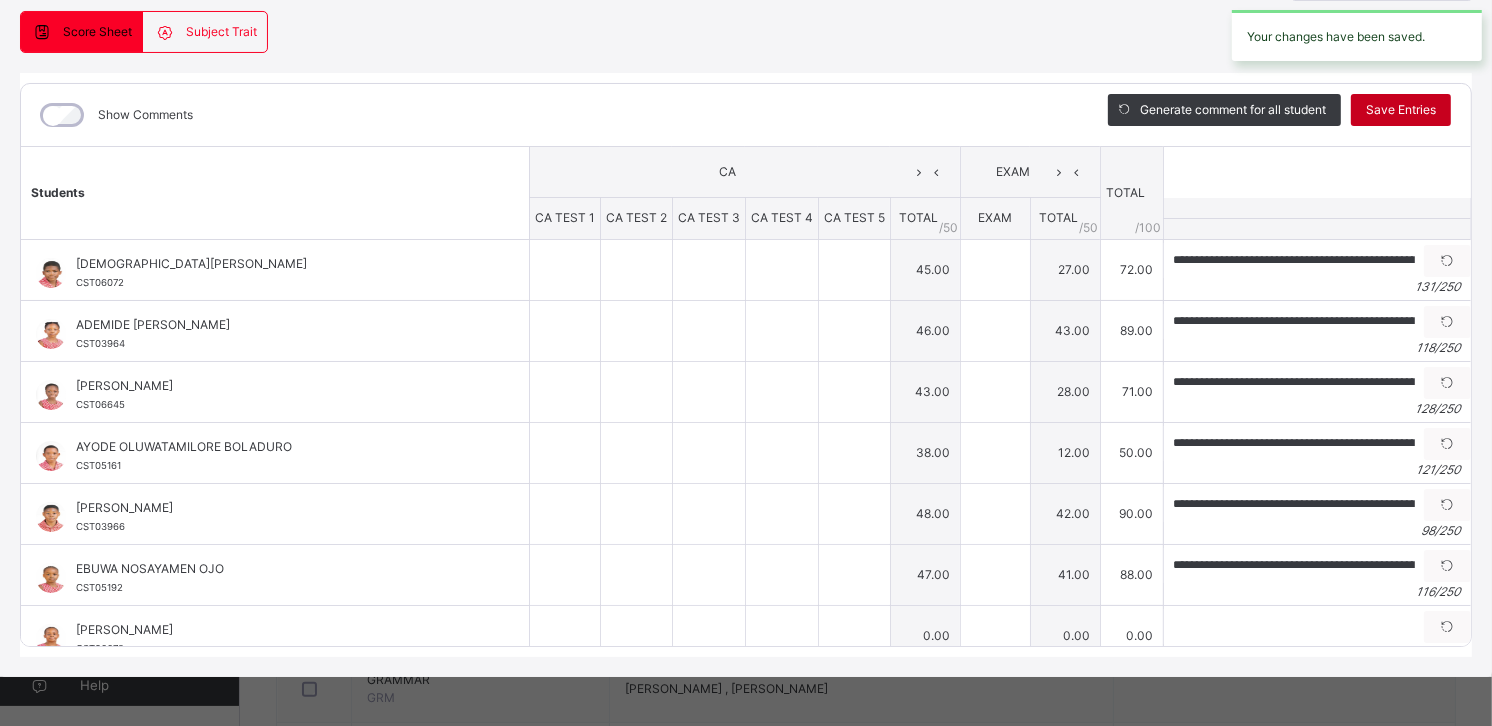 type on "*" 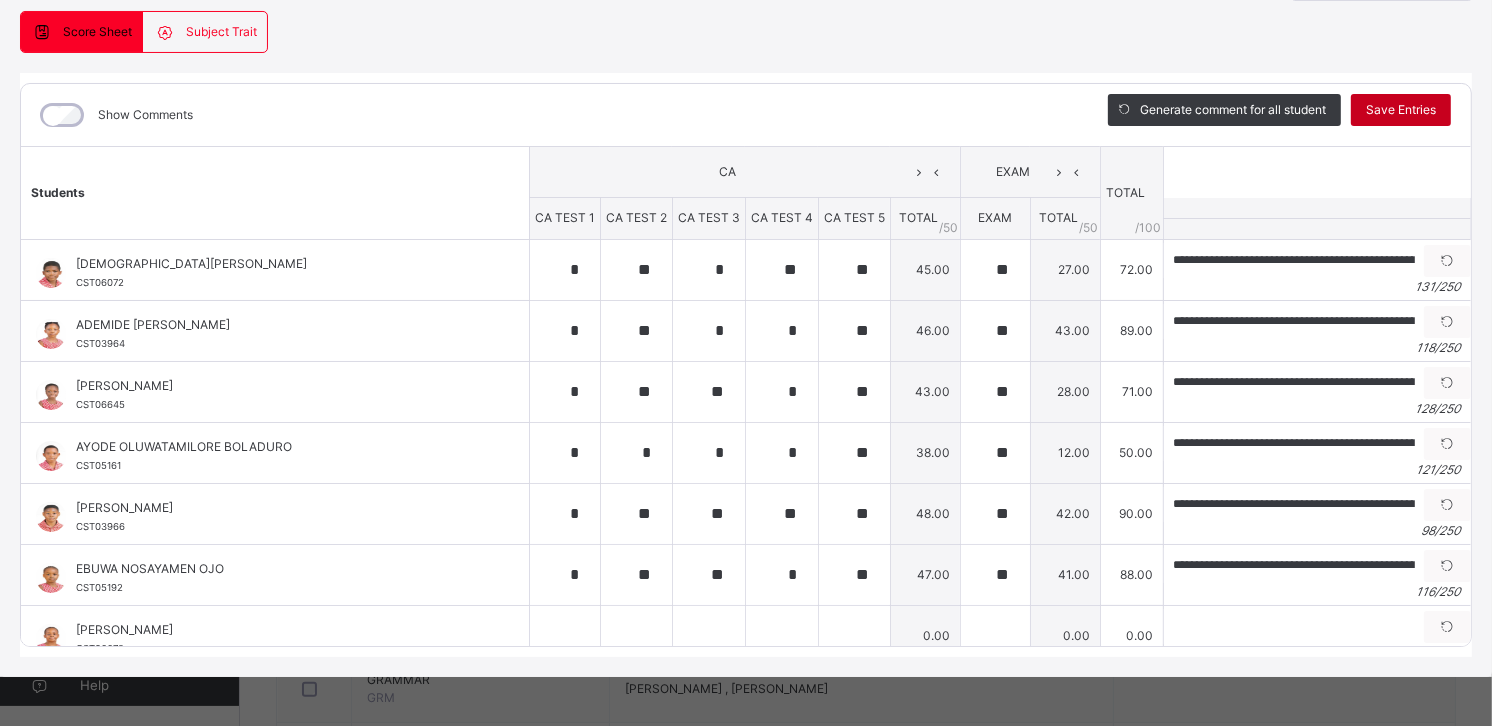 click on "Save Entries" at bounding box center (1401, 110) 